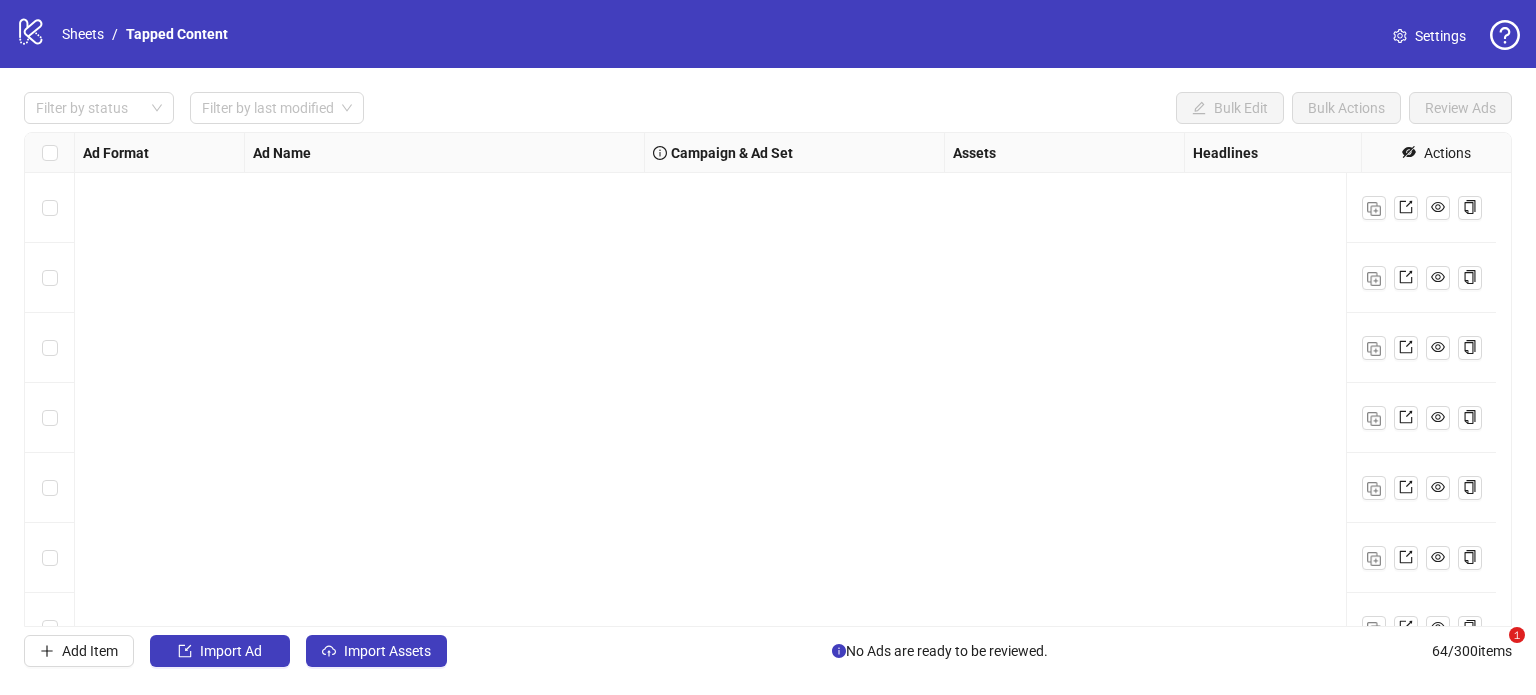 click on "Sheets" at bounding box center (83, 34) 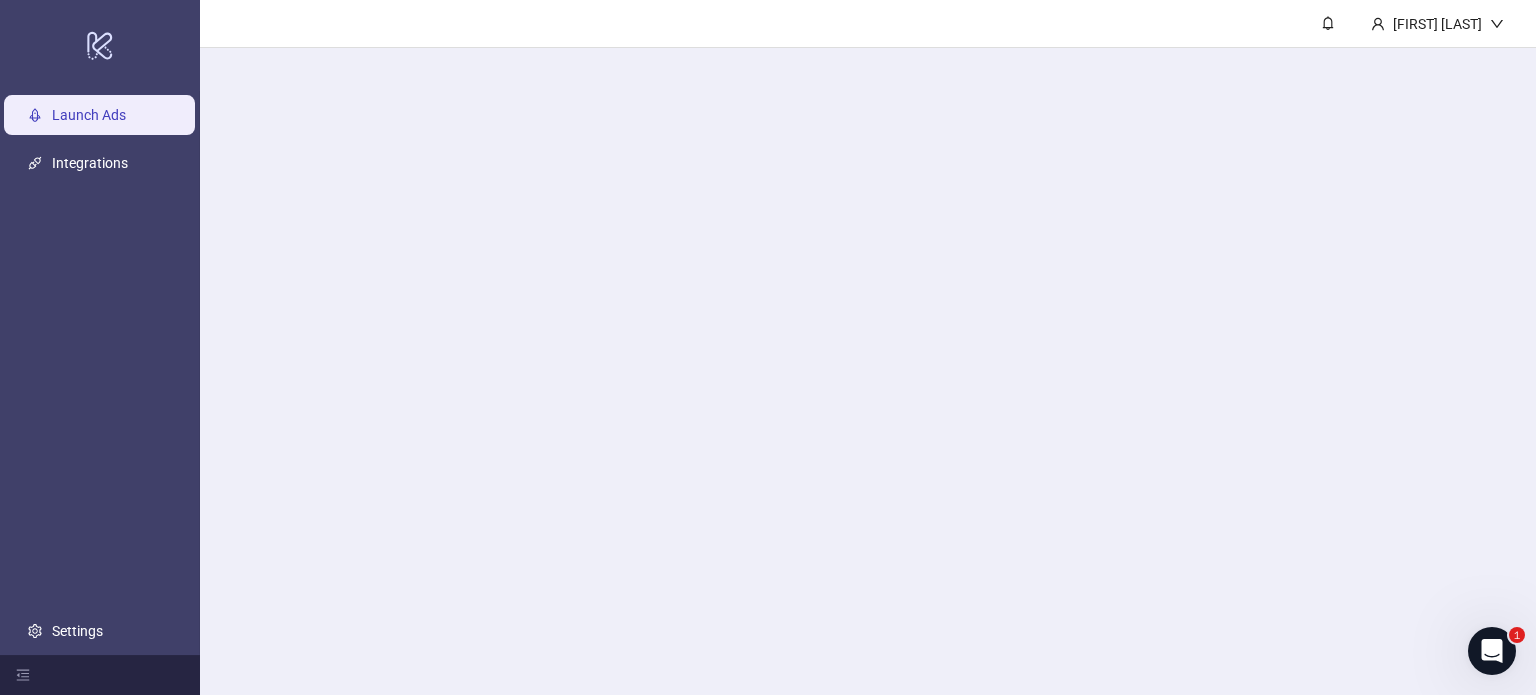 scroll, scrollTop: 0, scrollLeft: 0, axis: both 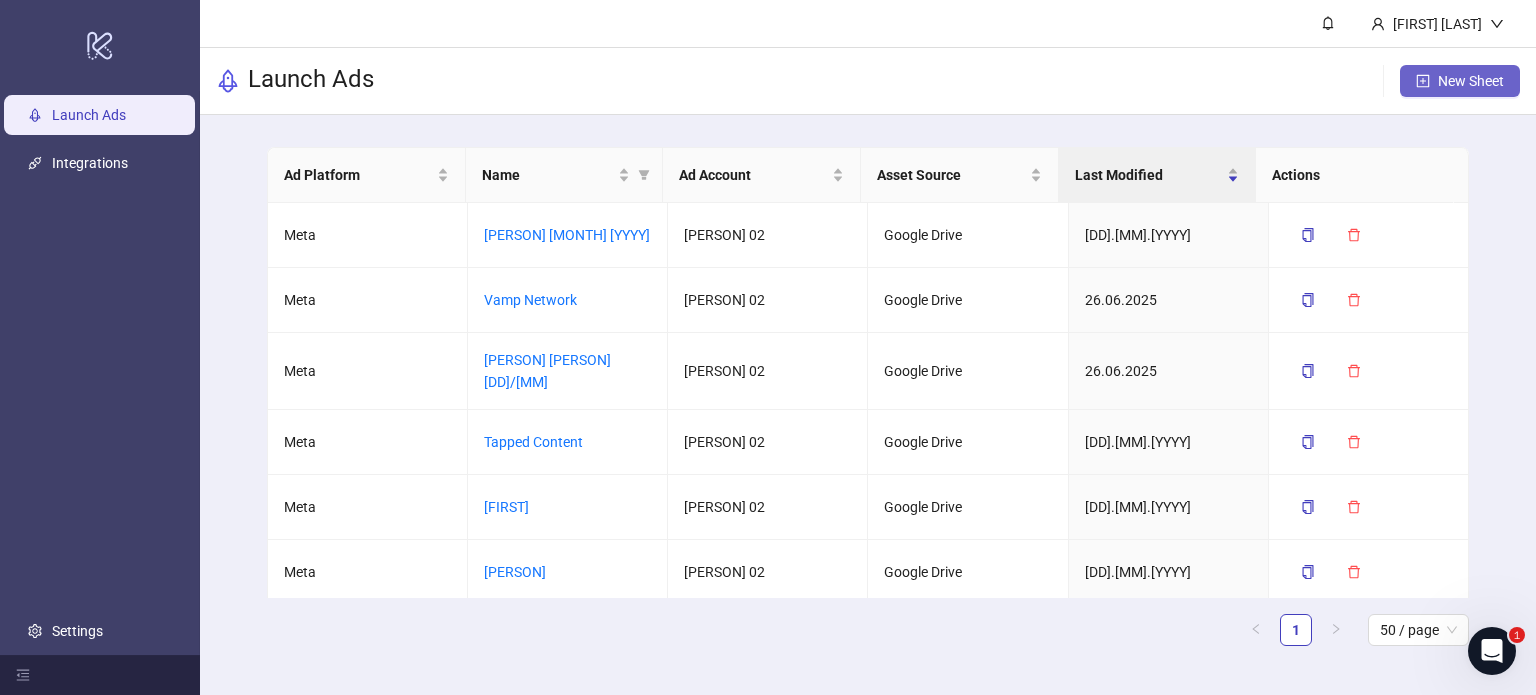 click on "New Sheet" at bounding box center (1460, 81) 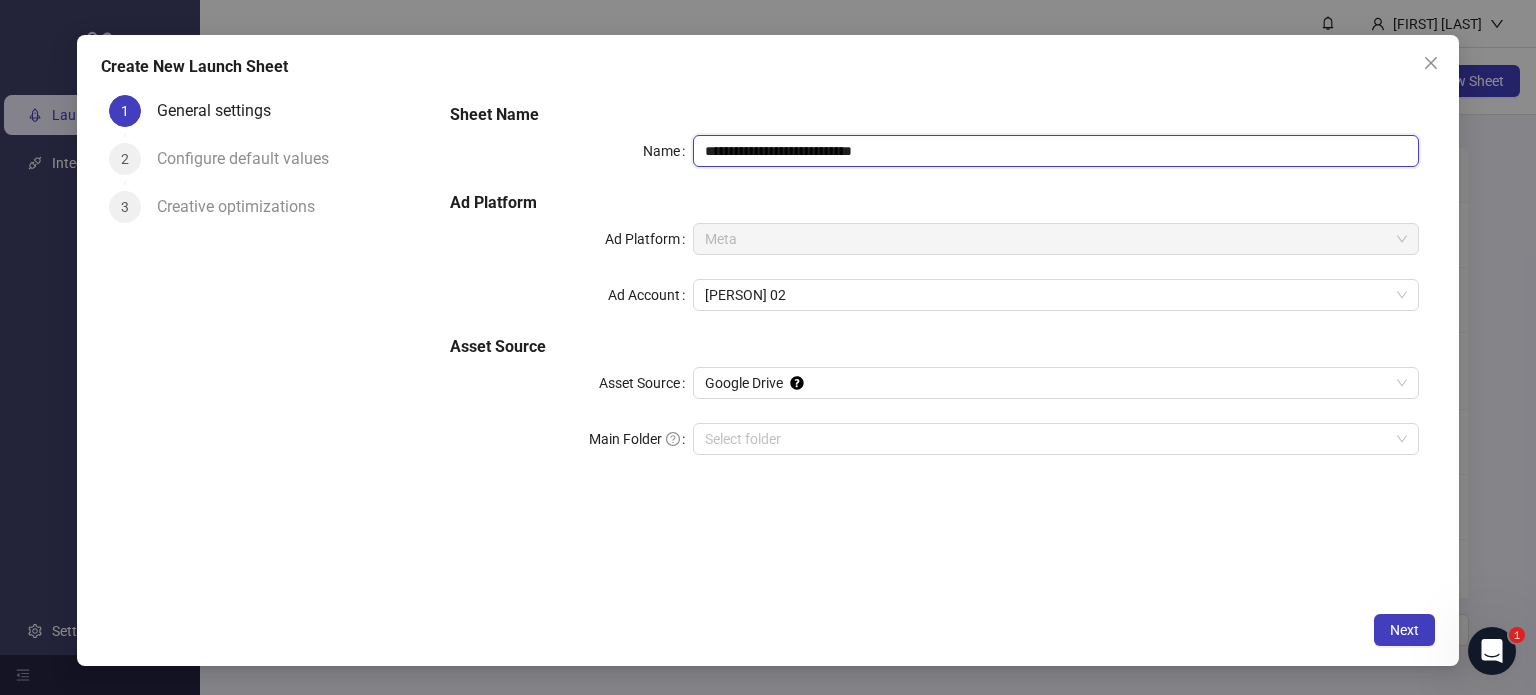 click on "**********" at bounding box center [1056, 151] 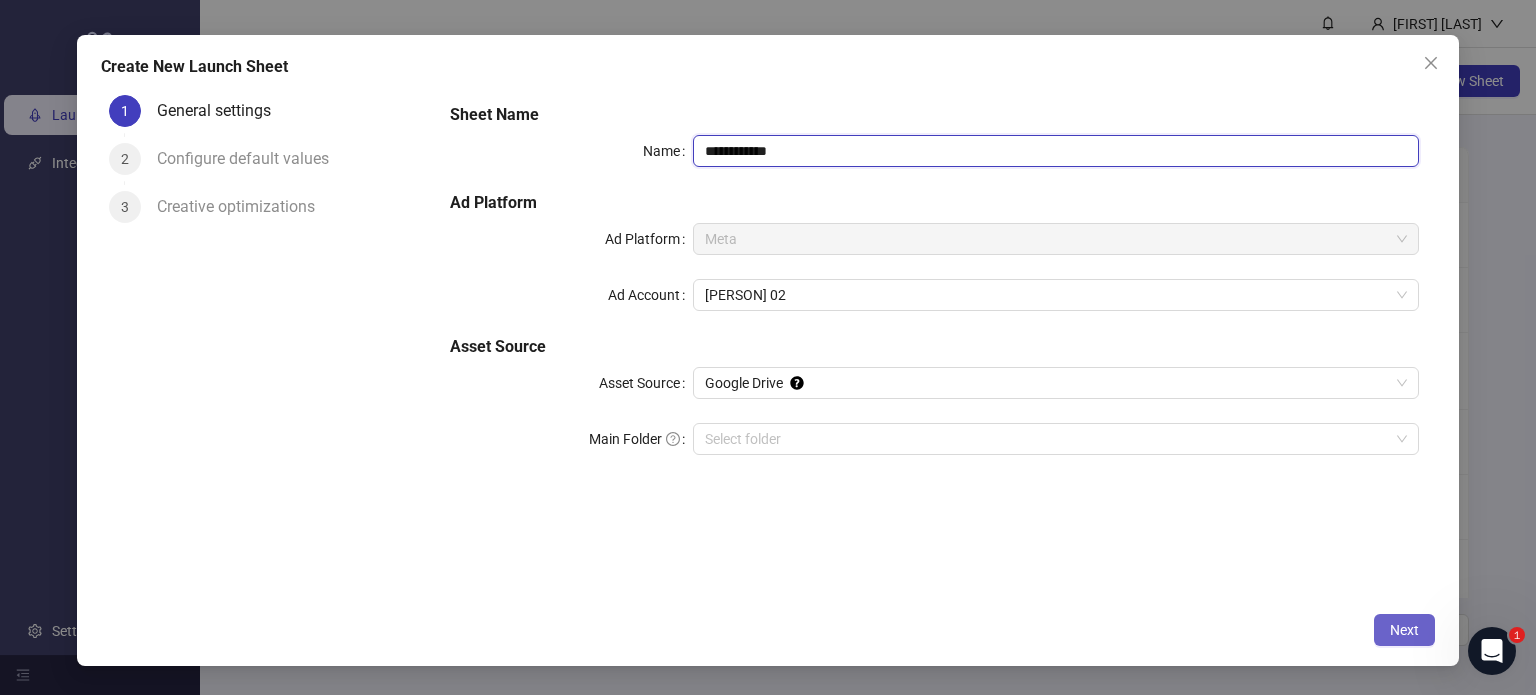 type on "**********" 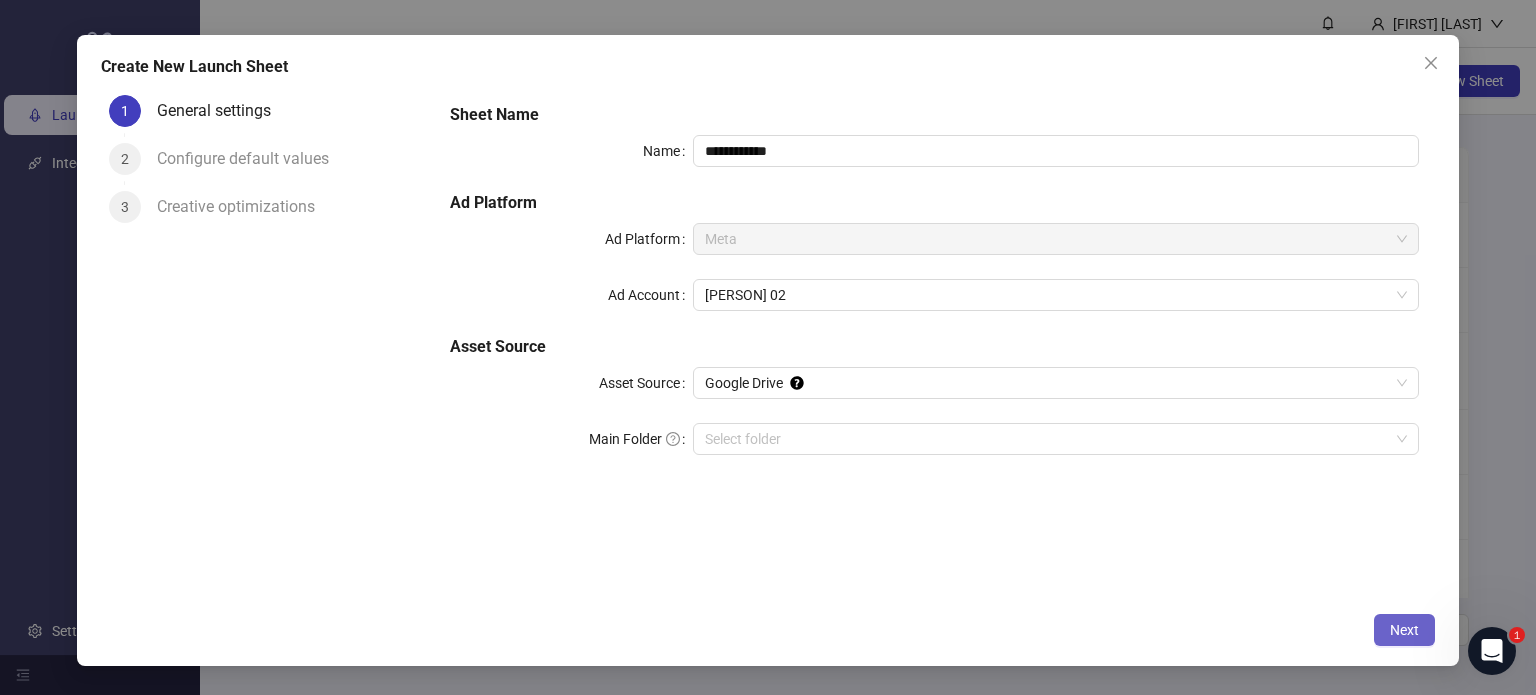 click on "Next" at bounding box center [1404, 630] 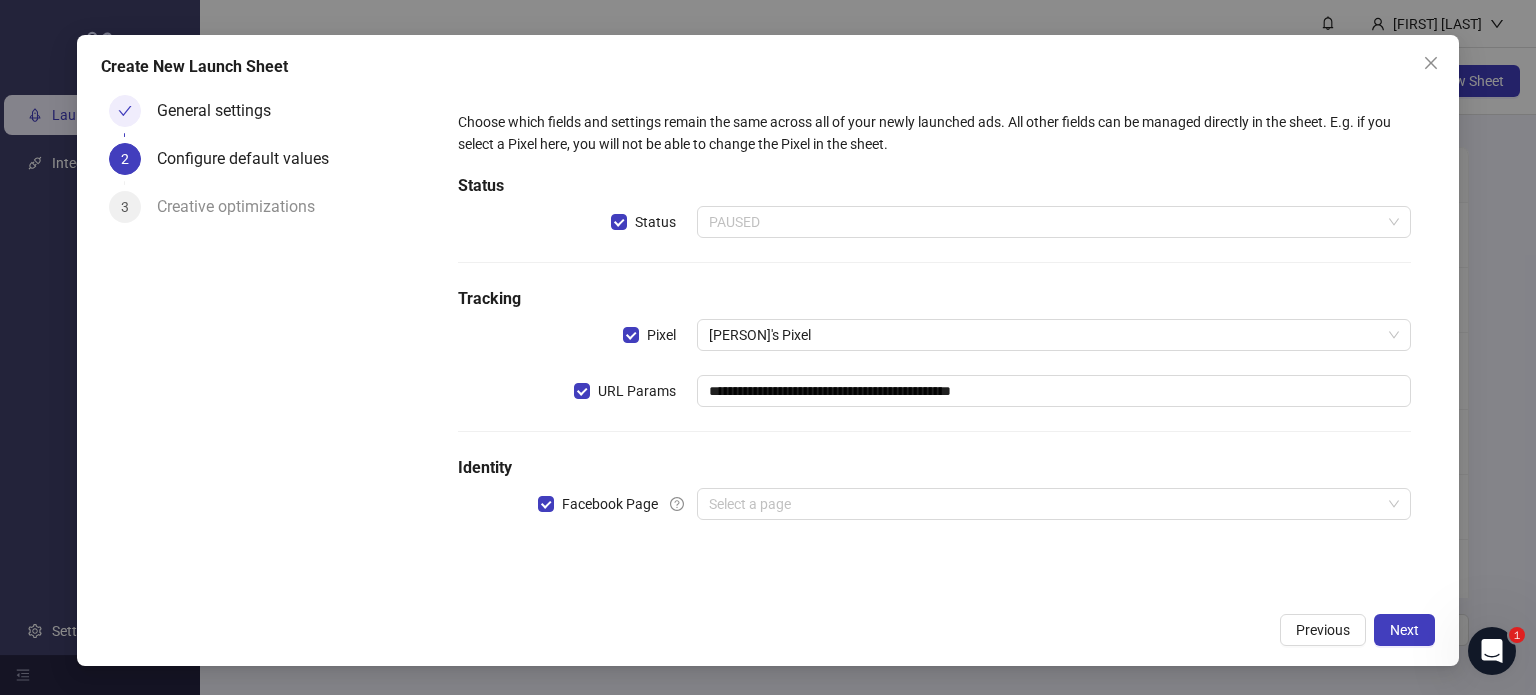 click on "PAUSED" at bounding box center (1054, 222) 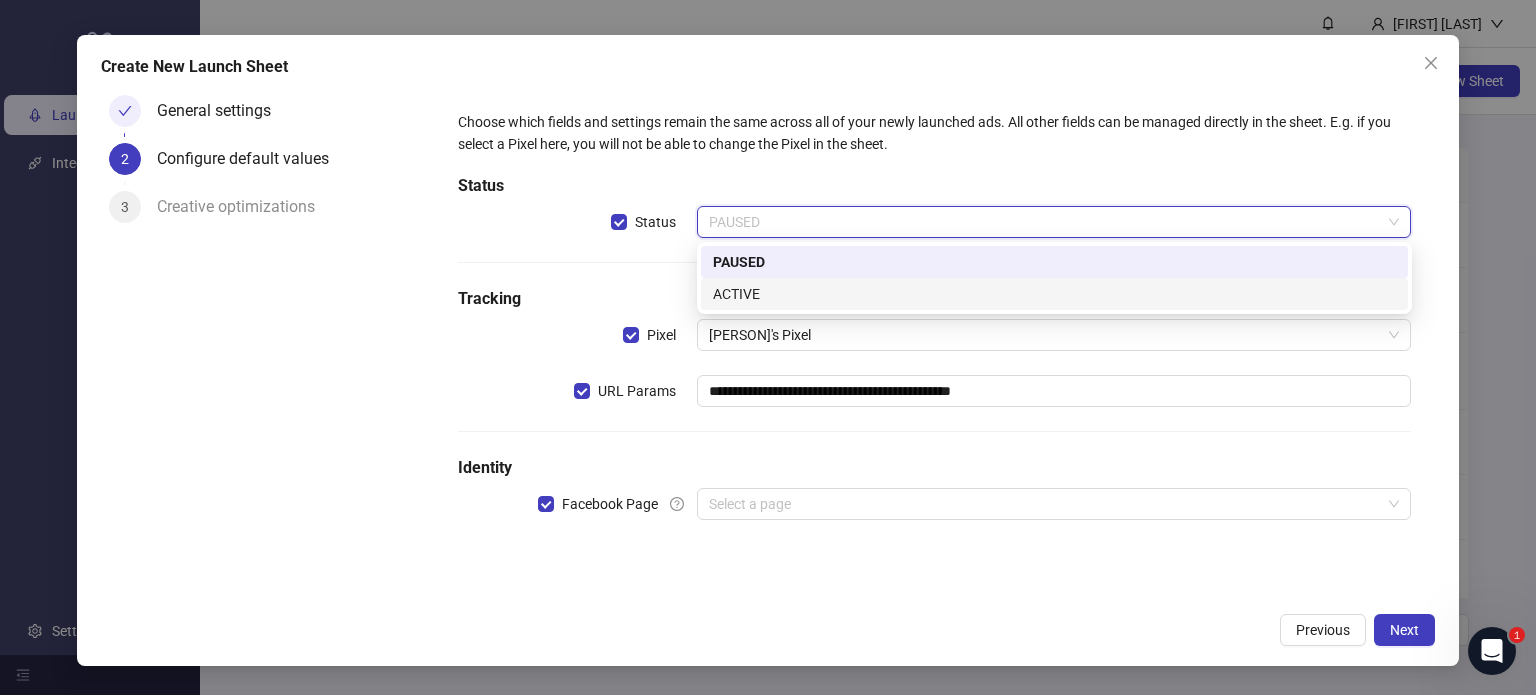 click on "ACTIVE" at bounding box center [1054, 294] 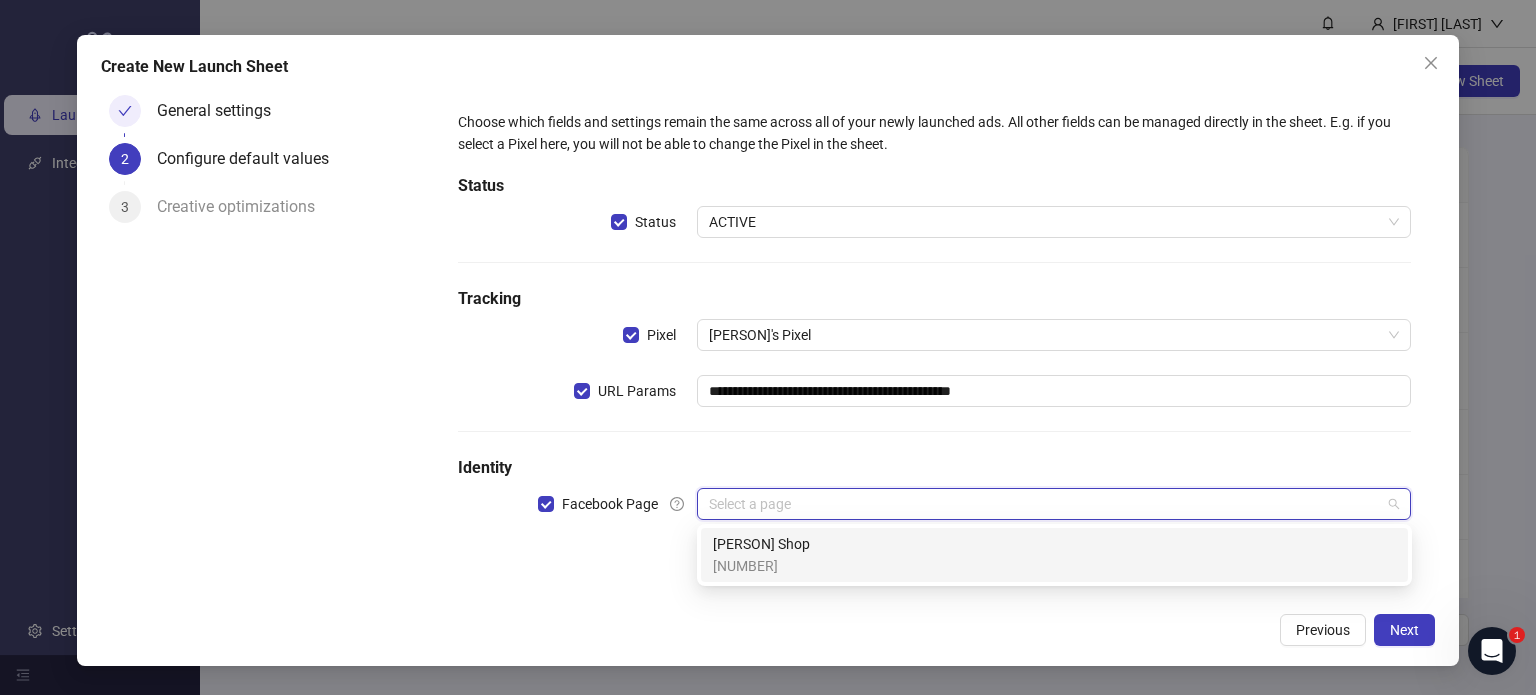 click at bounding box center (1045, 504) 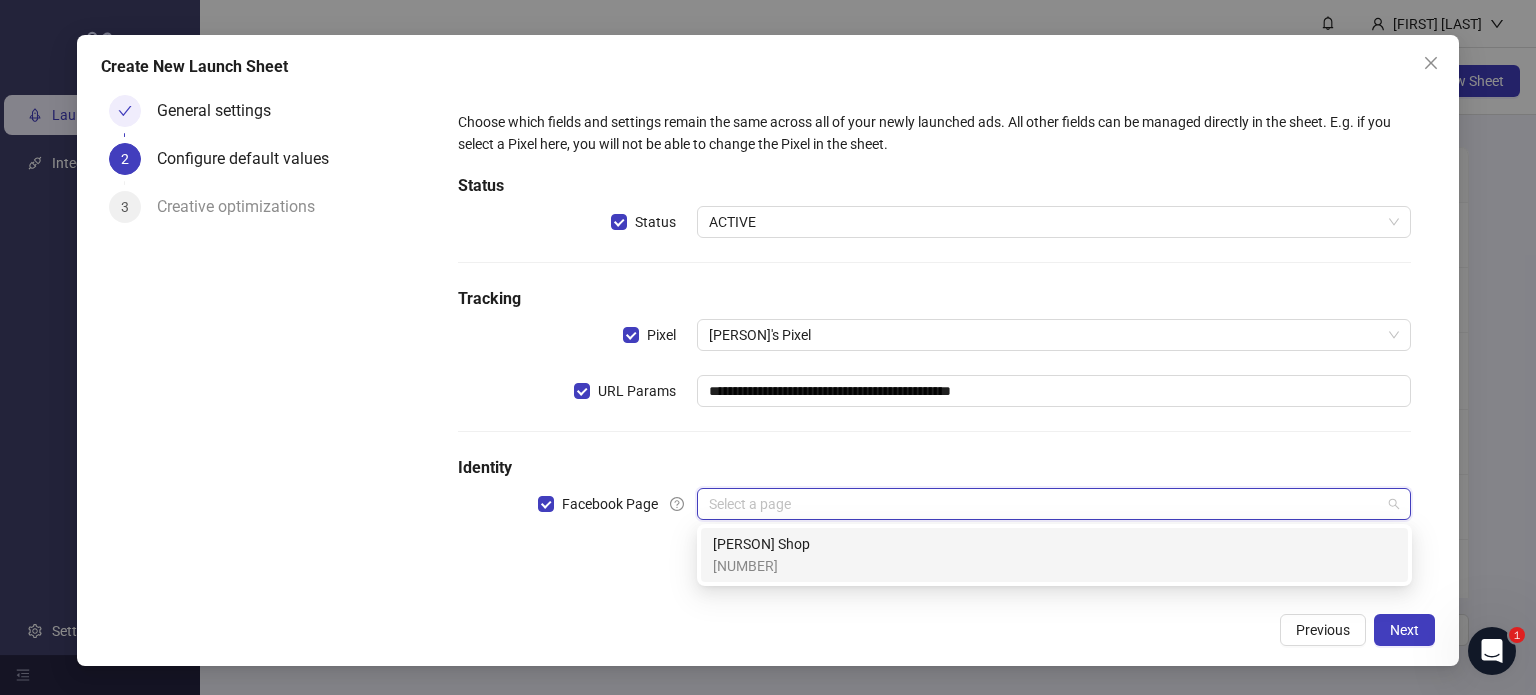click on "[PERSON] Shop" at bounding box center [761, 544] 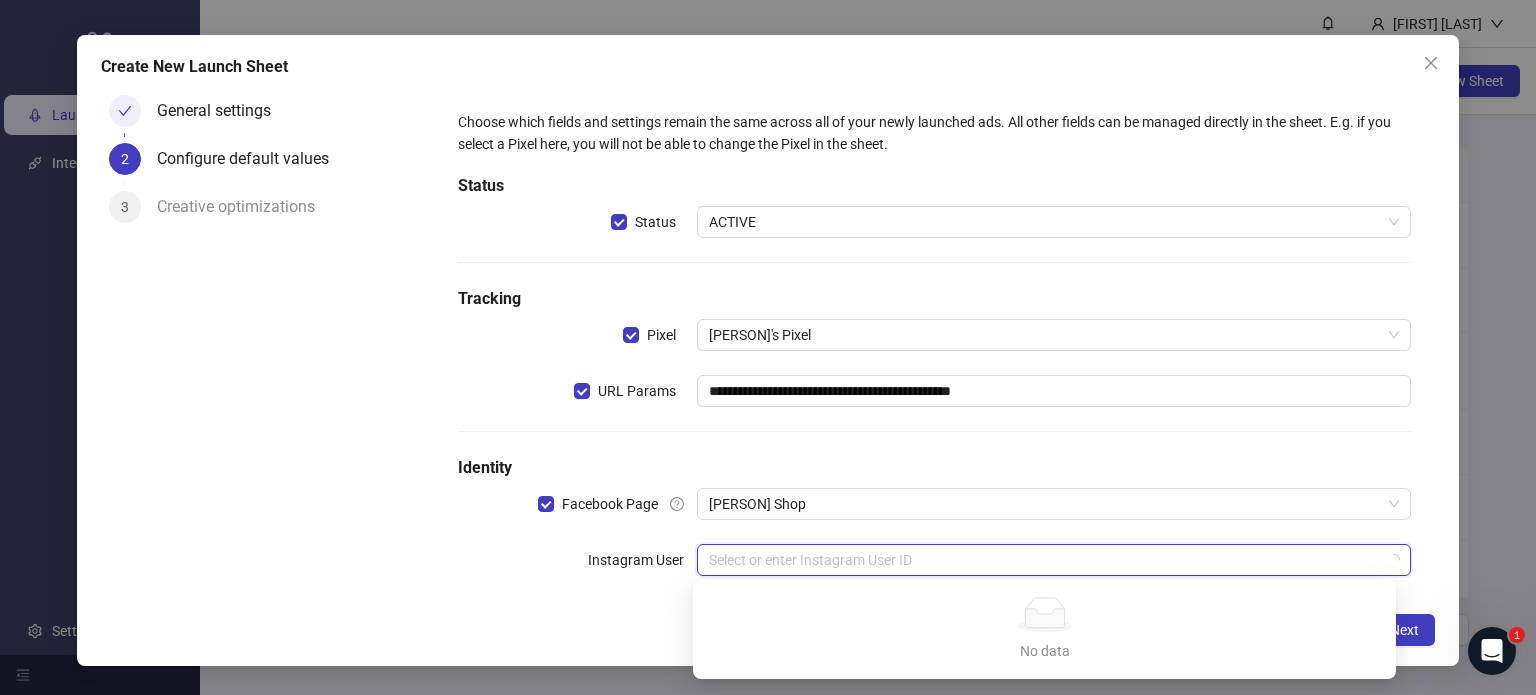 click at bounding box center (1045, 560) 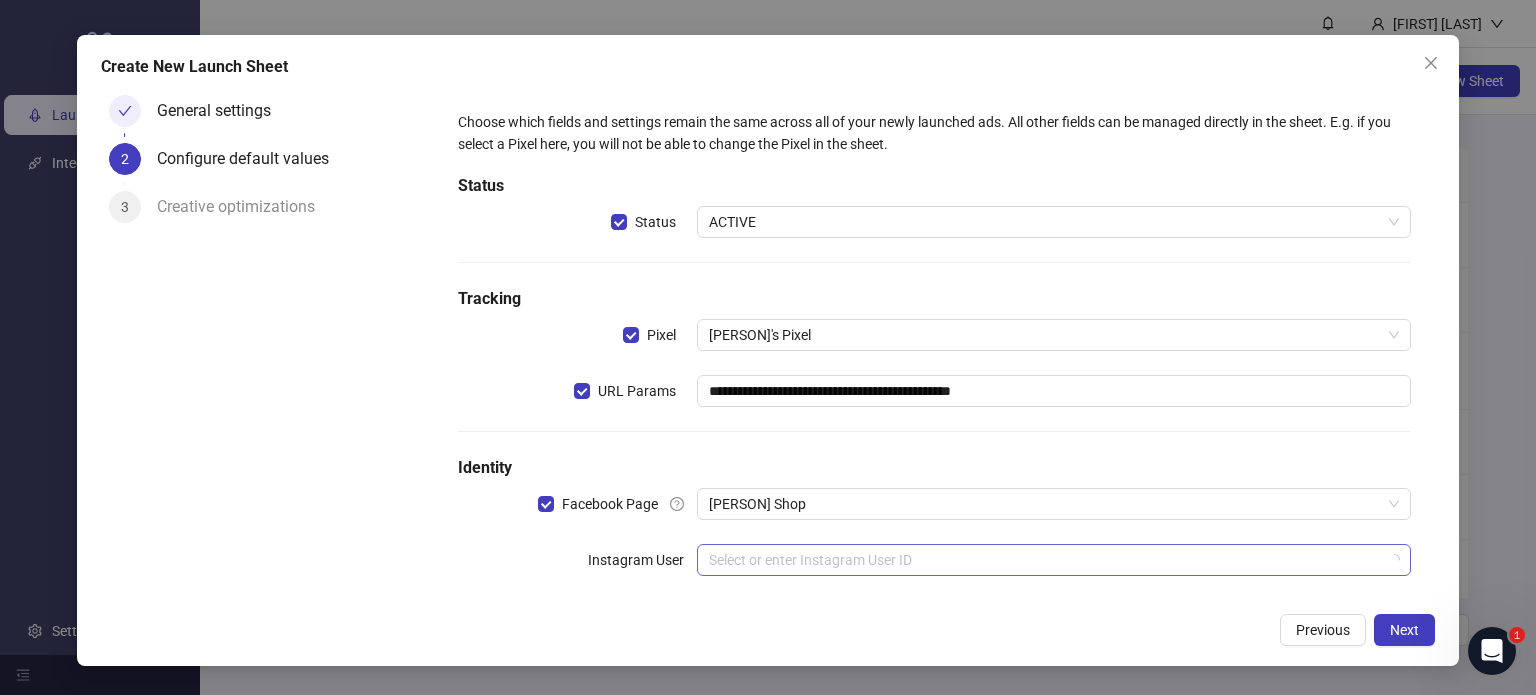 drag, startPoint x: 651, startPoint y: 607, endPoint x: 712, endPoint y: 557, distance: 78.873314 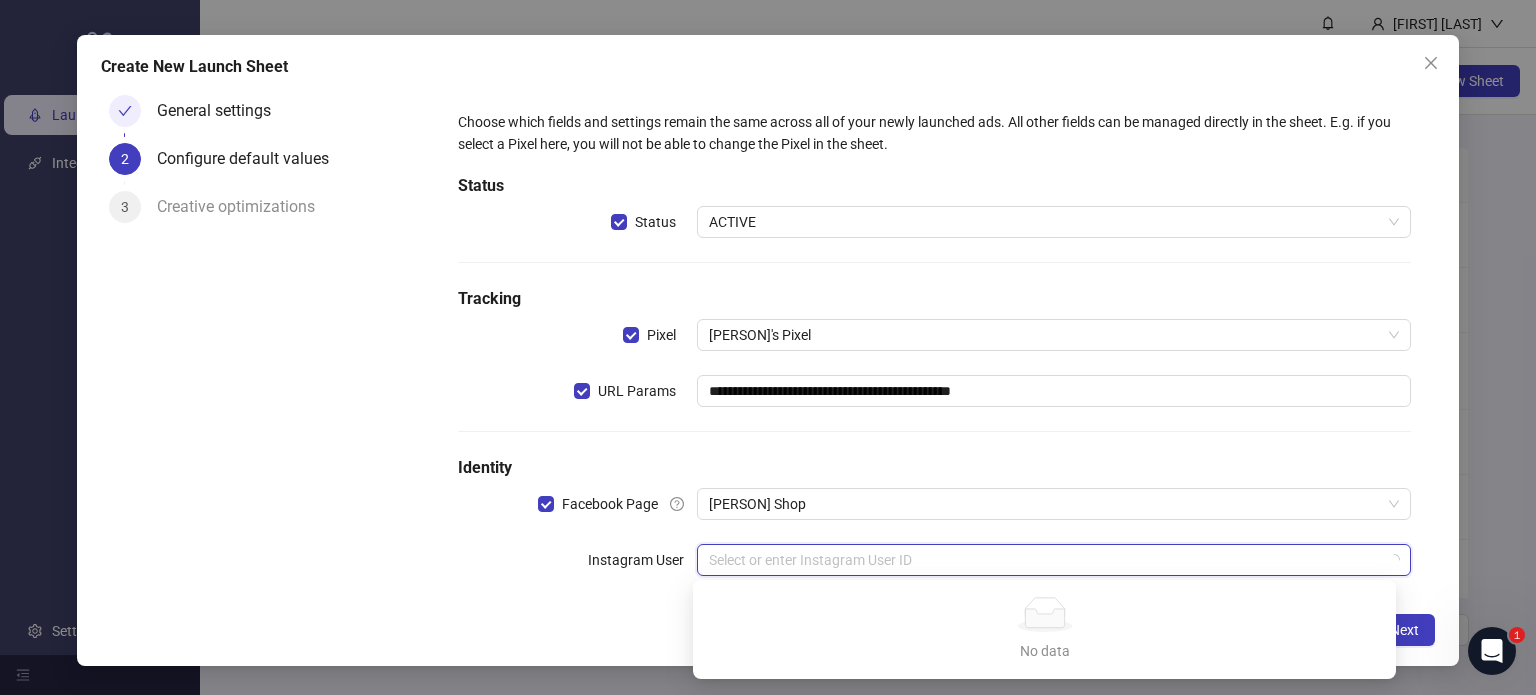 click at bounding box center [1045, 560] 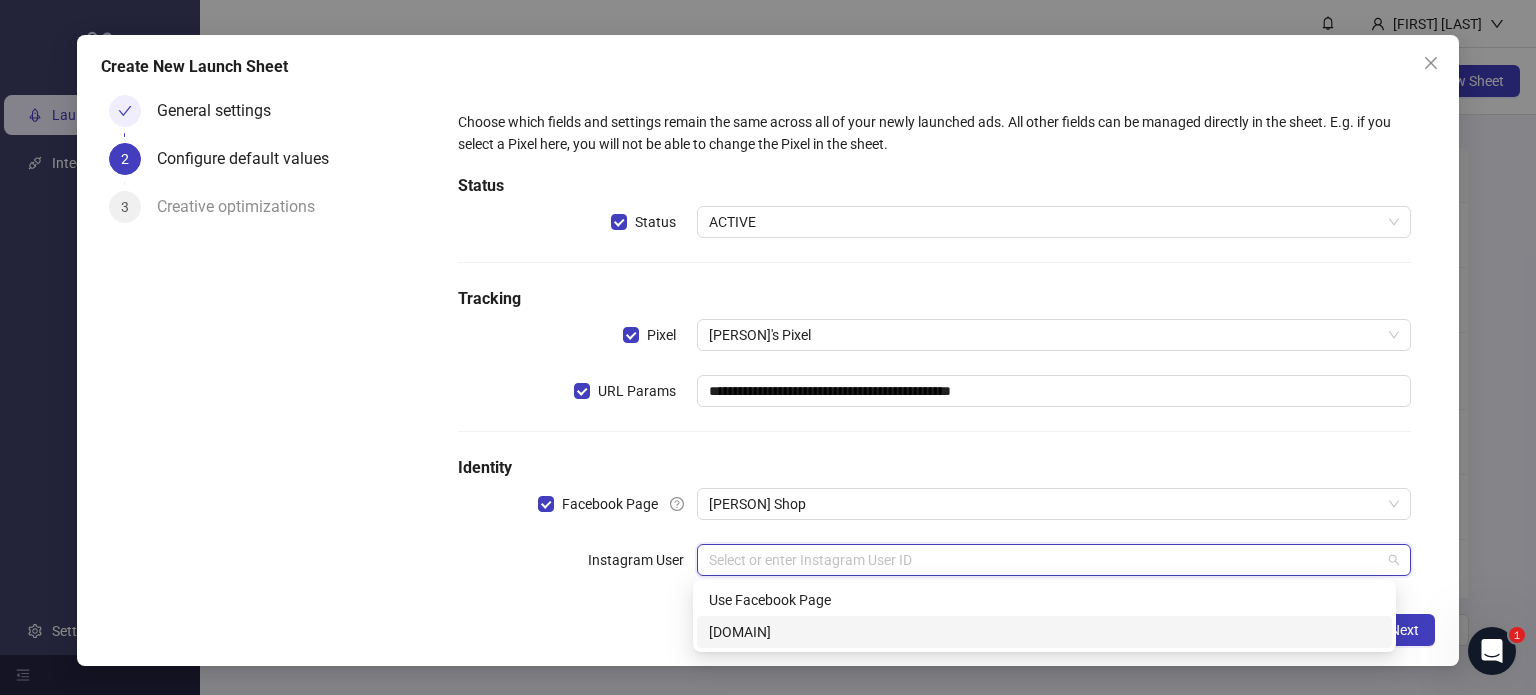 click on "[DOMAIN]" at bounding box center (0, 0) 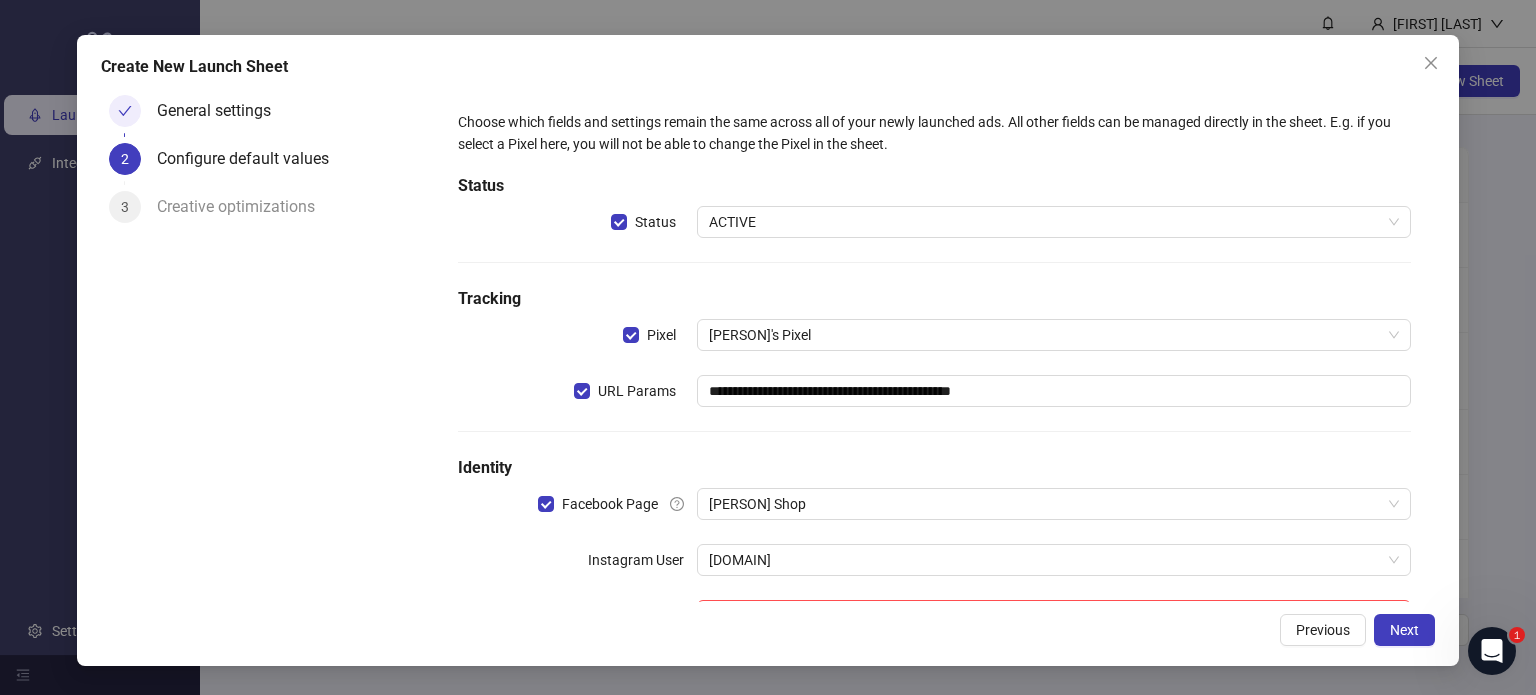 click on "**********" at bounding box center (768, 351) 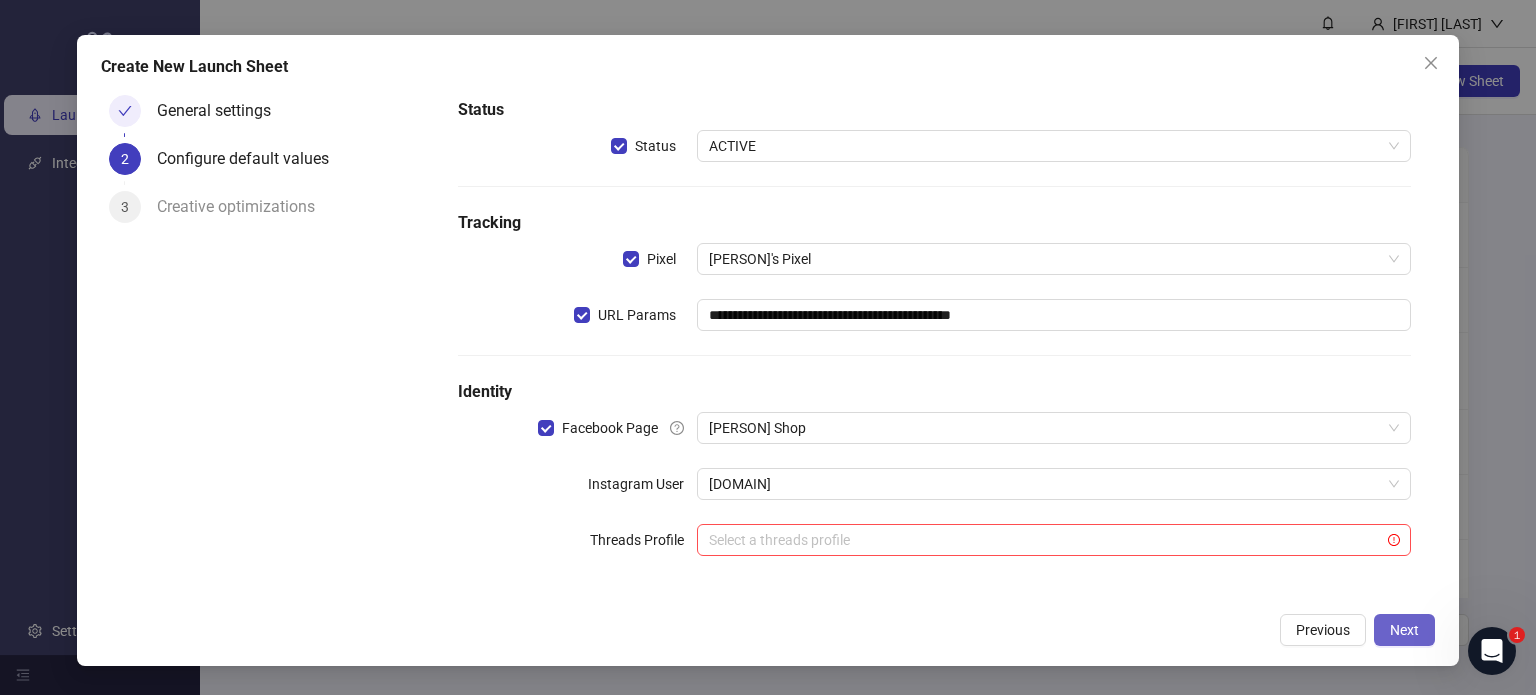 click on "Next" at bounding box center [1404, 630] 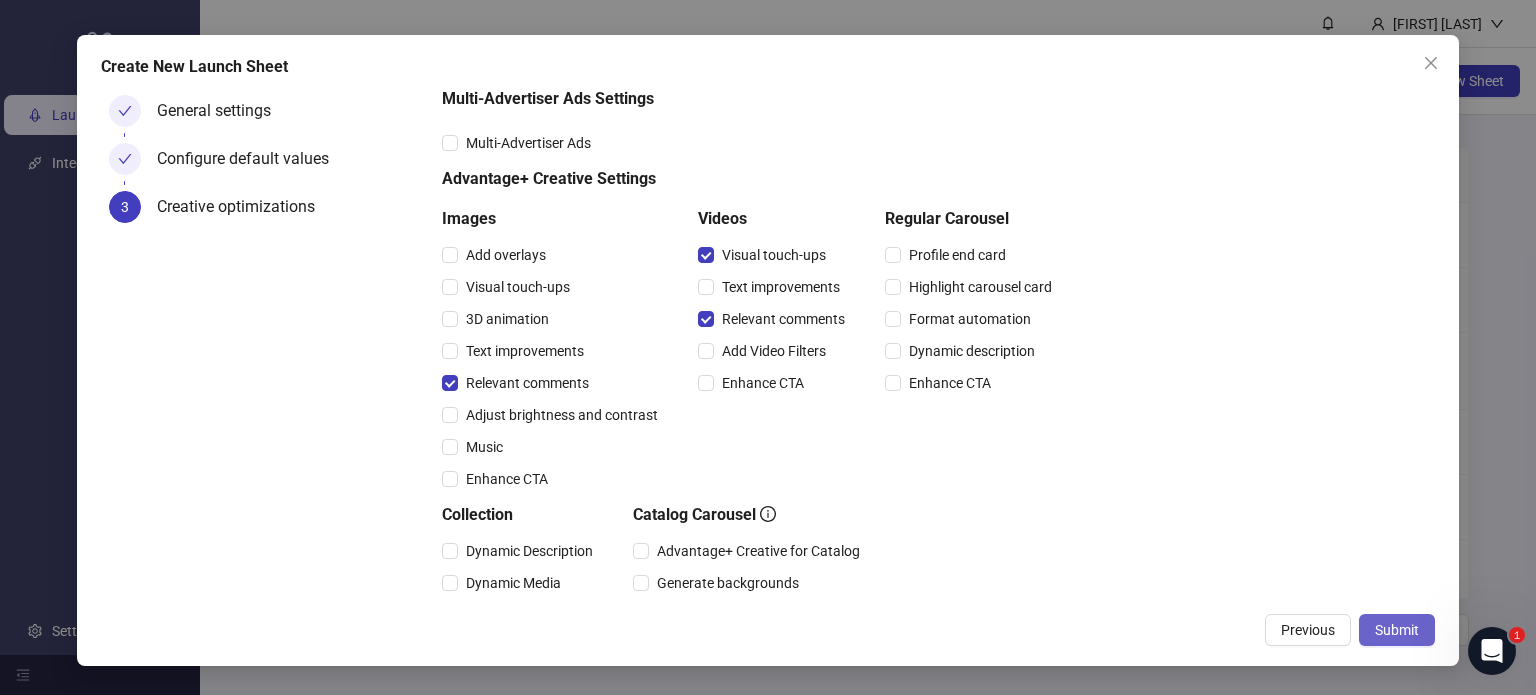 click on "Submit" at bounding box center [1397, 630] 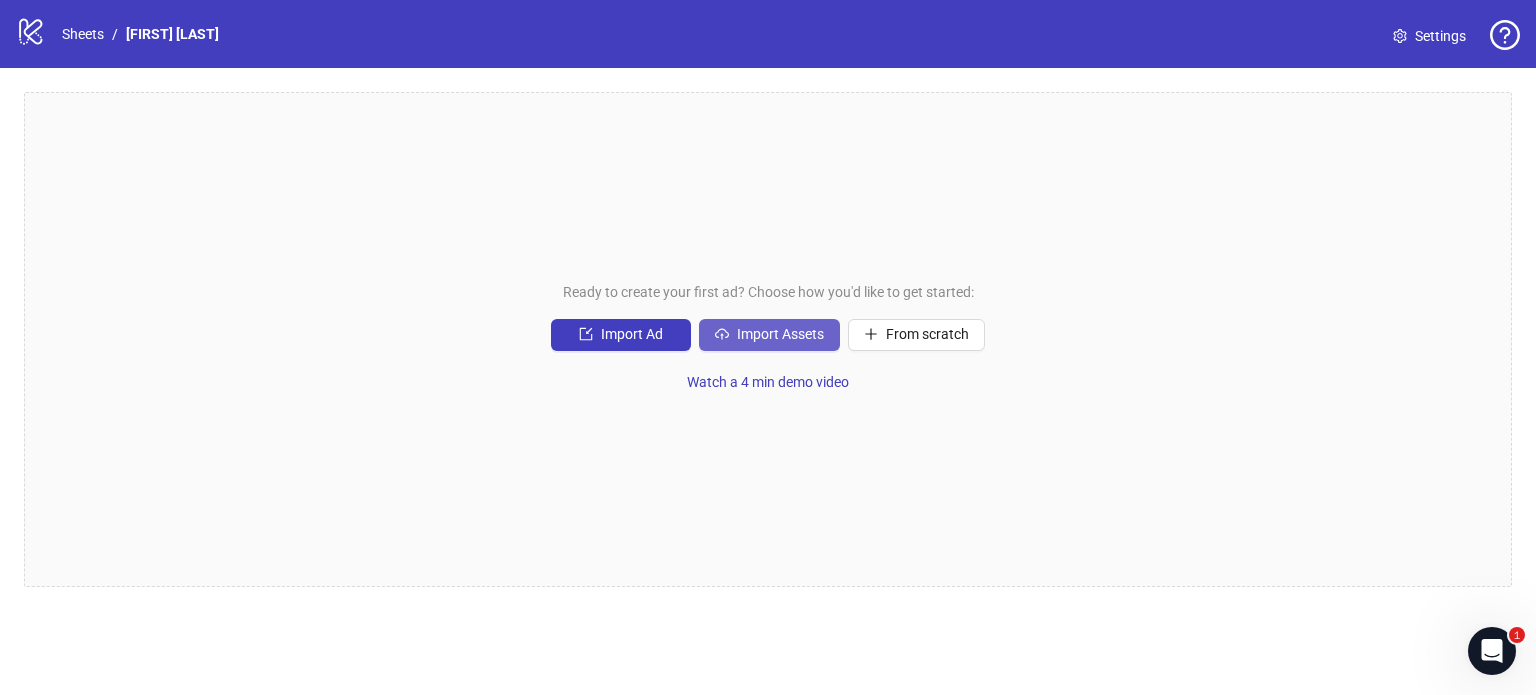 click on "Import Assets" at bounding box center [632, 334] 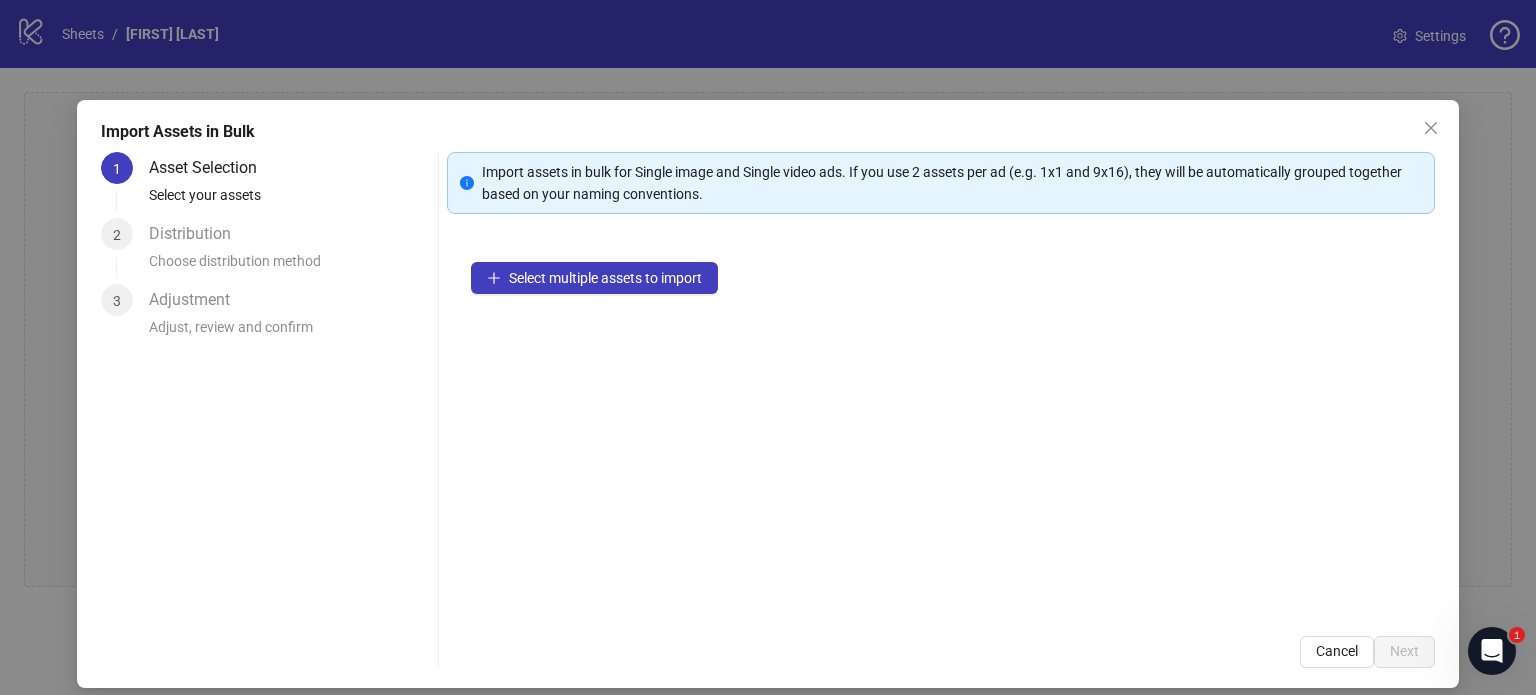 click on "Select multiple assets to import" at bounding box center (941, 425) 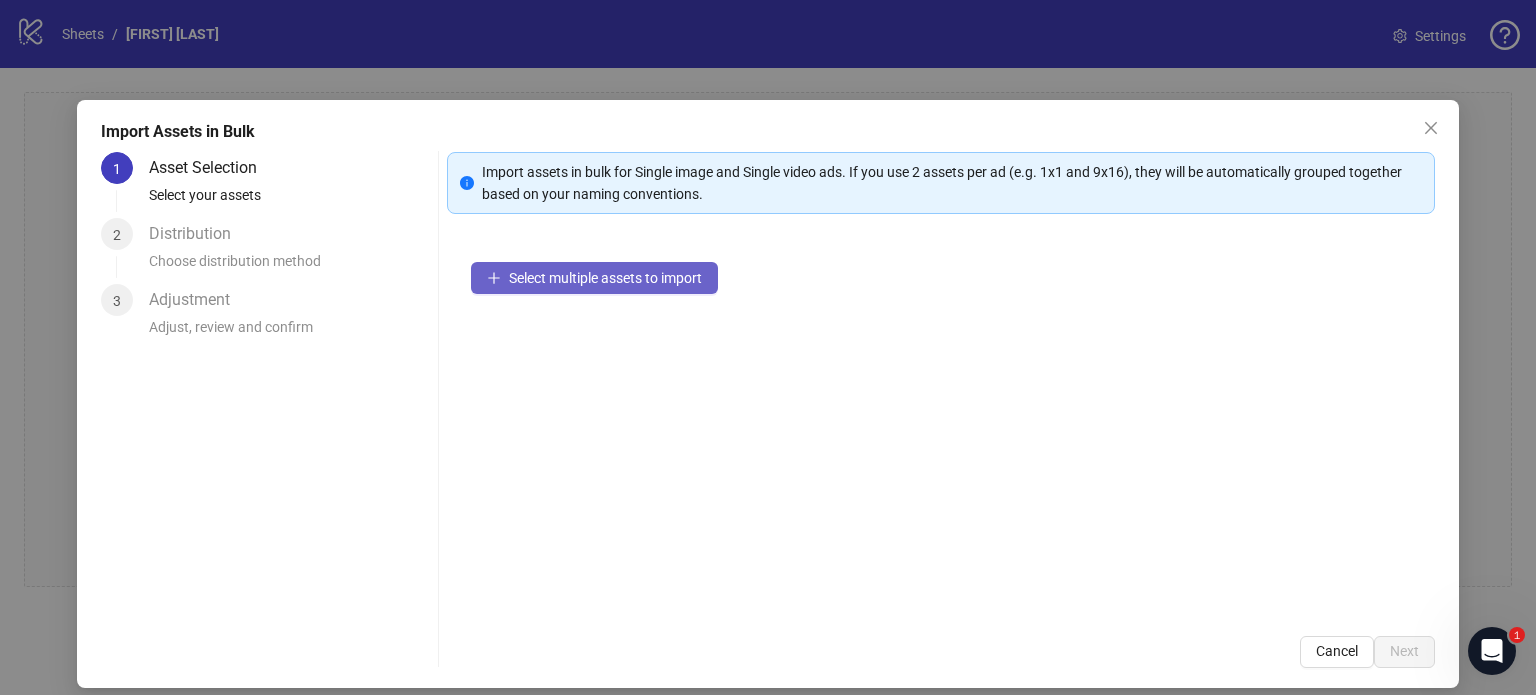 click on "Select multiple assets to import" at bounding box center [594, 278] 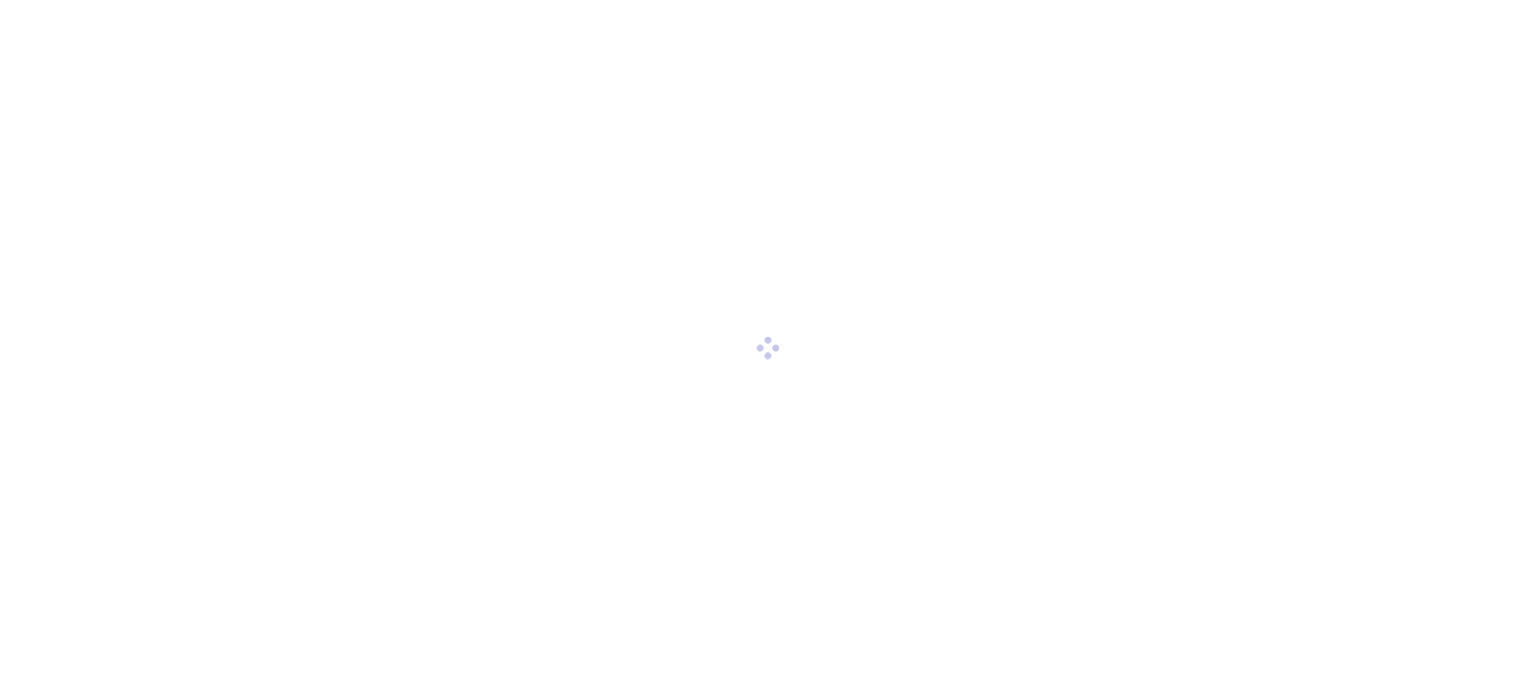 scroll, scrollTop: 0, scrollLeft: 0, axis: both 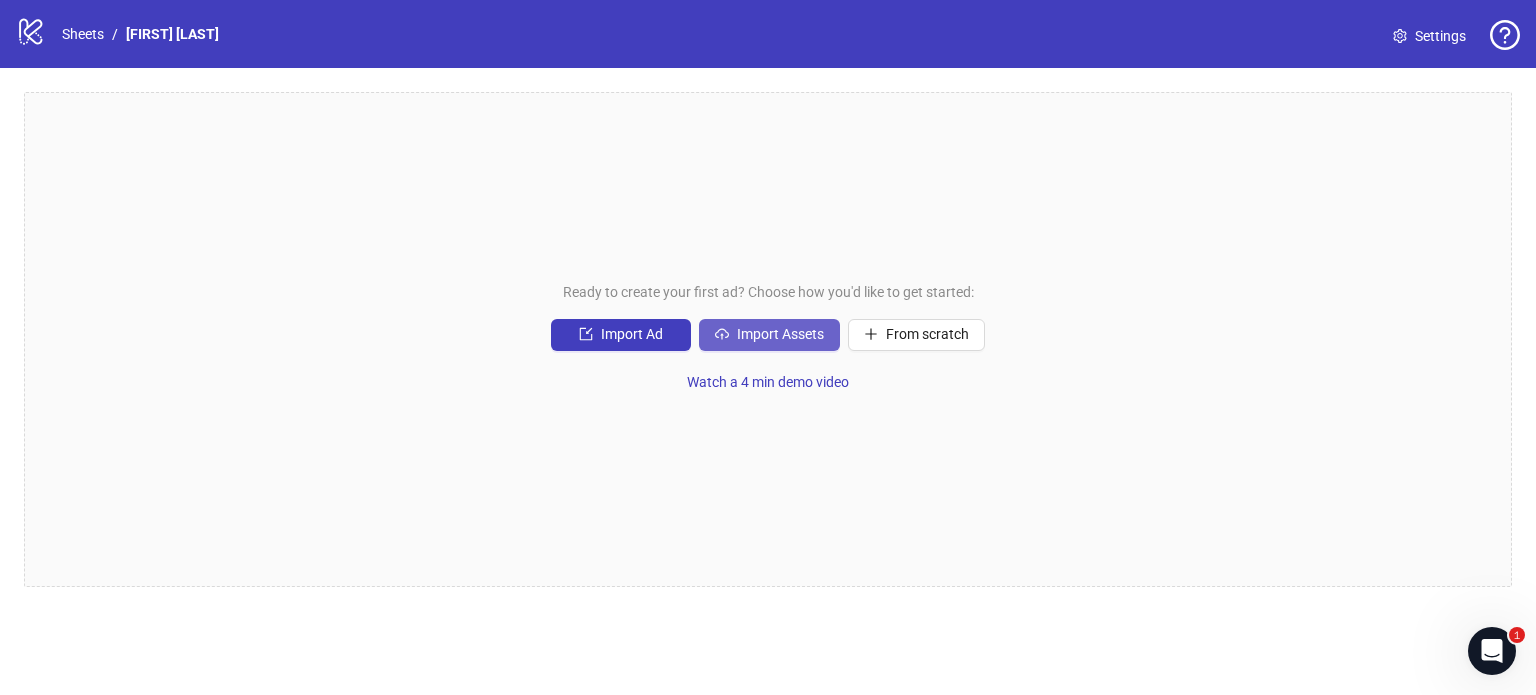 click on "Import Assets" at bounding box center (632, 334) 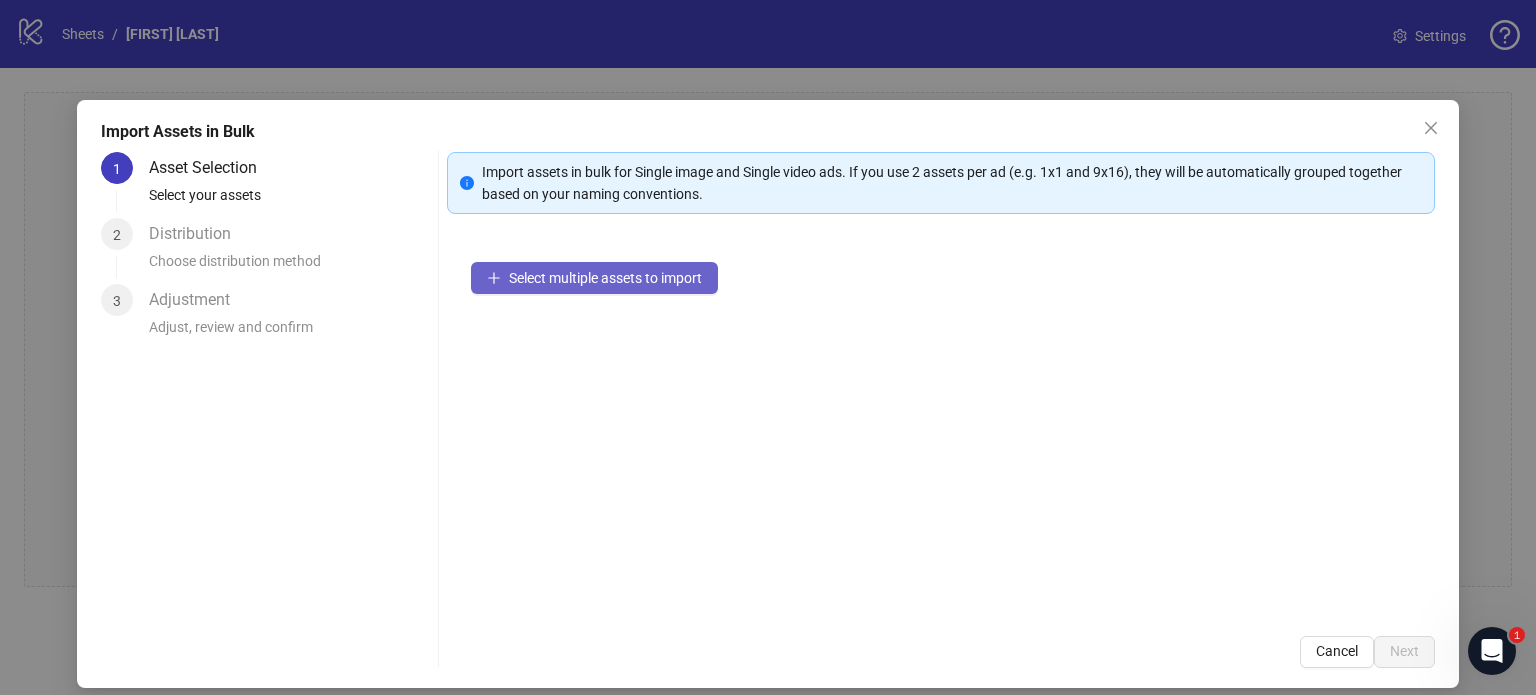 click on "Select multiple assets to import" at bounding box center [605, 278] 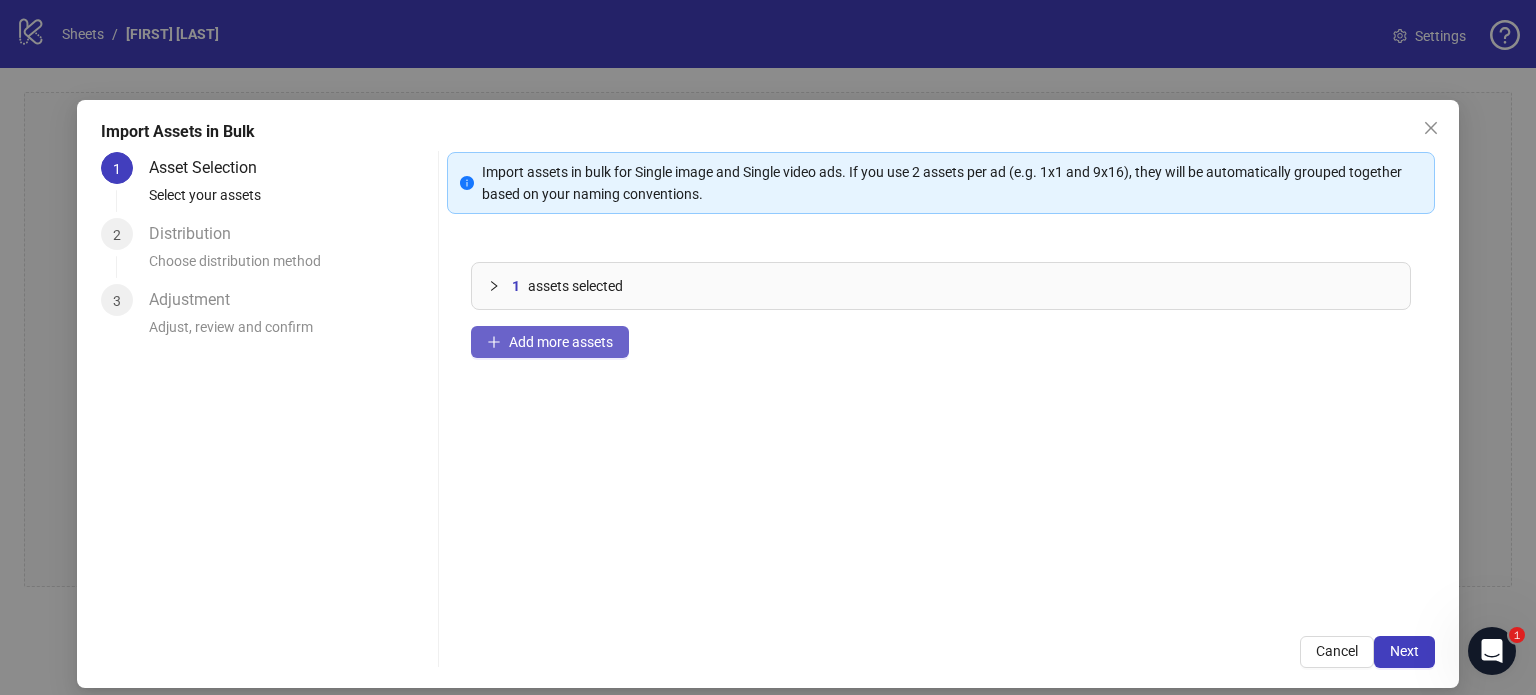 click on "Add more assets" at bounding box center [561, 342] 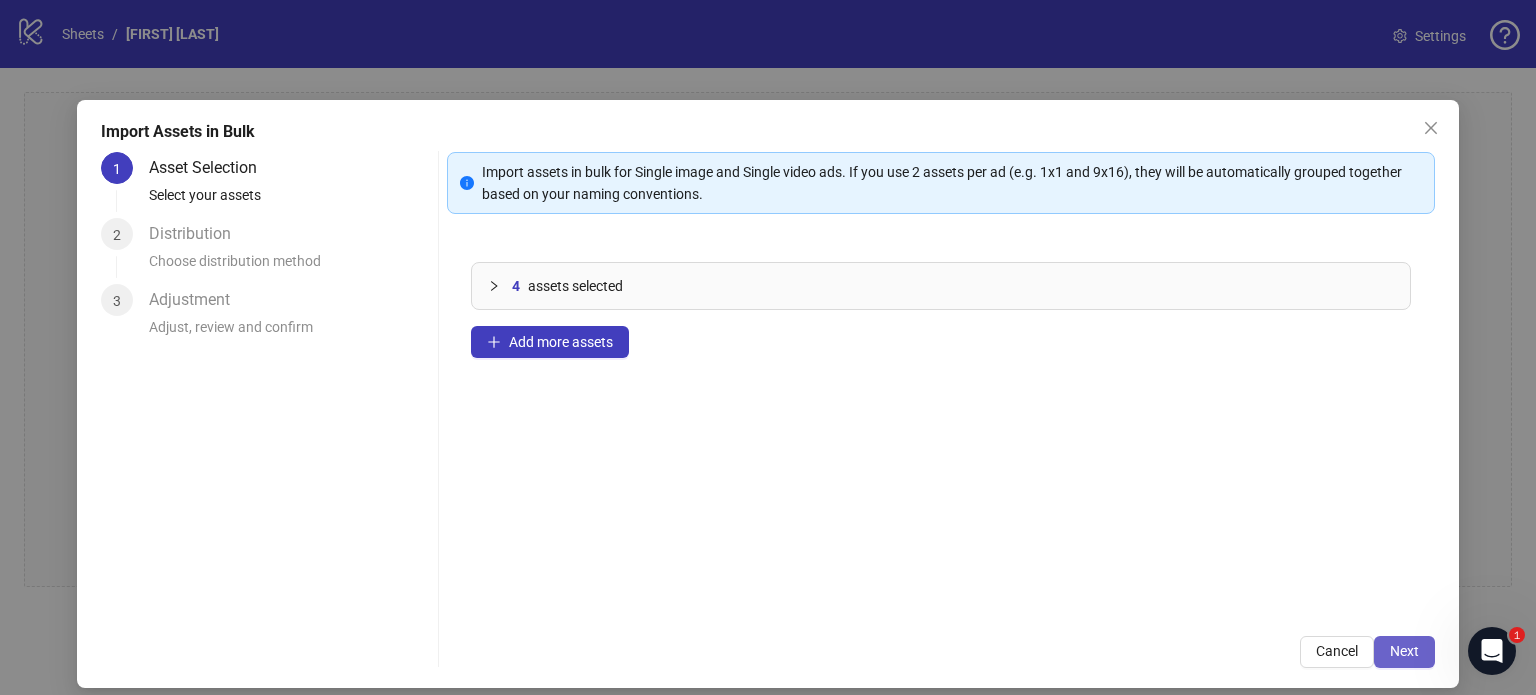 click on "Next" at bounding box center [1404, 652] 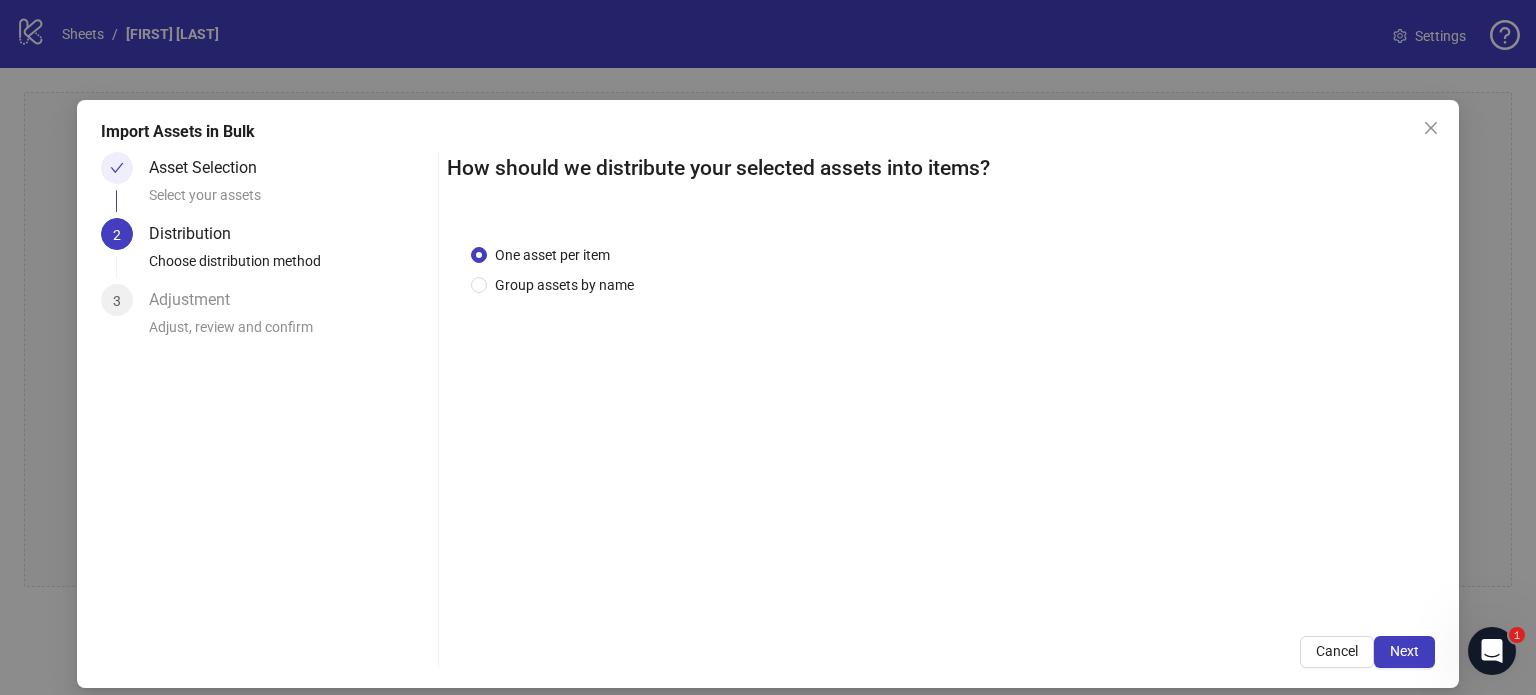 click on "Next" at bounding box center (1404, 652) 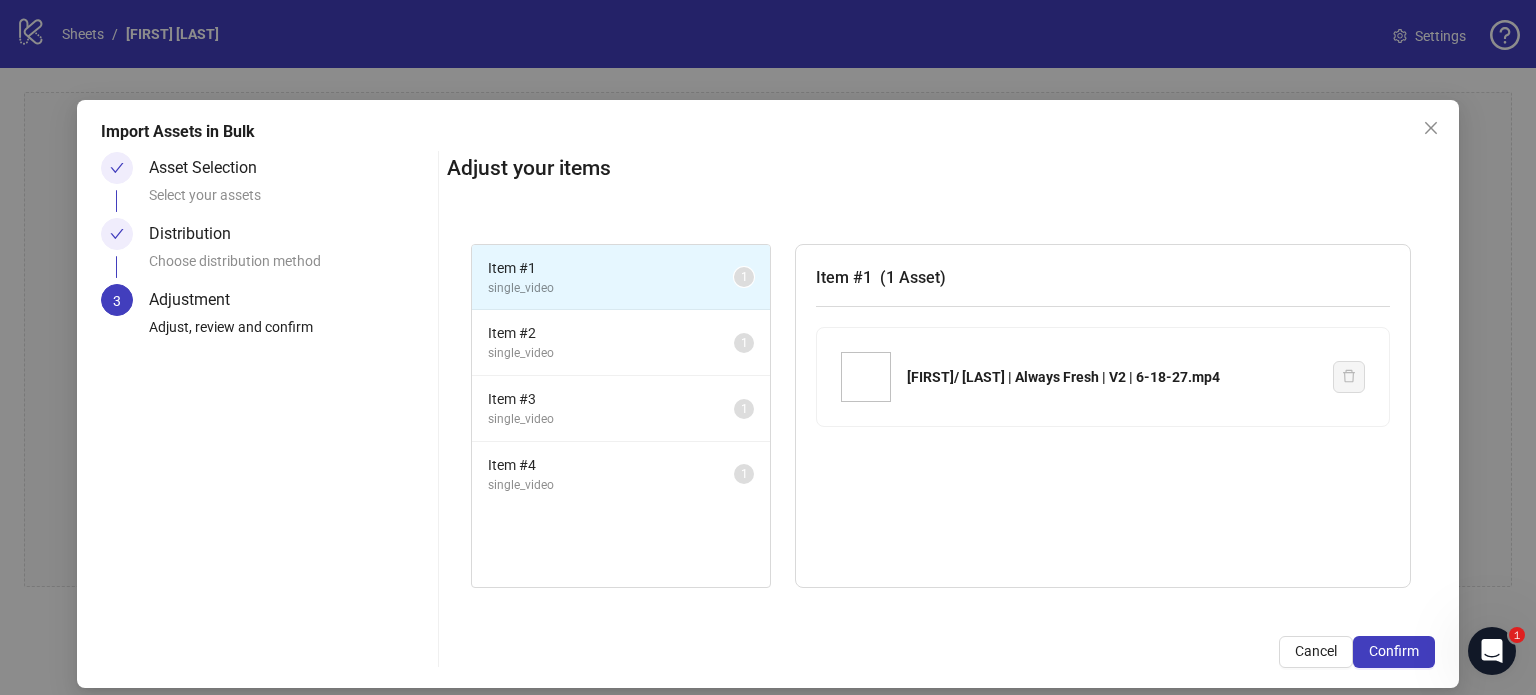 click on "Confirm" at bounding box center (1394, 652) 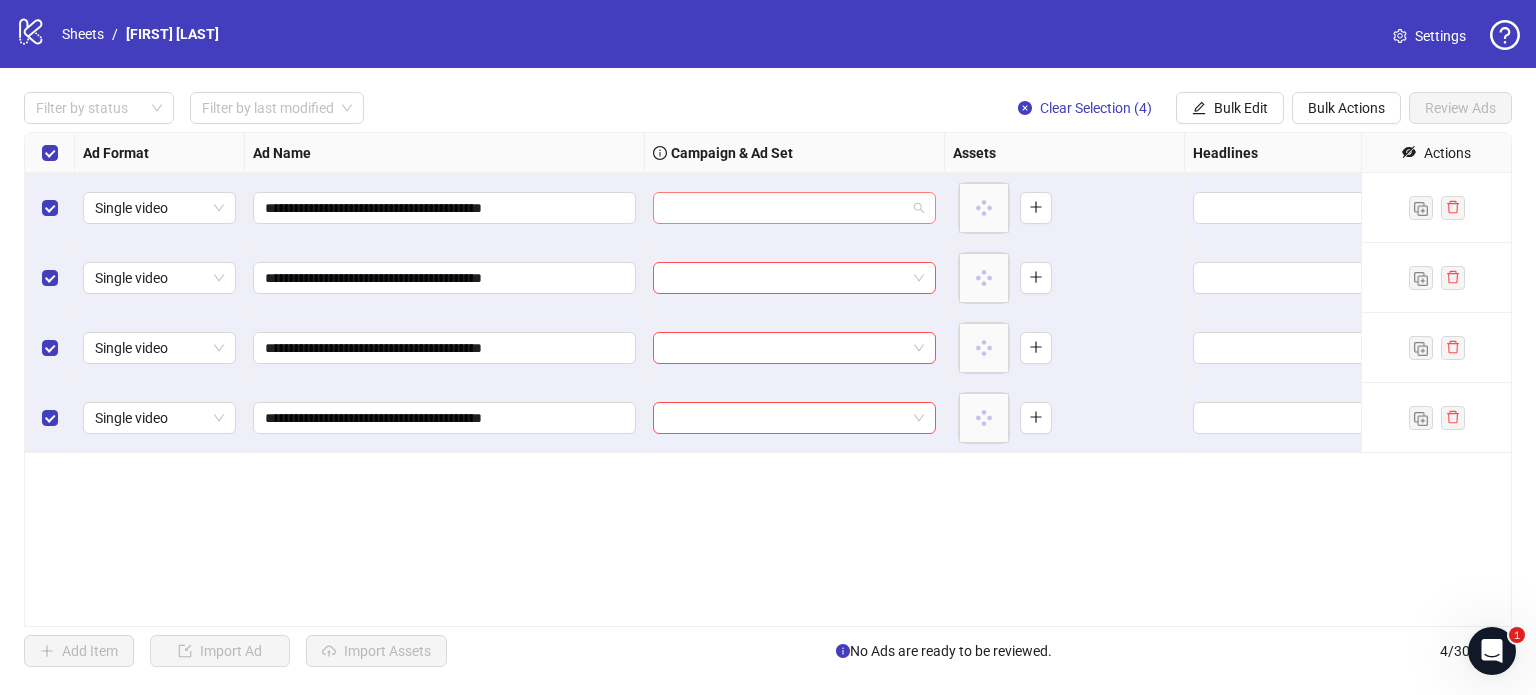 click at bounding box center [785, 208] 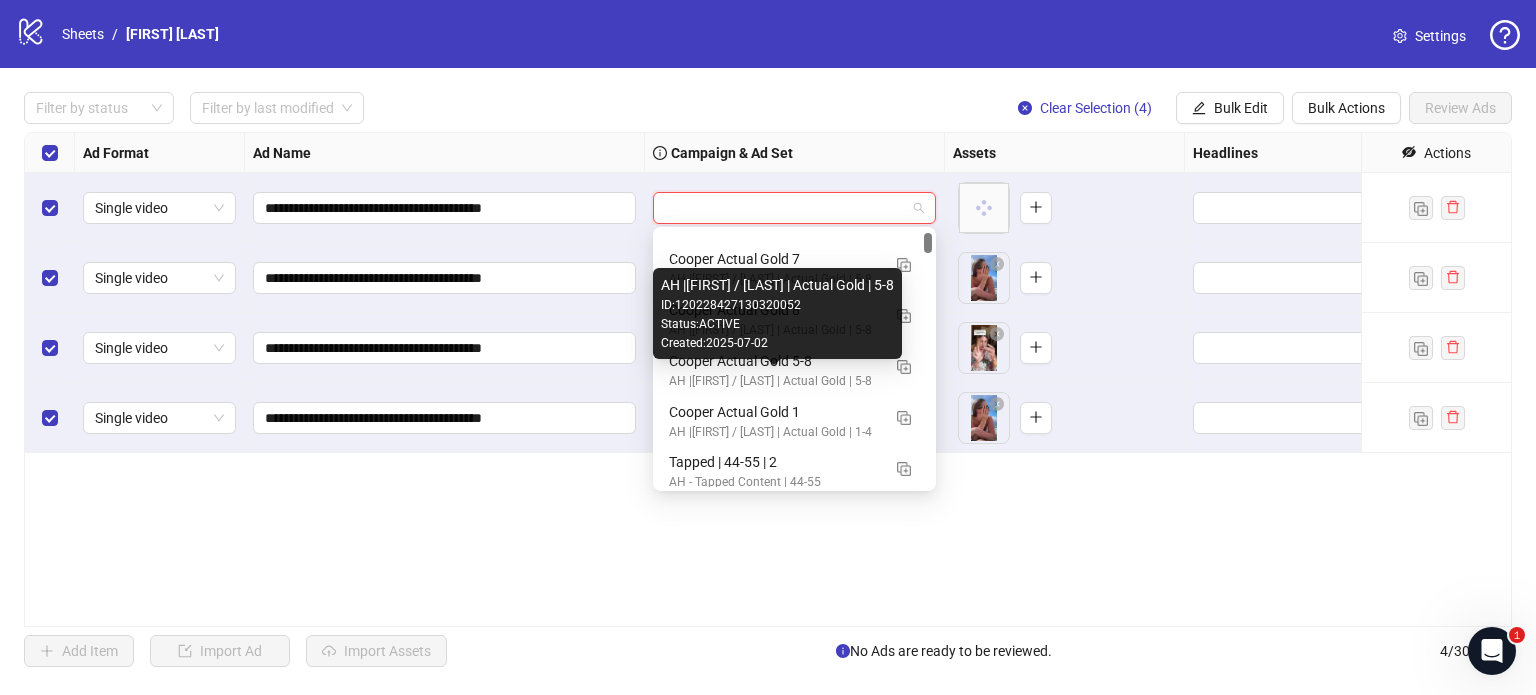 scroll, scrollTop: 248, scrollLeft: 0, axis: vertical 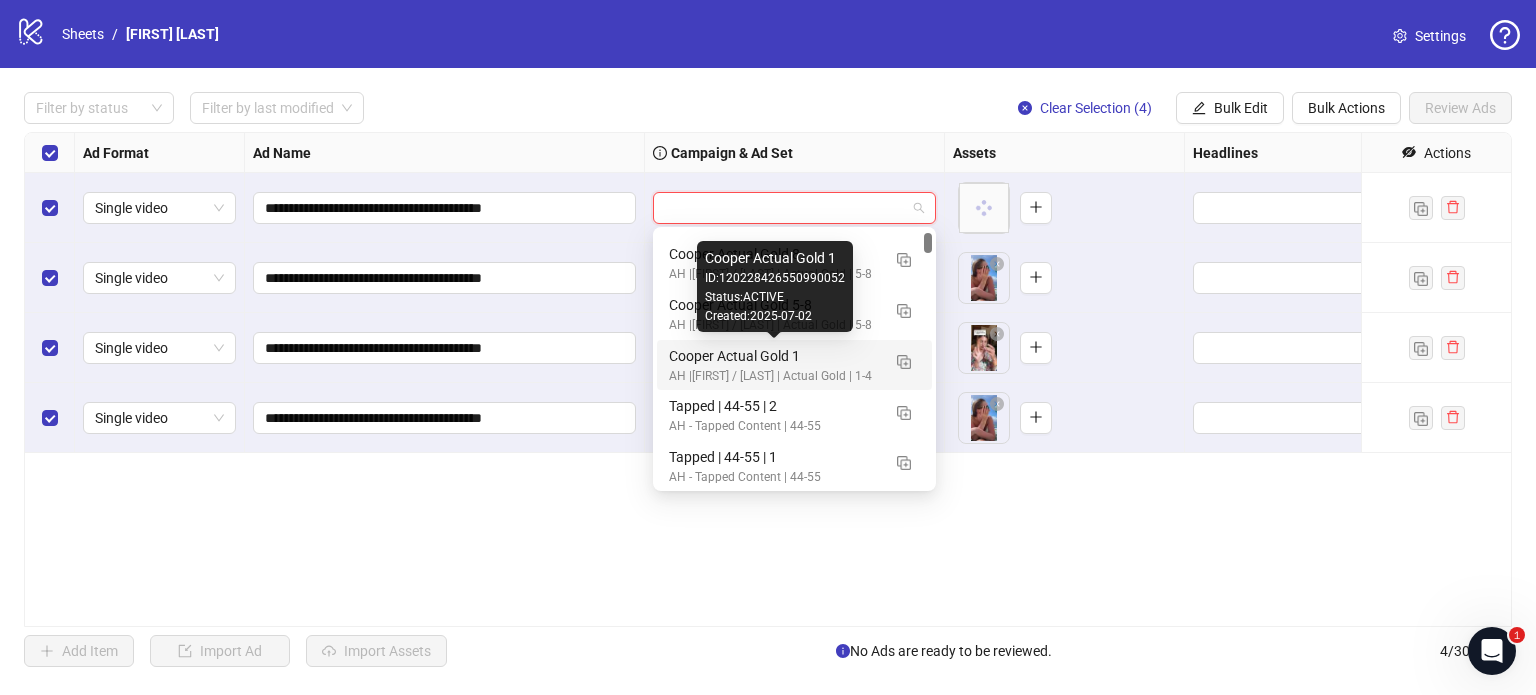 click on "Cooper Actual Gold 1" at bounding box center [774, 356] 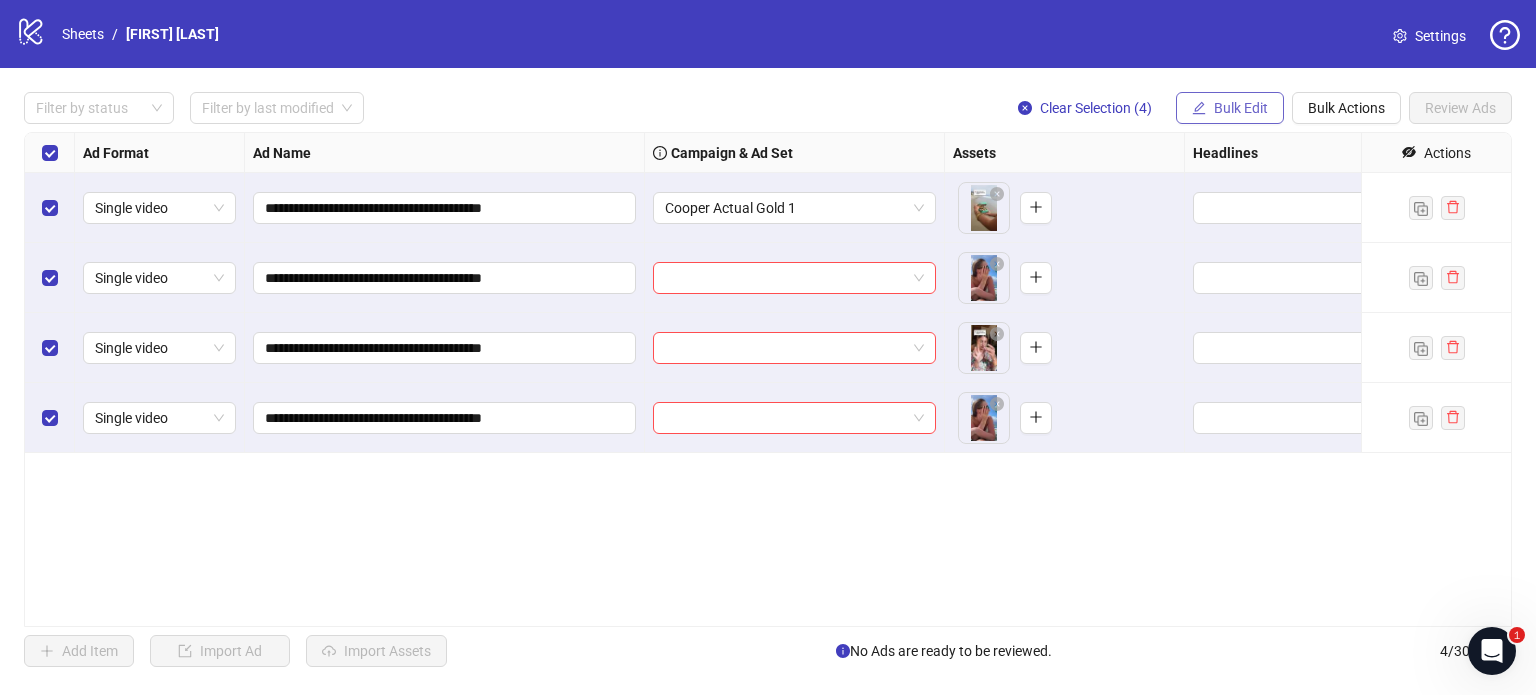 click on "Bulk Edit" at bounding box center (1230, 108) 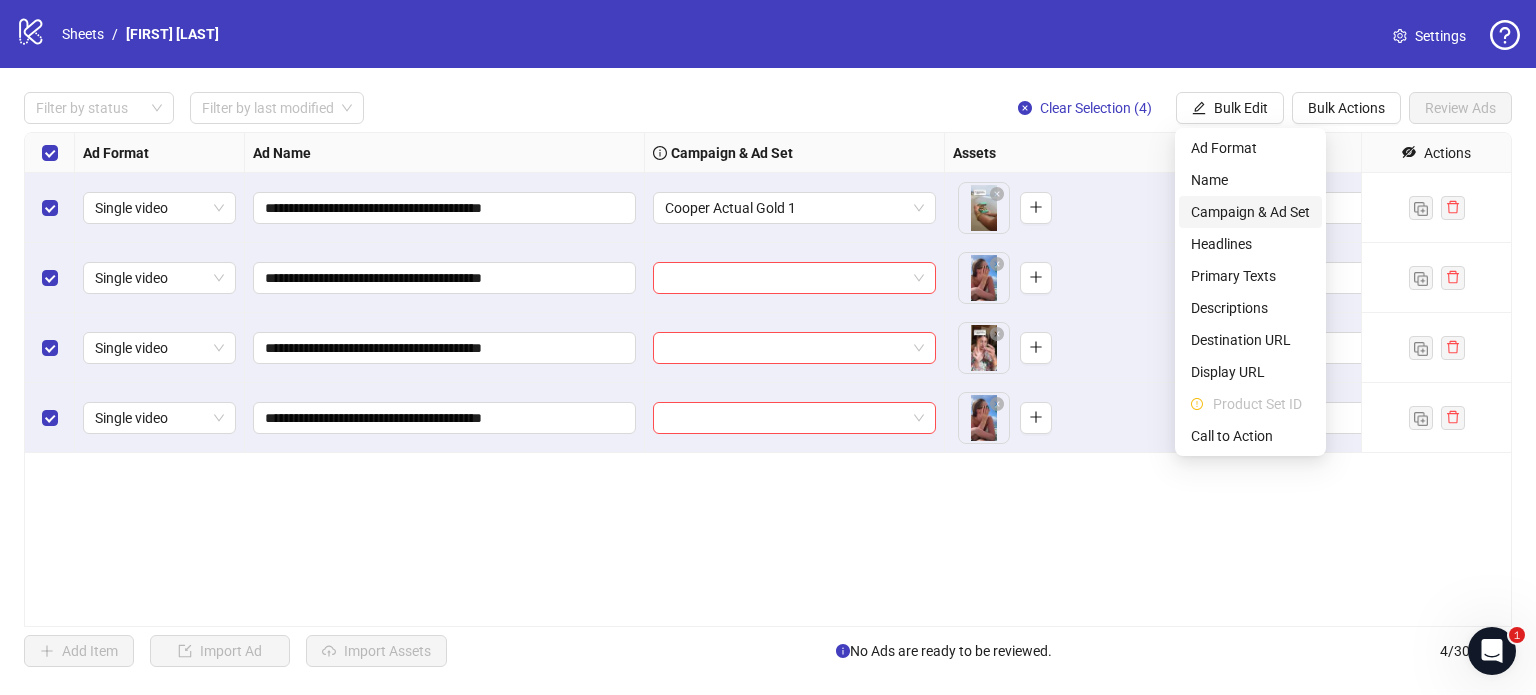 click on "Campaign & Ad Set" at bounding box center (1250, 212) 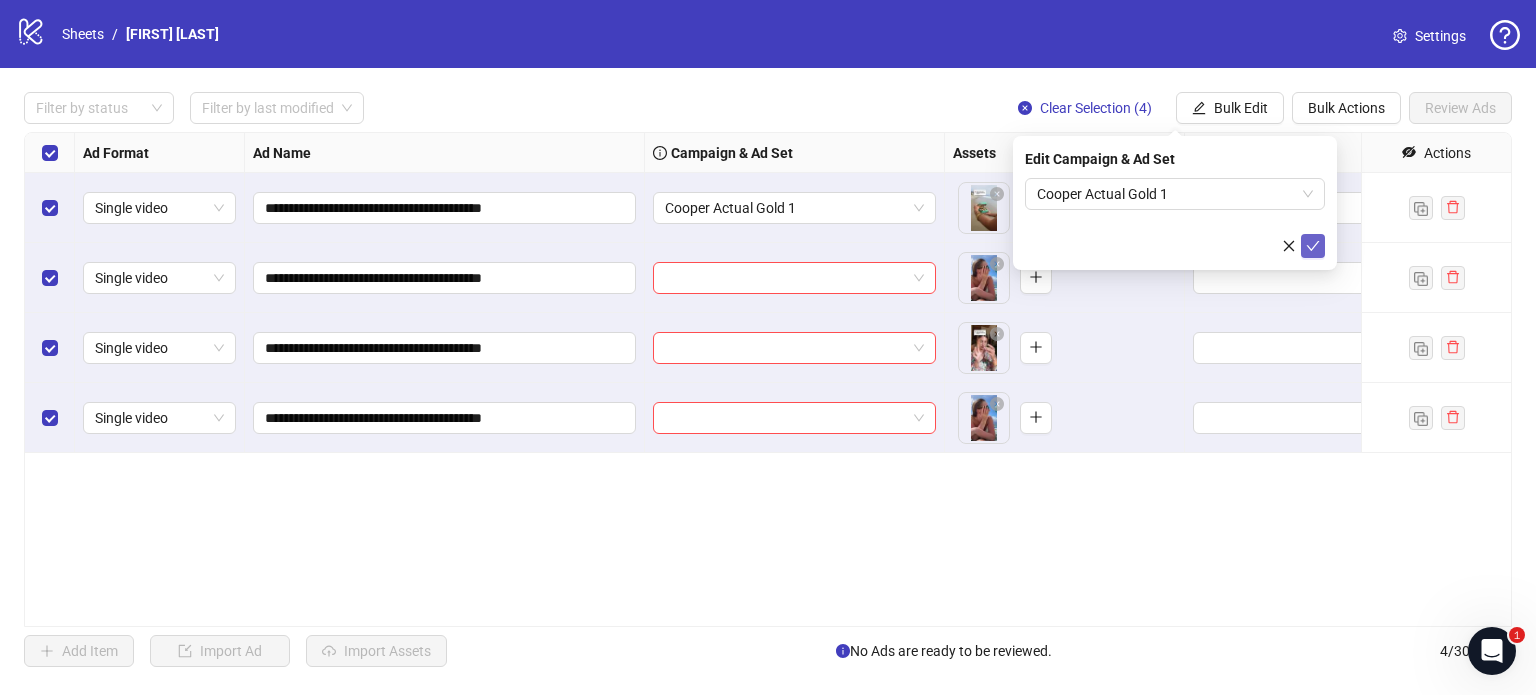 click at bounding box center (1313, 246) 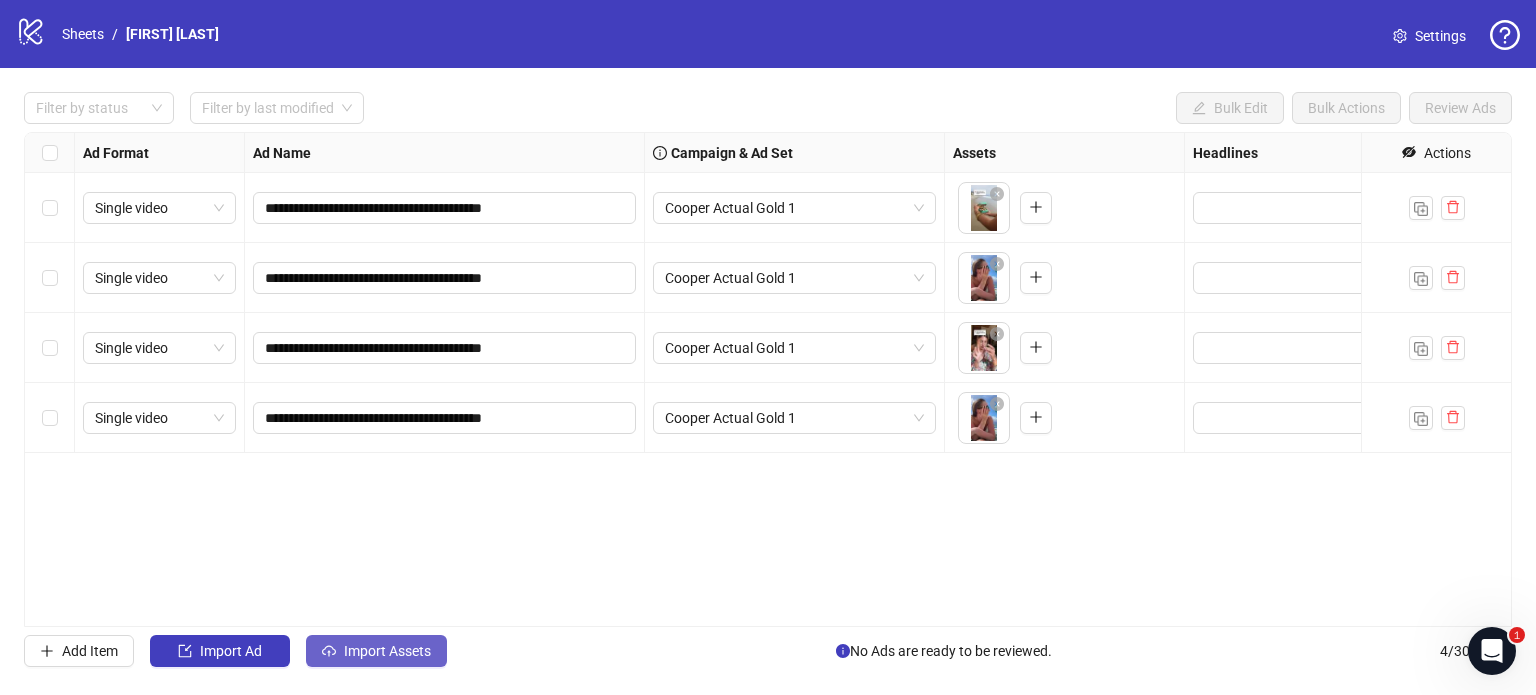 click on "Import Assets" at bounding box center [376, 651] 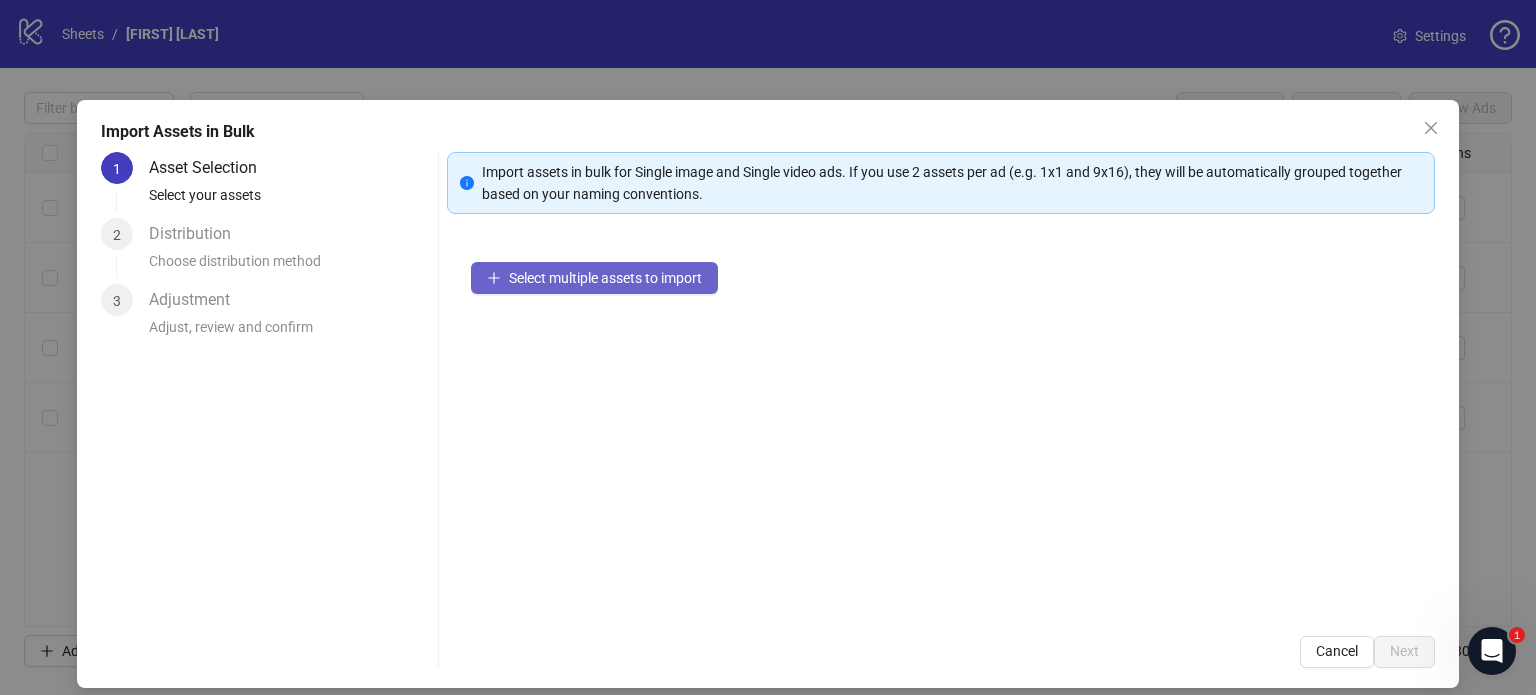 click on "Select multiple assets to import" at bounding box center [605, 278] 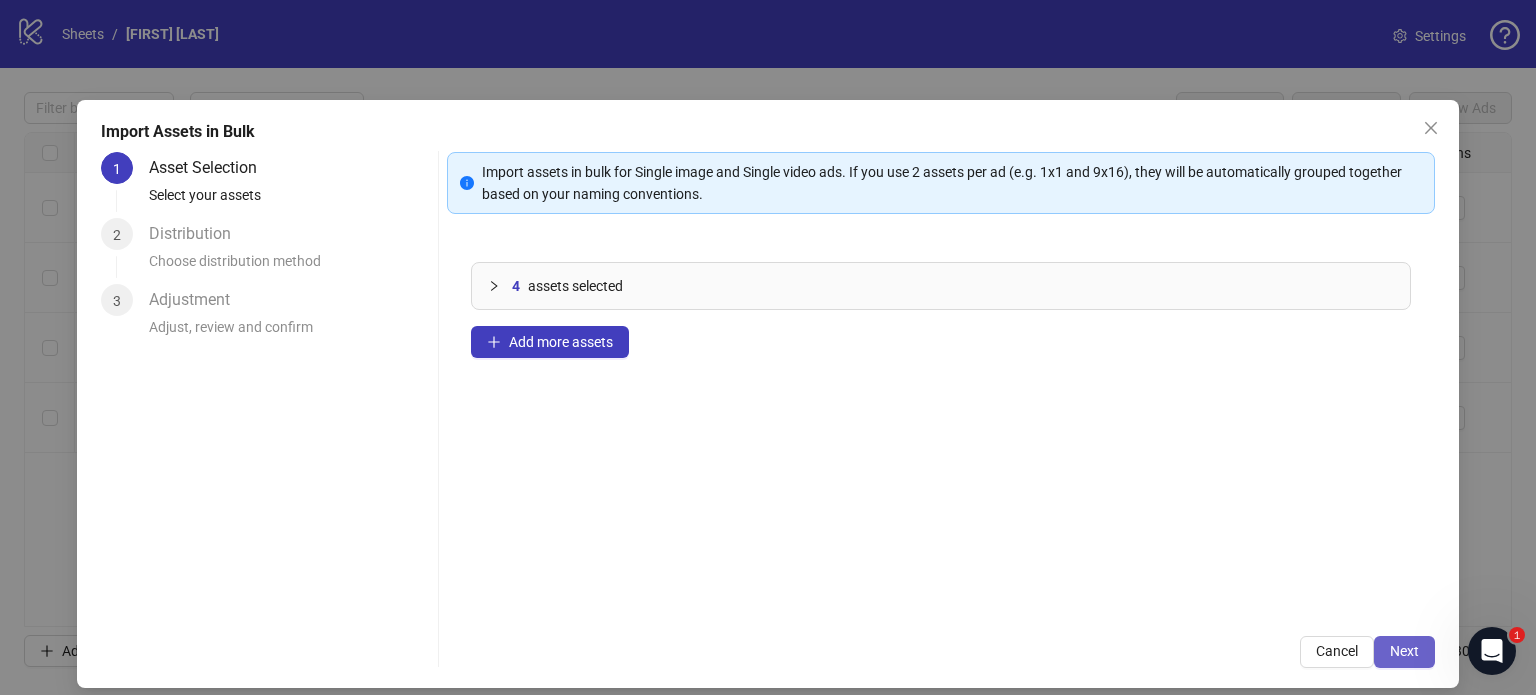 click on "Next" at bounding box center [1404, 651] 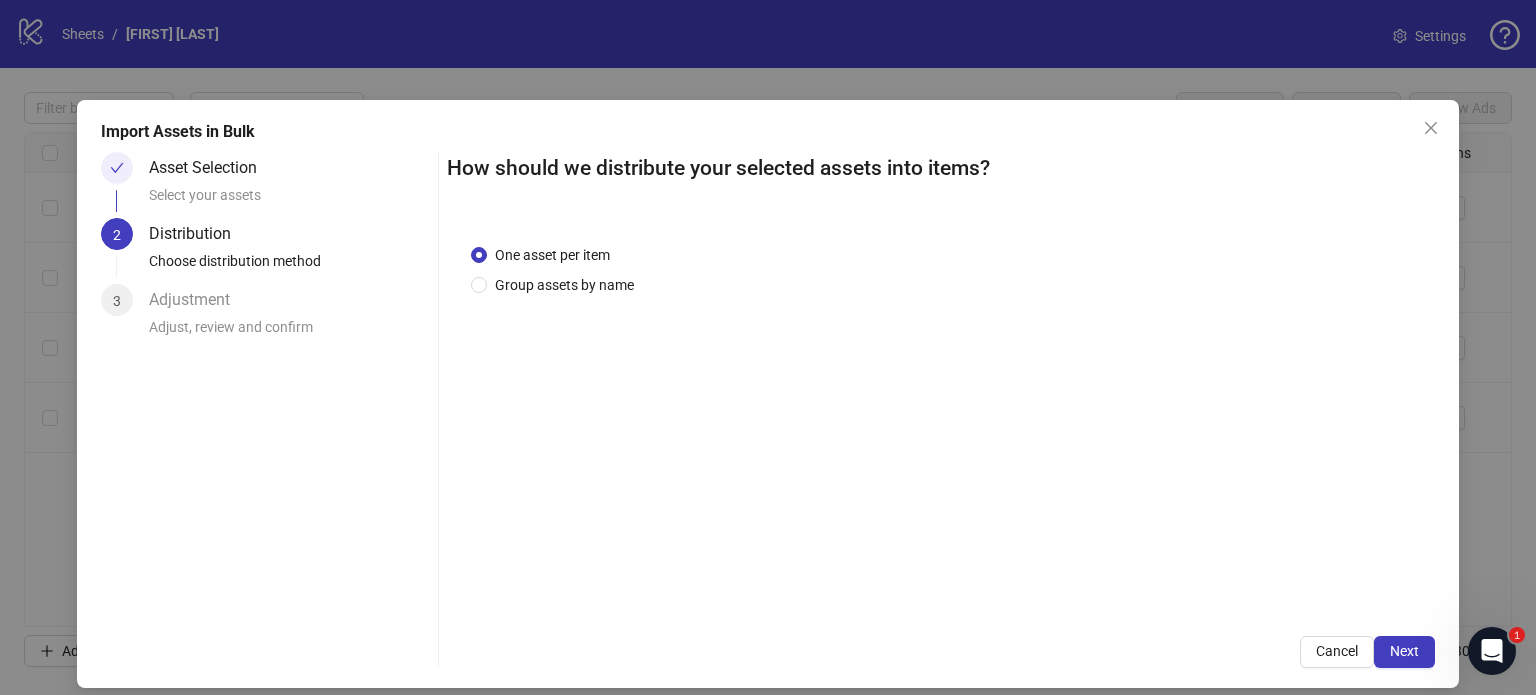 click on "Next" at bounding box center (1404, 651) 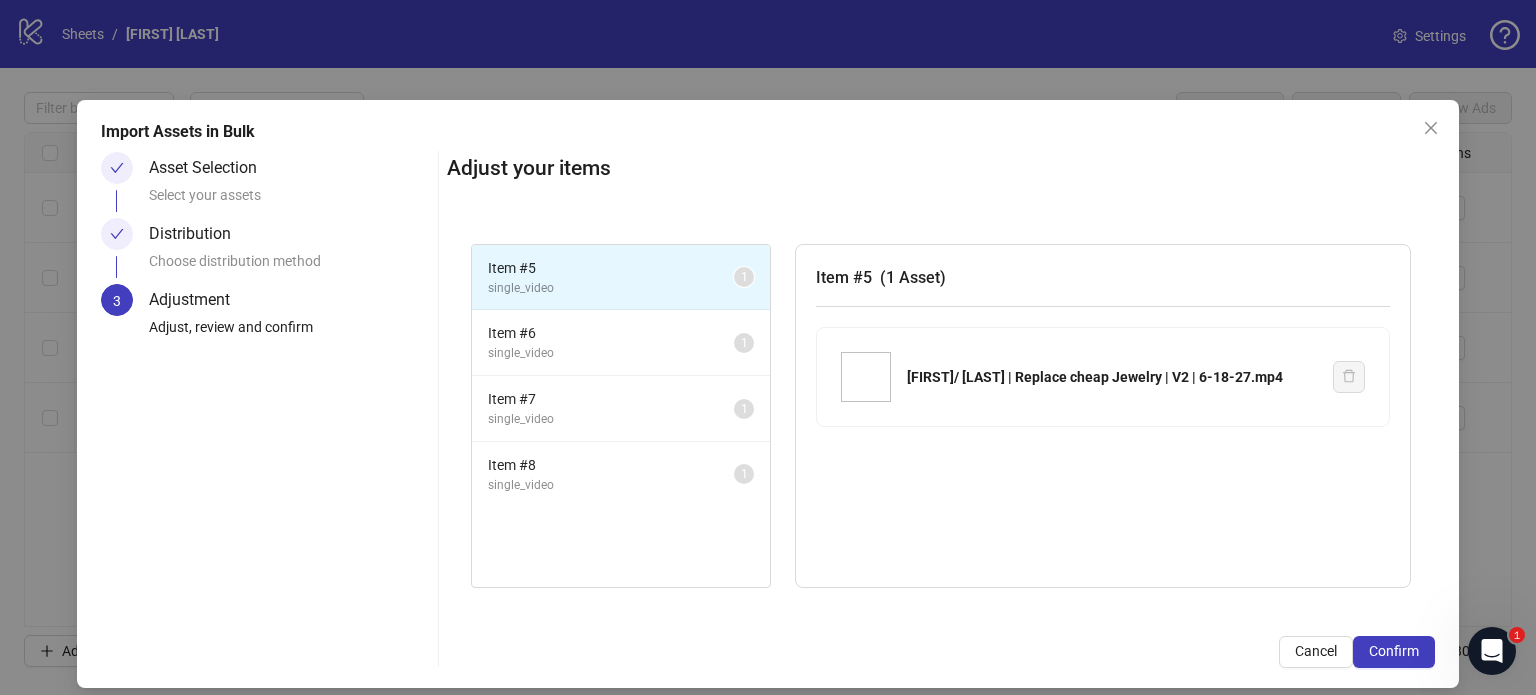 click on "Confirm" at bounding box center [1394, 651] 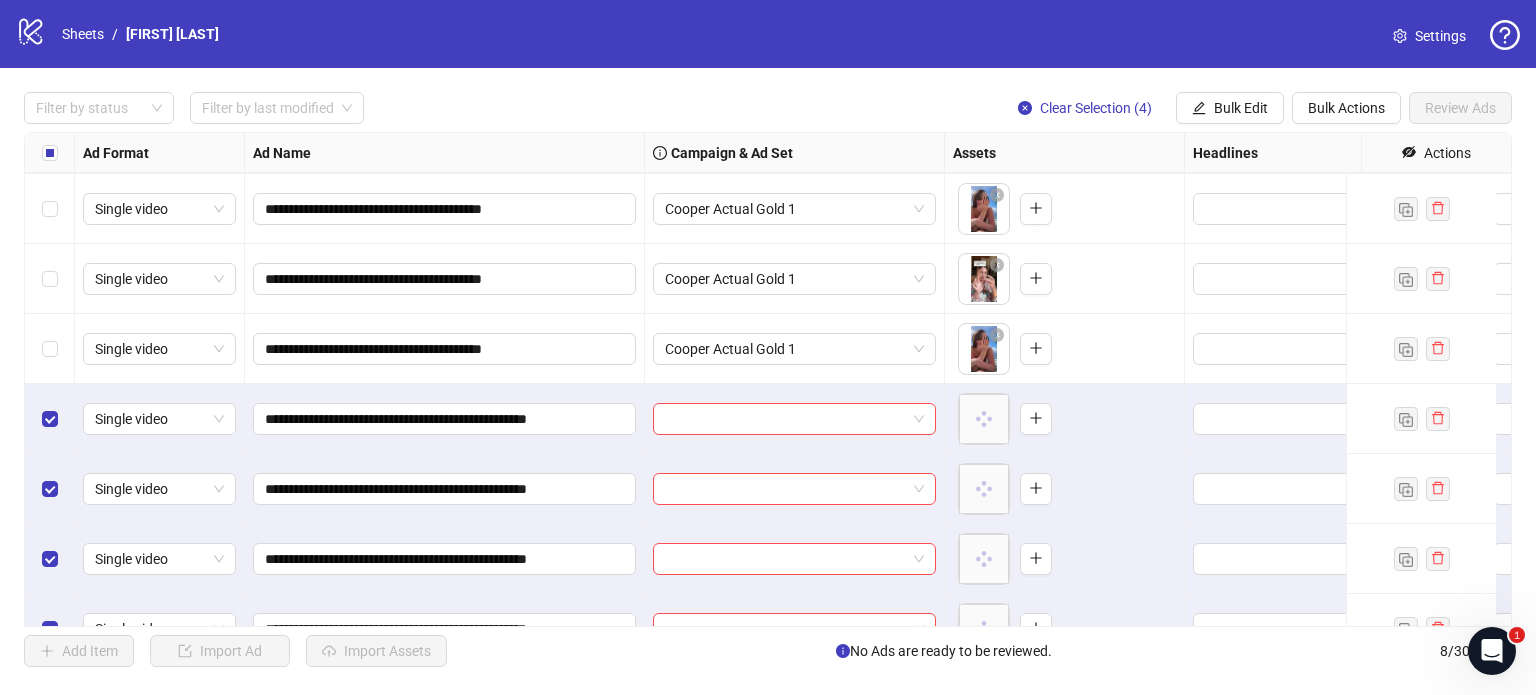 scroll, scrollTop: 121, scrollLeft: 0, axis: vertical 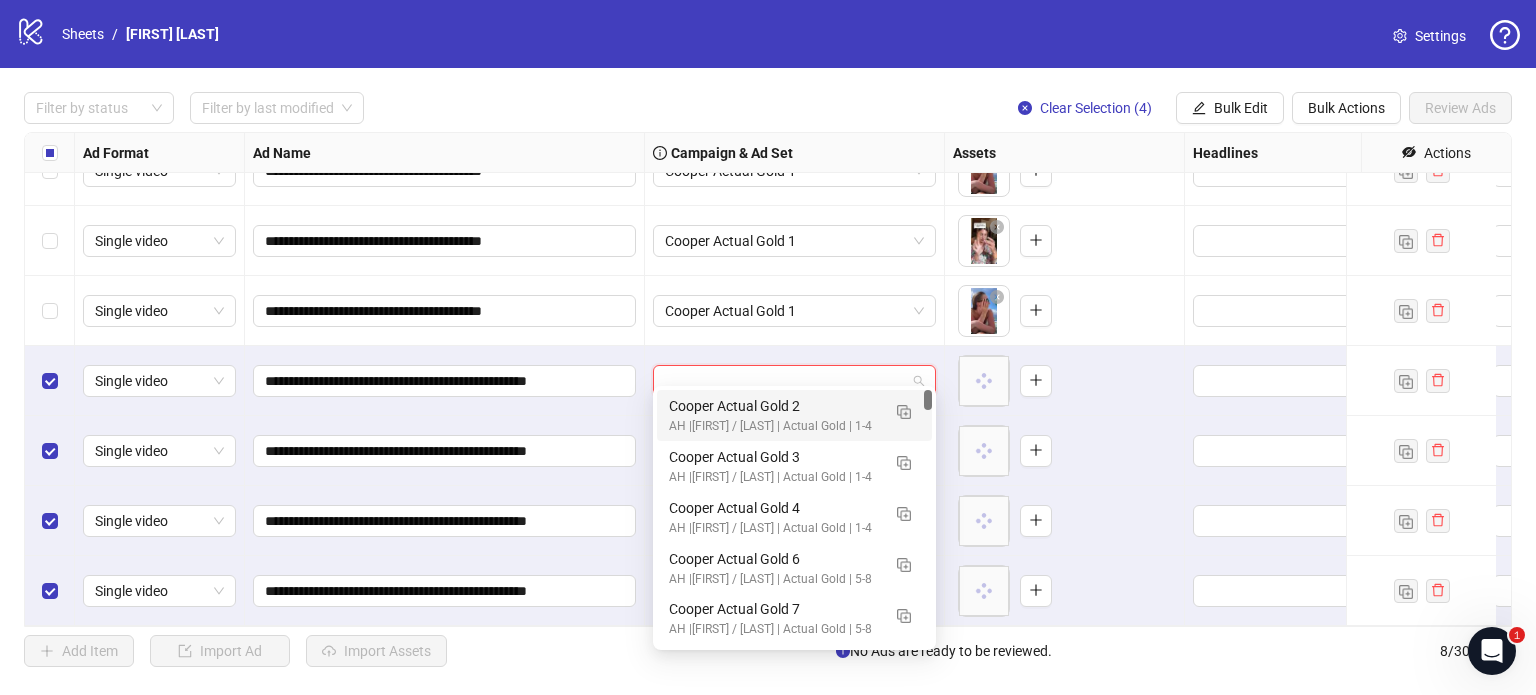 click at bounding box center [785, 381] 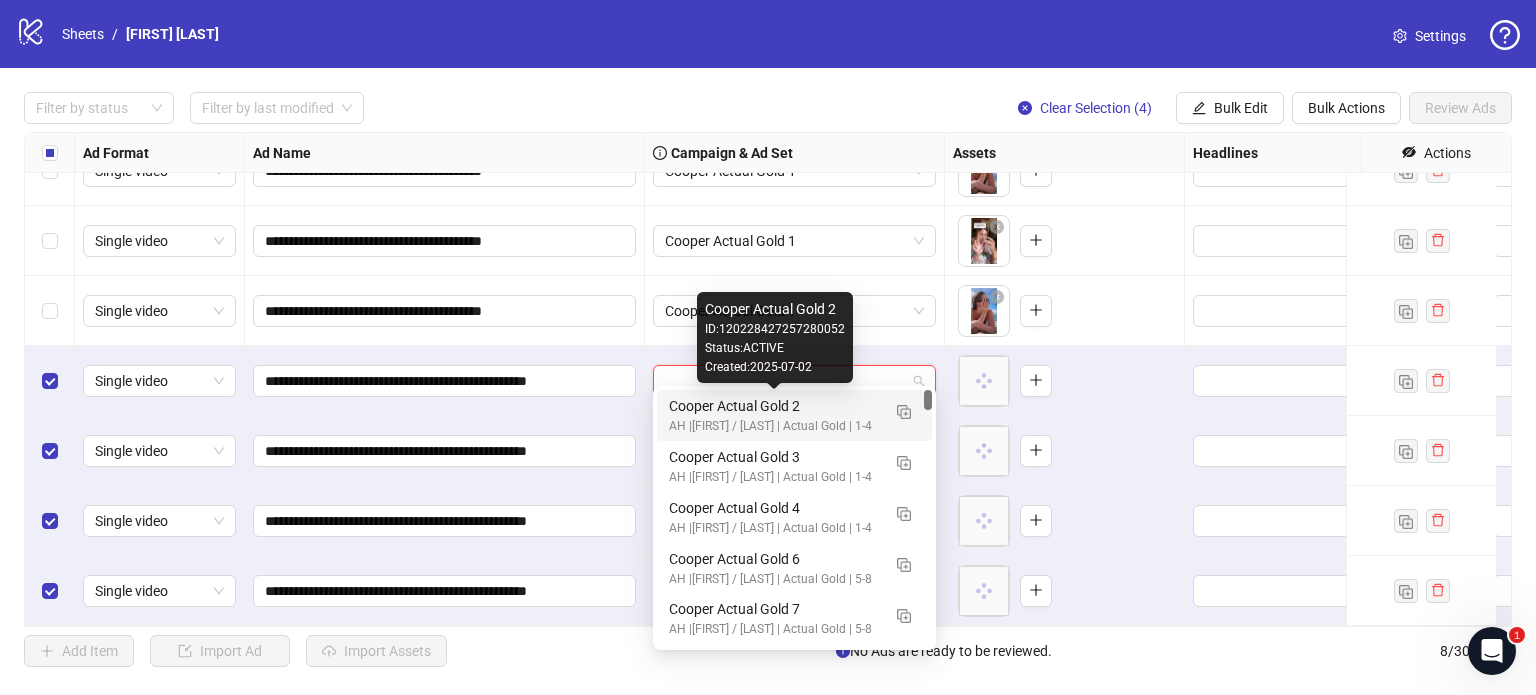 click on "Cooper Actual Gold 2" at bounding box center [774, 406] 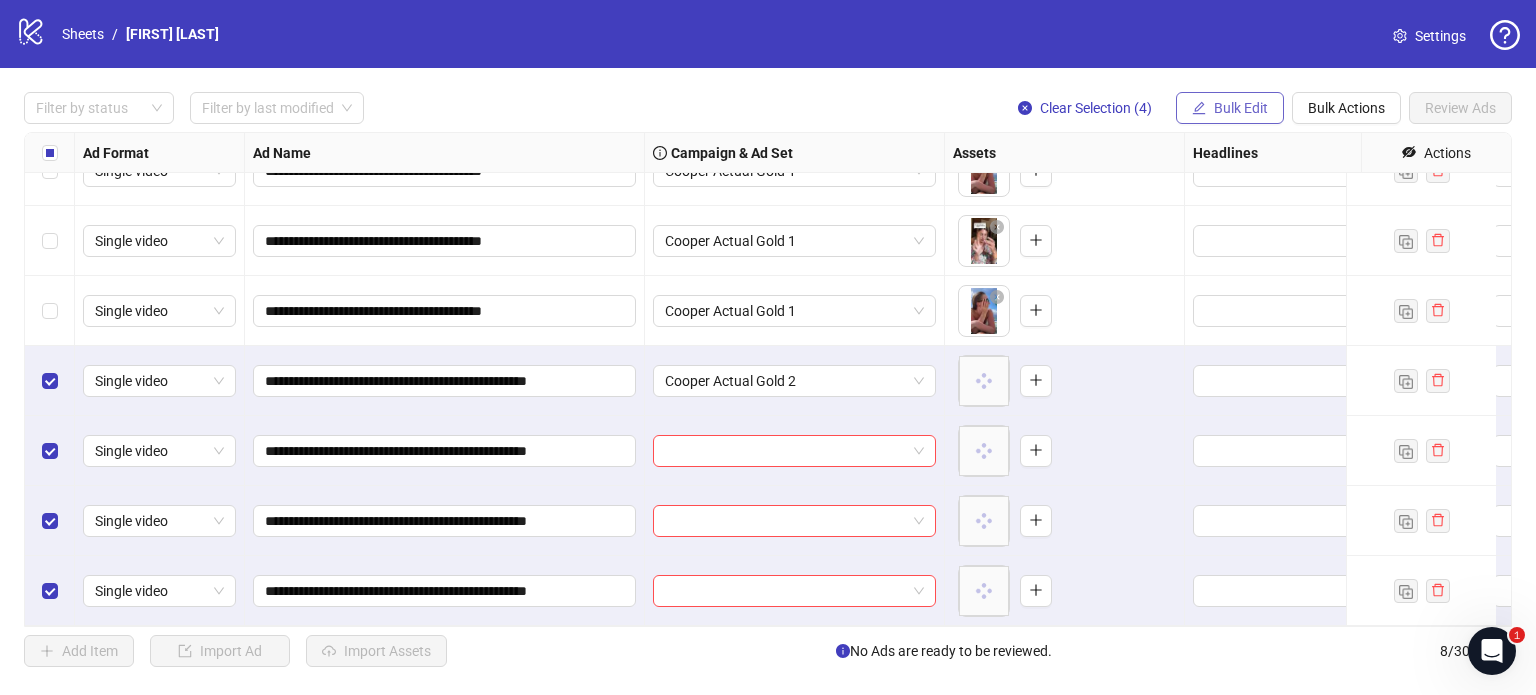 click on "Bulk Edit" at bounding box center [1241, 108] 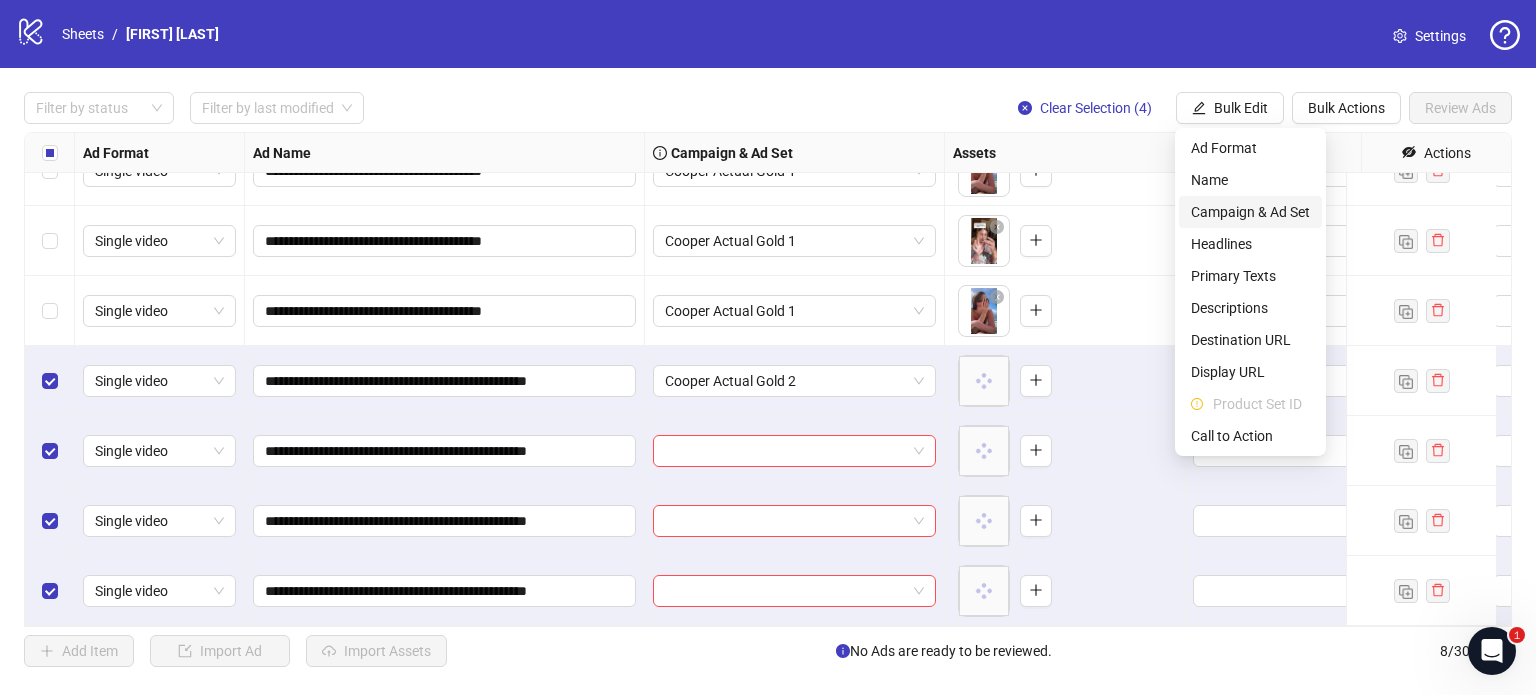 click on "Campaign & Ad Set" at bounding box center [1250, 212] 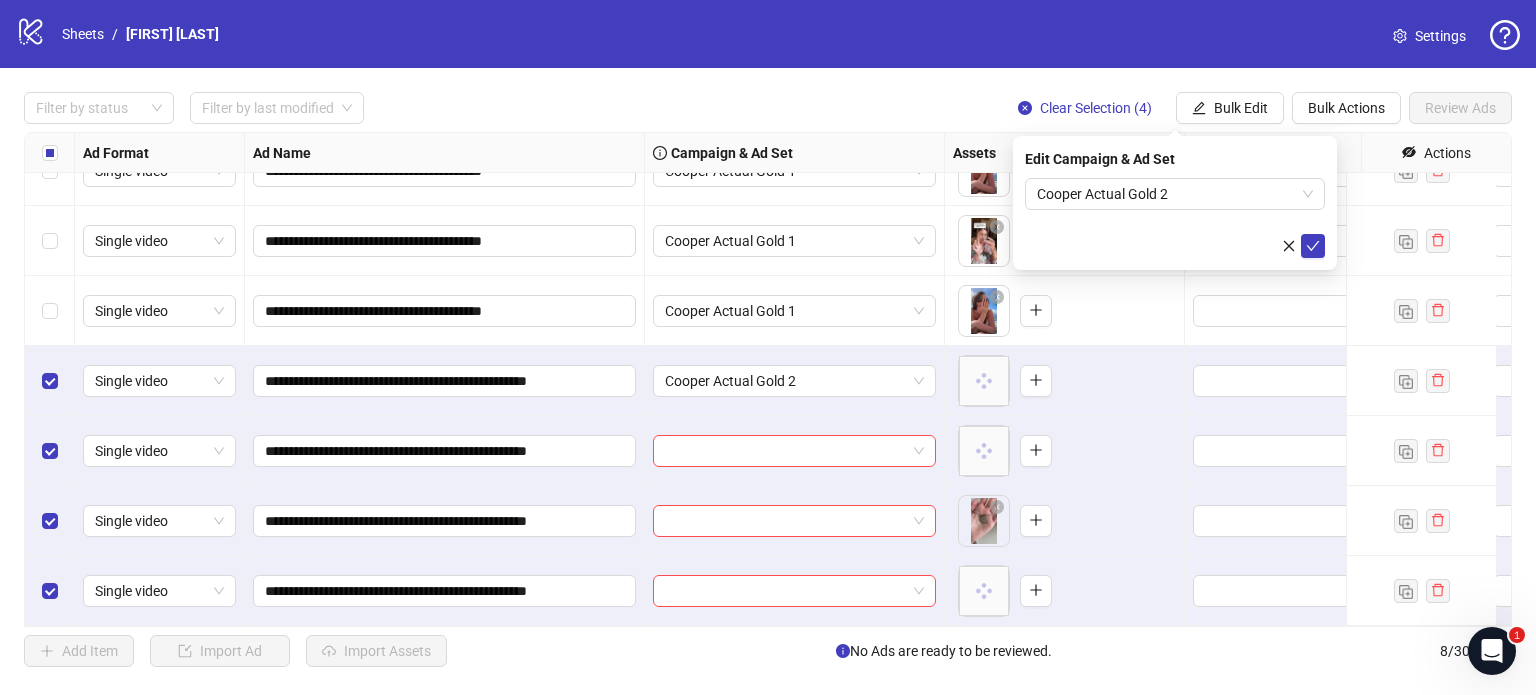 click on "Edit Campaign & Ad Set Cooper Actual Gold 2" at bounding box center [1175, 203] 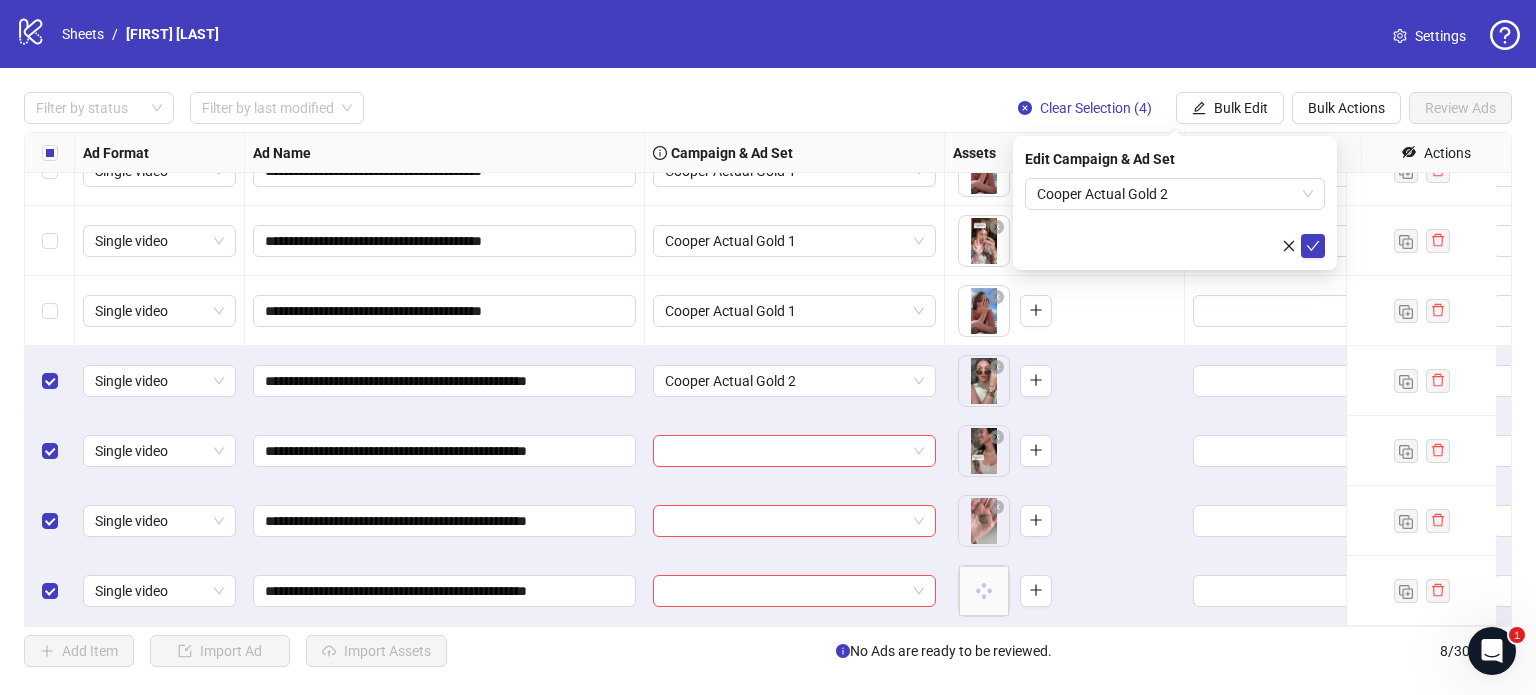 click at bounding box center [1175, 246] 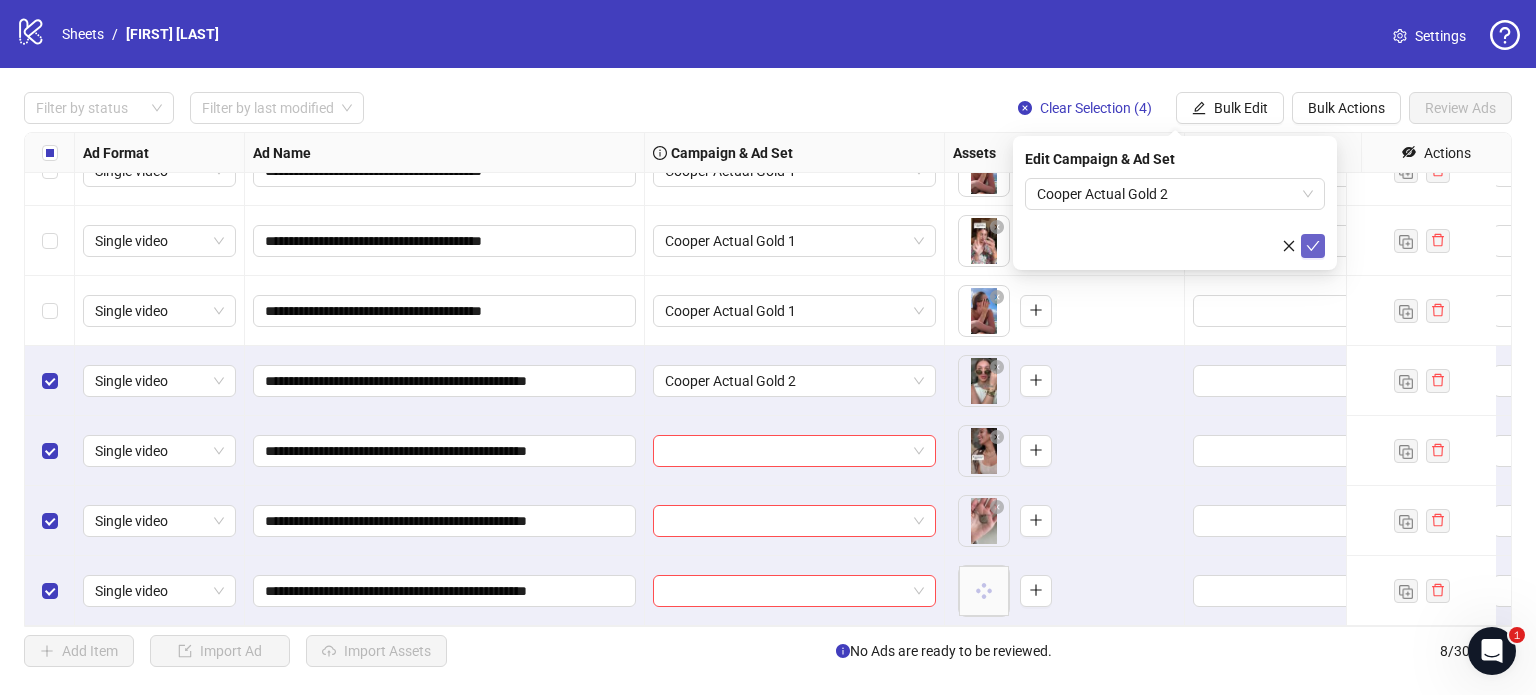 click at bounding box center (1313, 246) 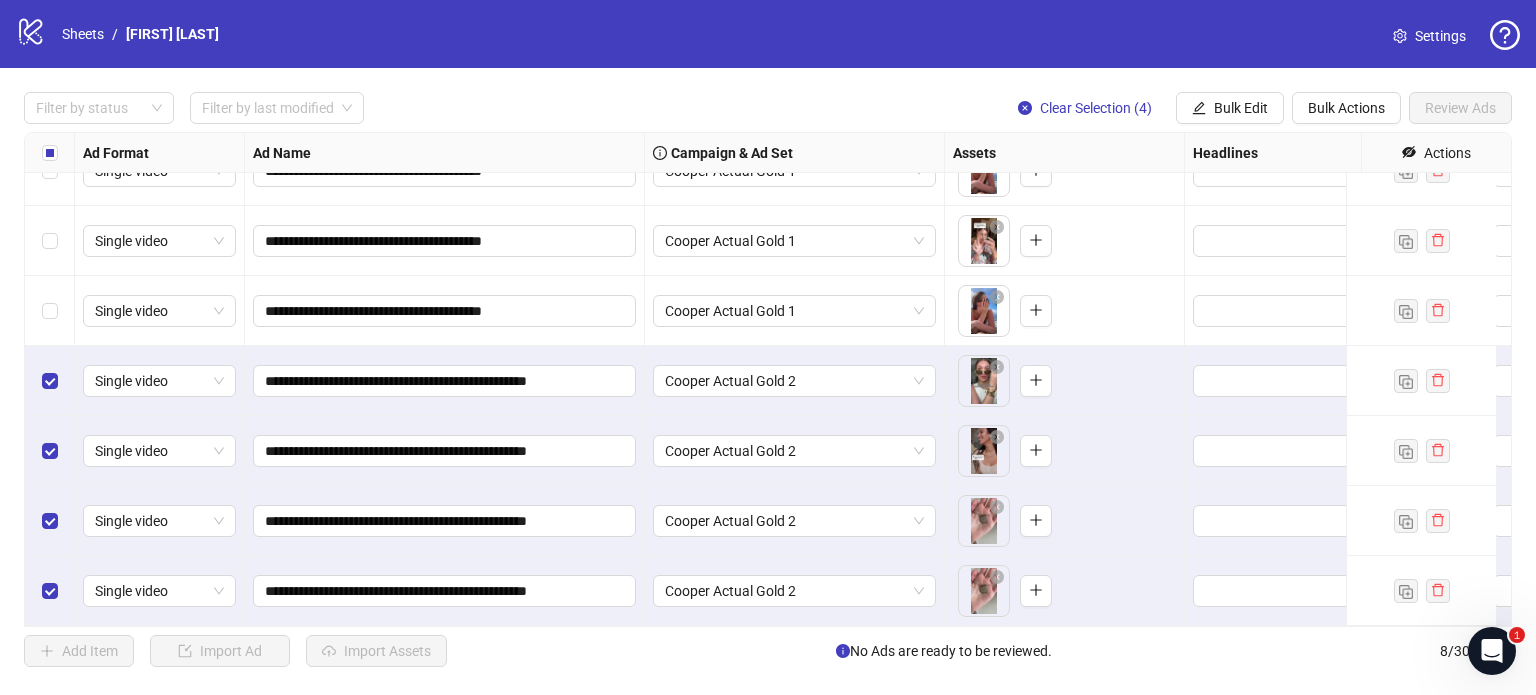 click at bounding box center (50, 153) 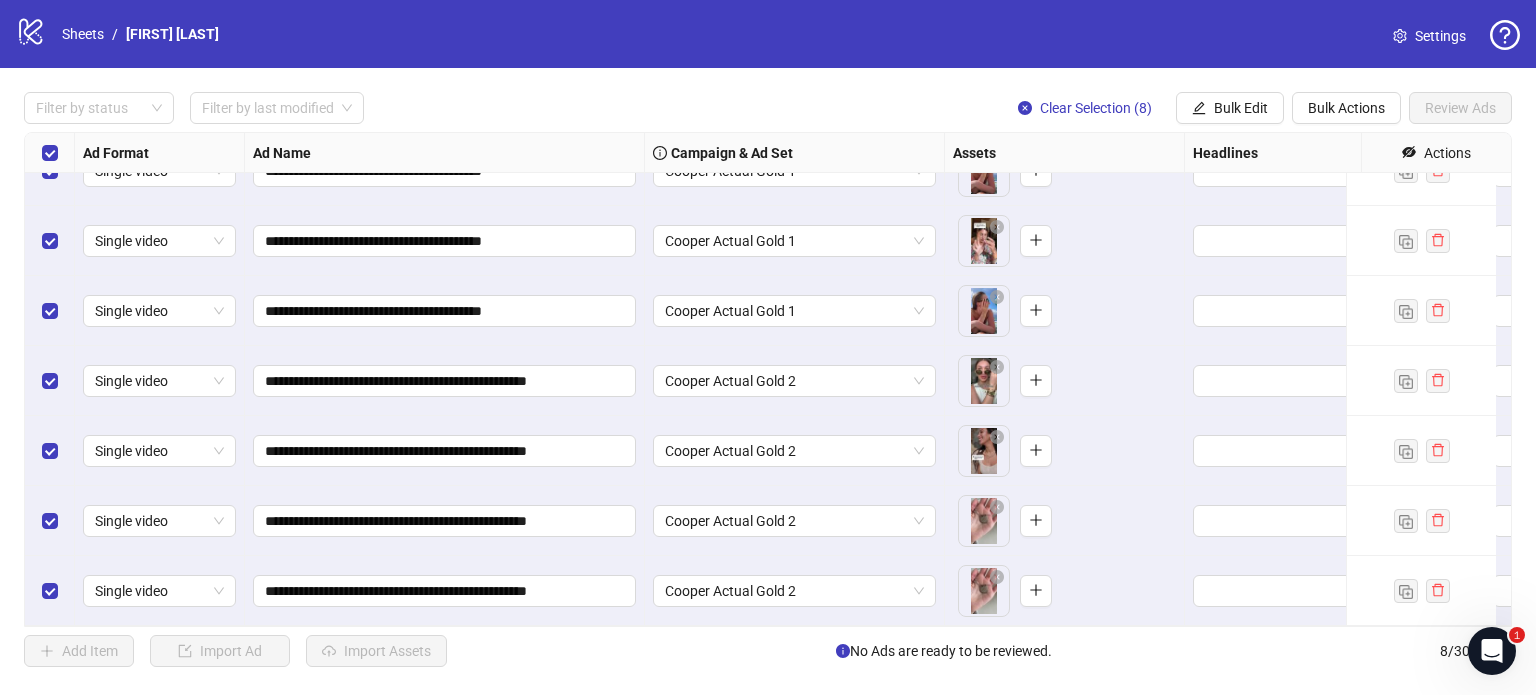 click at bounding box center (50, 153) 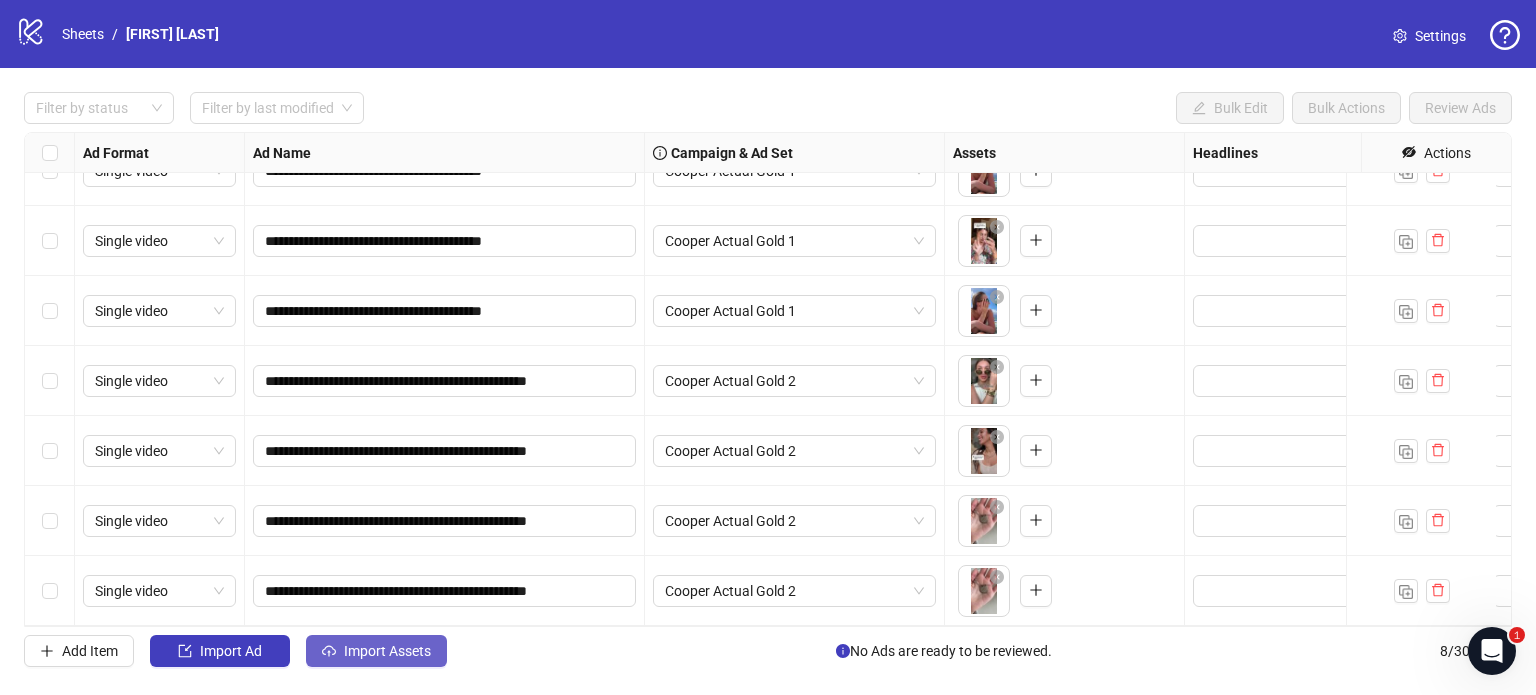 click on "Import Assets" at bounding box center (231, 651) 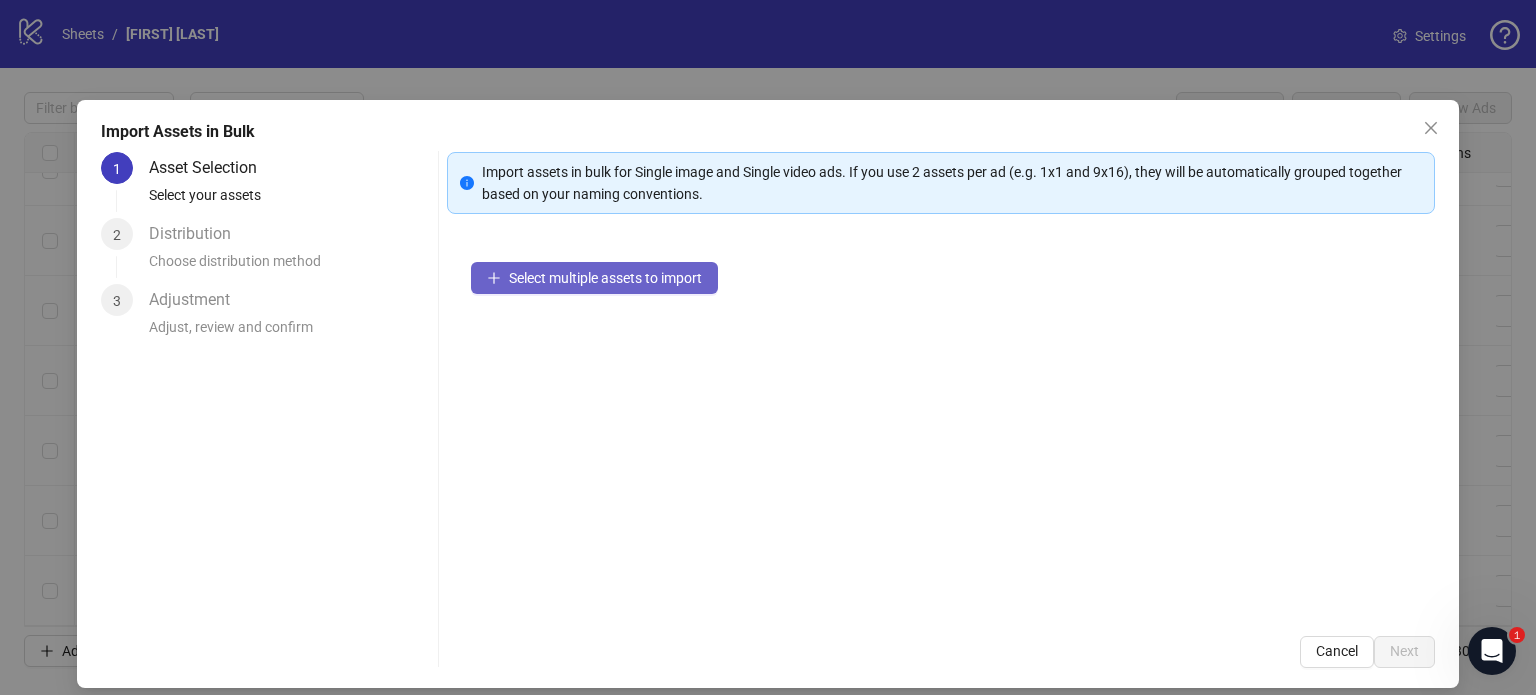 click on "Select multiple assets to import" at bounding box center (605, 278) 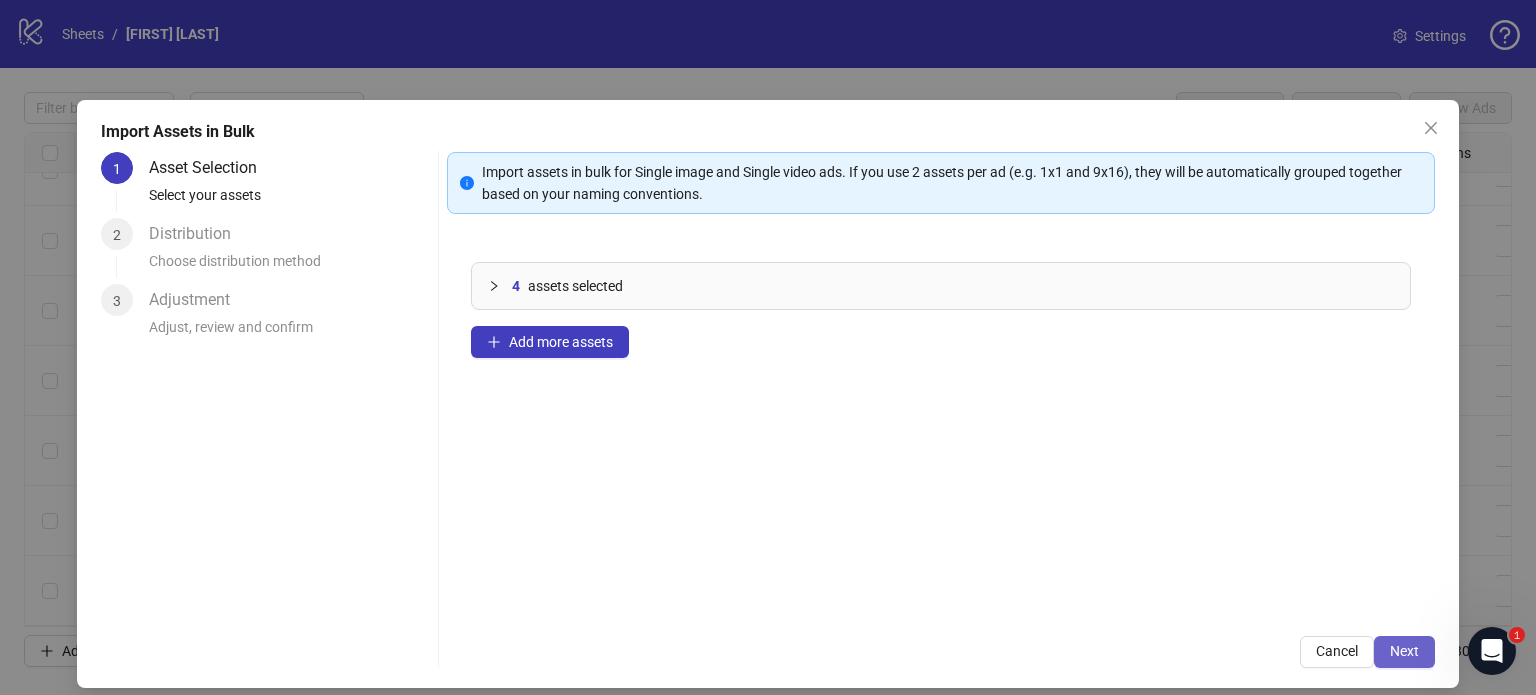 click on "Next" at bounding box center [1404, 651] 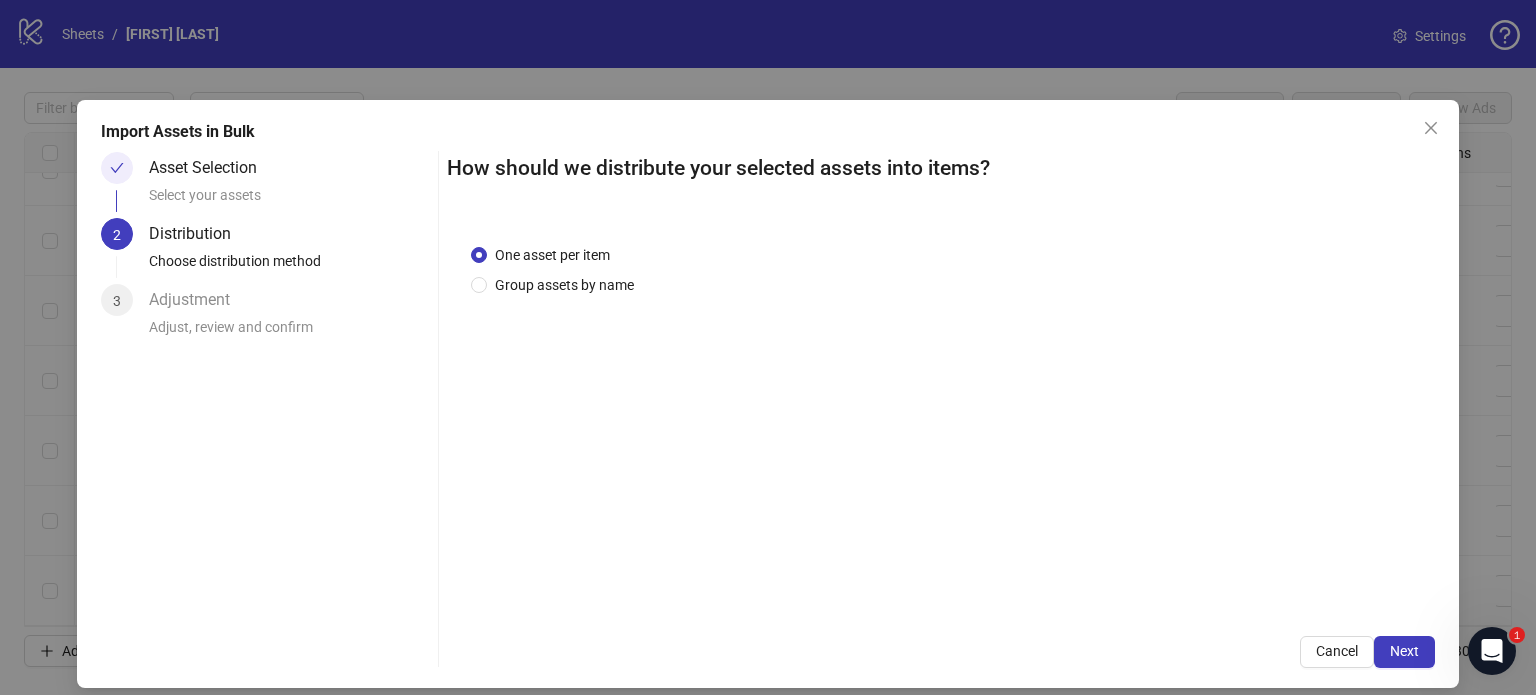 click on "Next" at bounding box center [1404, 651] 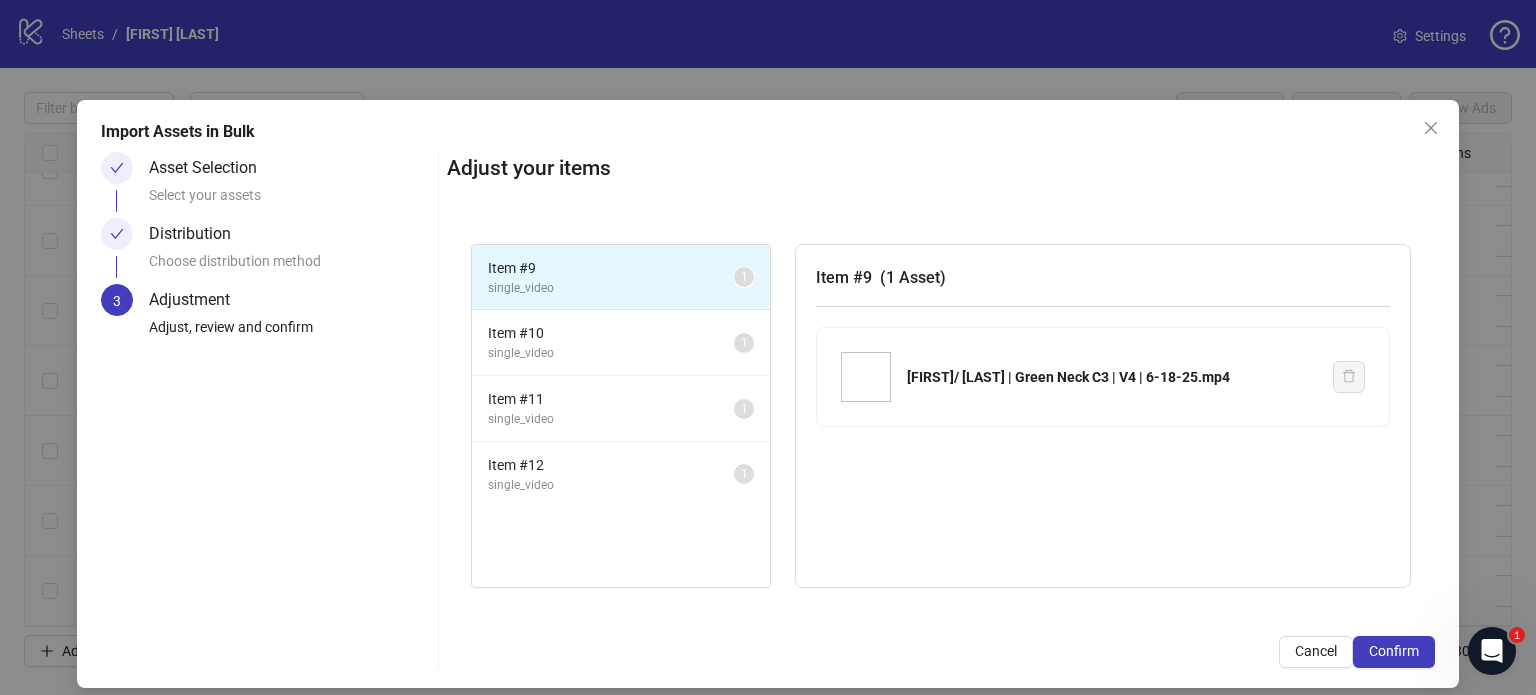 click on "Confirm" at bounding box center [1394, 651] 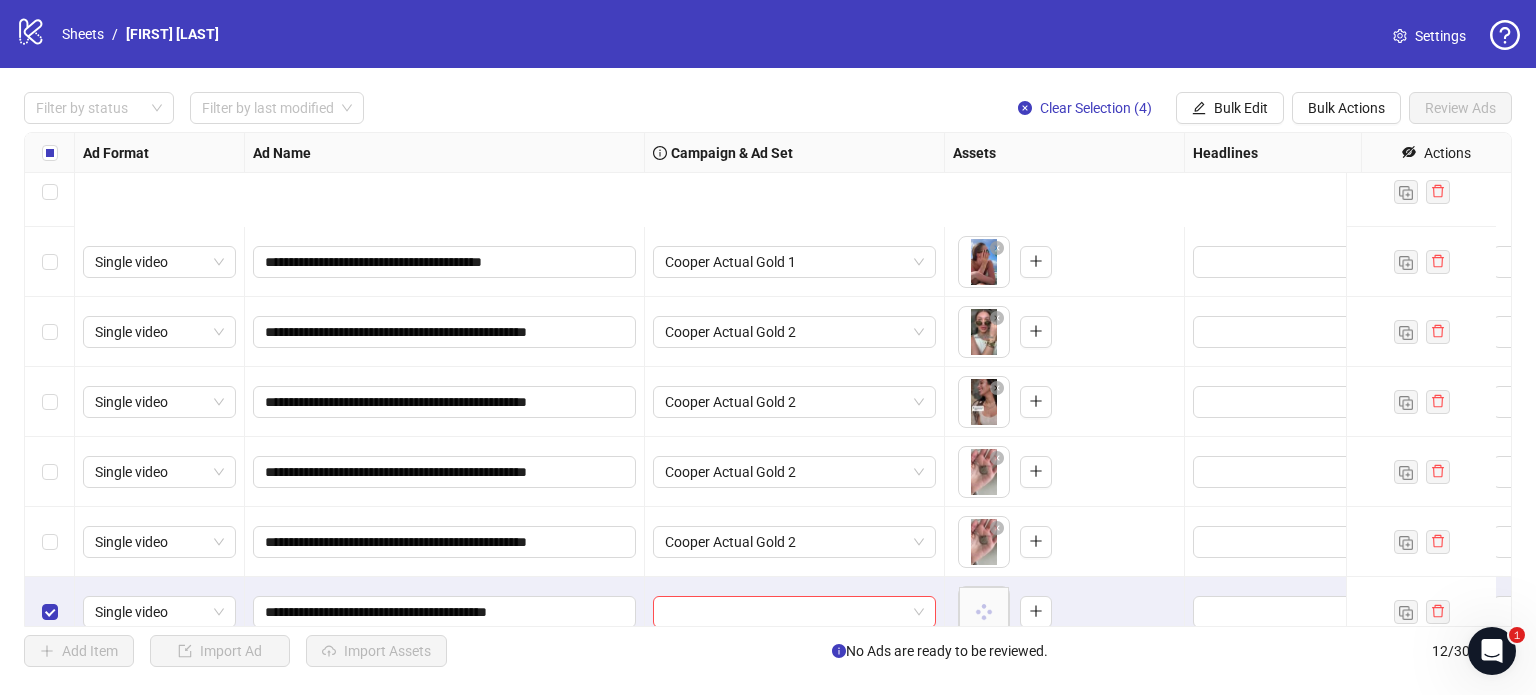 scroll, scrollTop: 401, scrollLeft: 0, axis: vertical 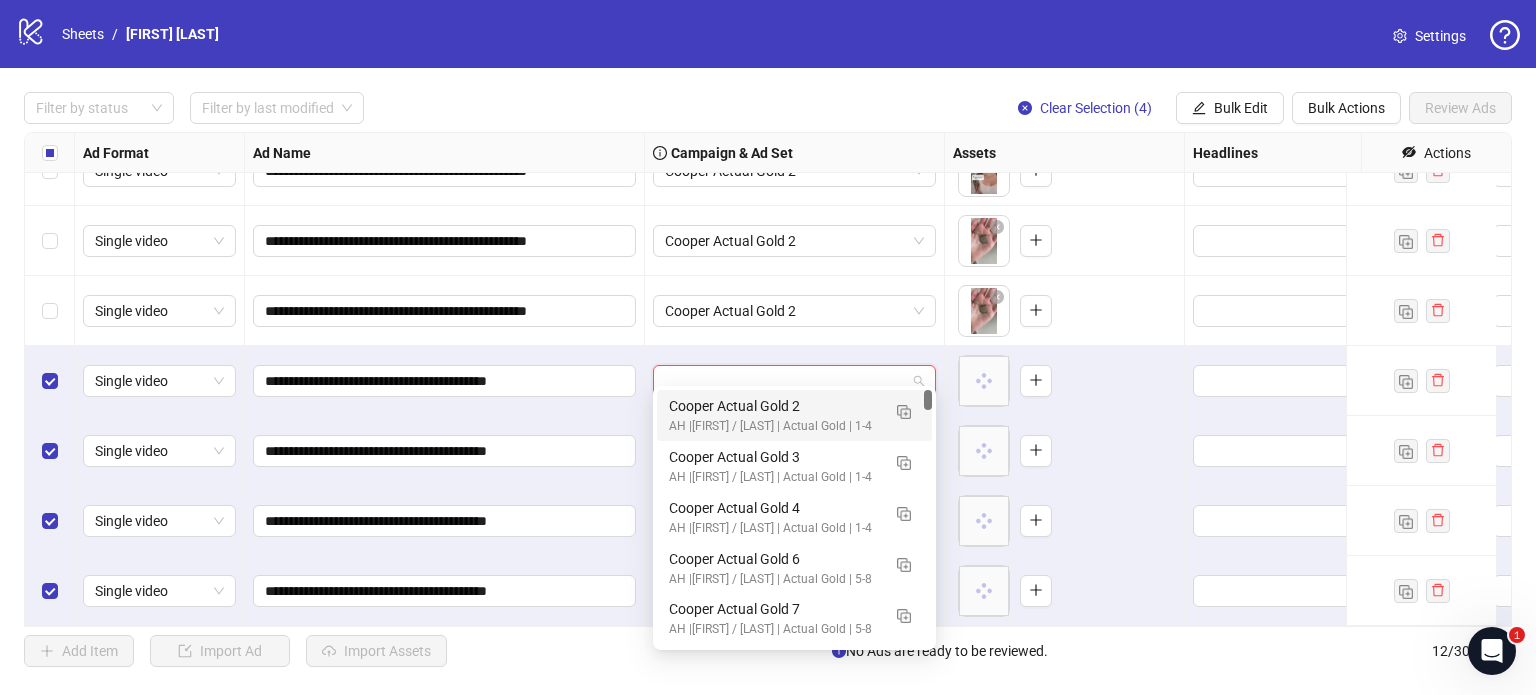 click at bounding box center (785, 381) 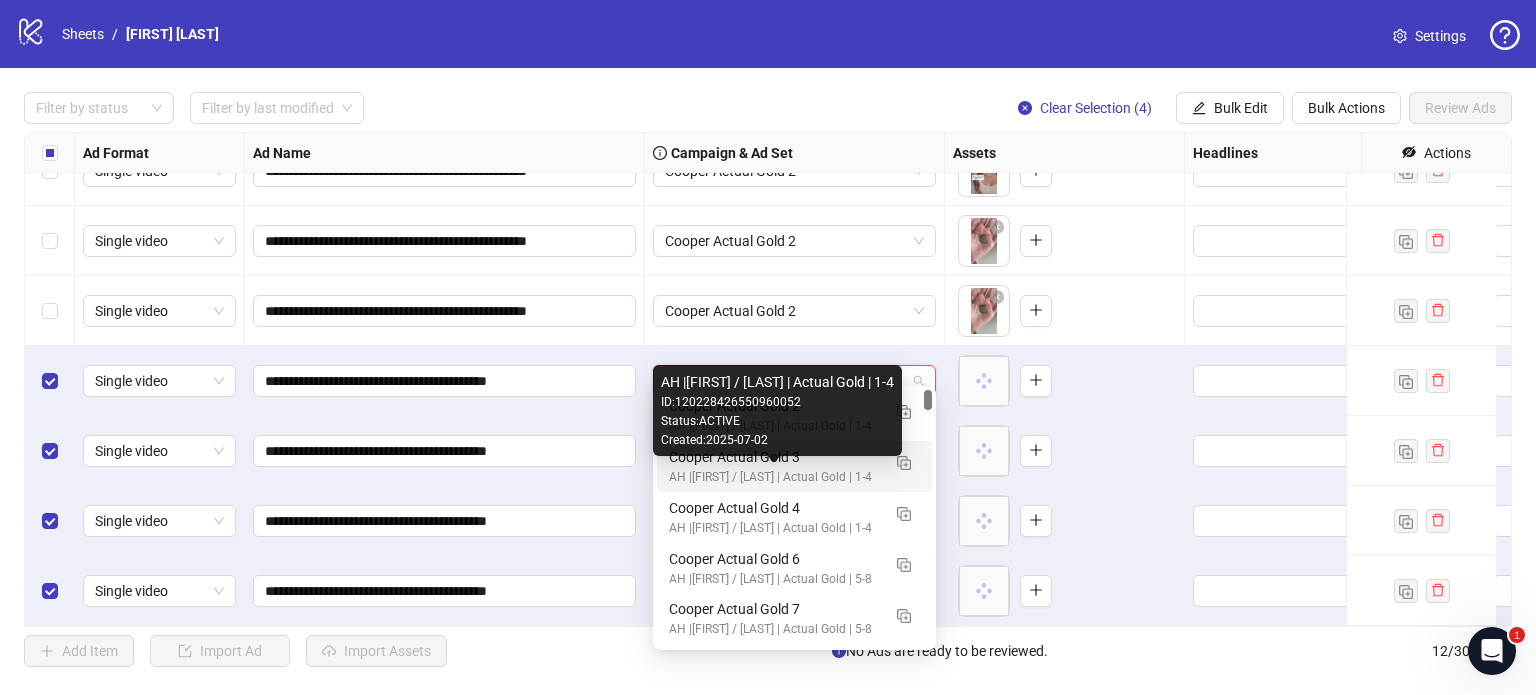 click on "AH |Faris / Cooper | Actual Gold | 1-4" at bounding box center [774, 477] 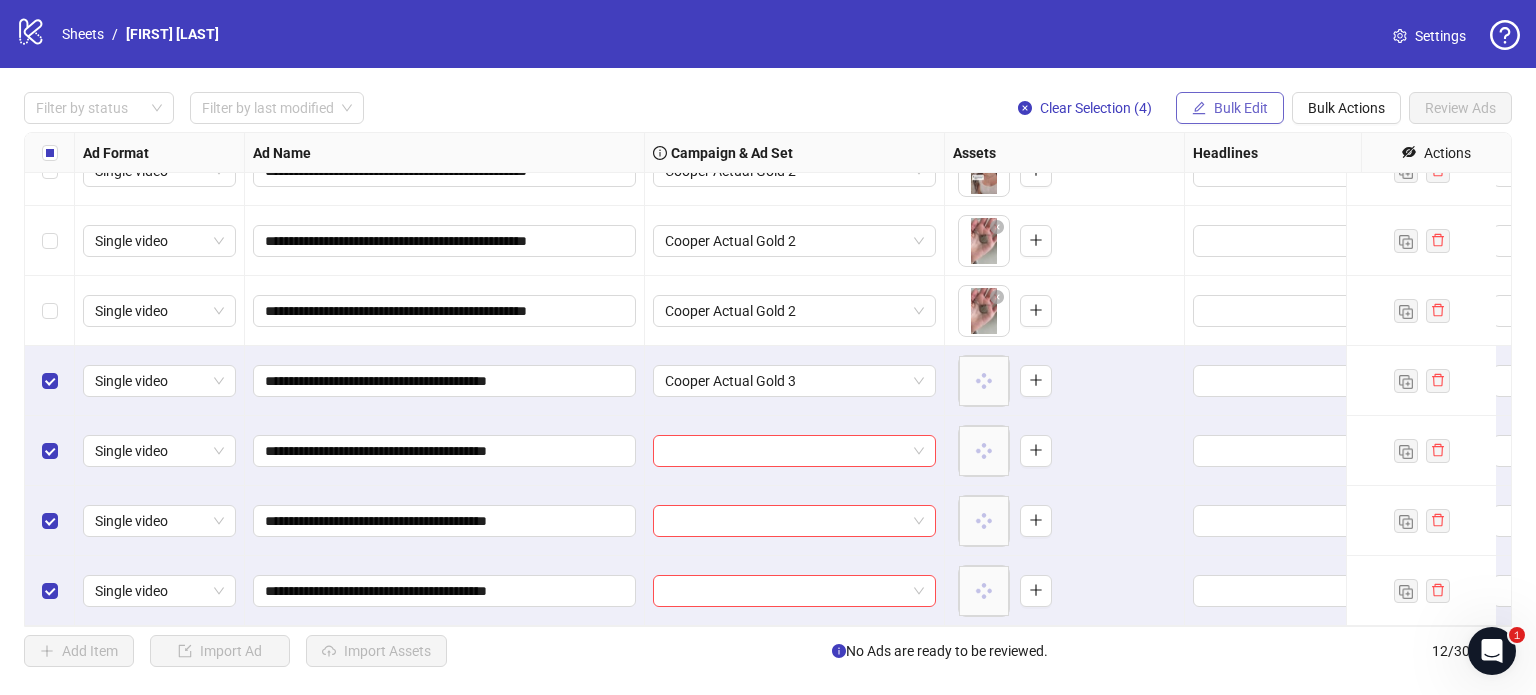 click on "Bulk Edit" at bounding box center (1241, 108) 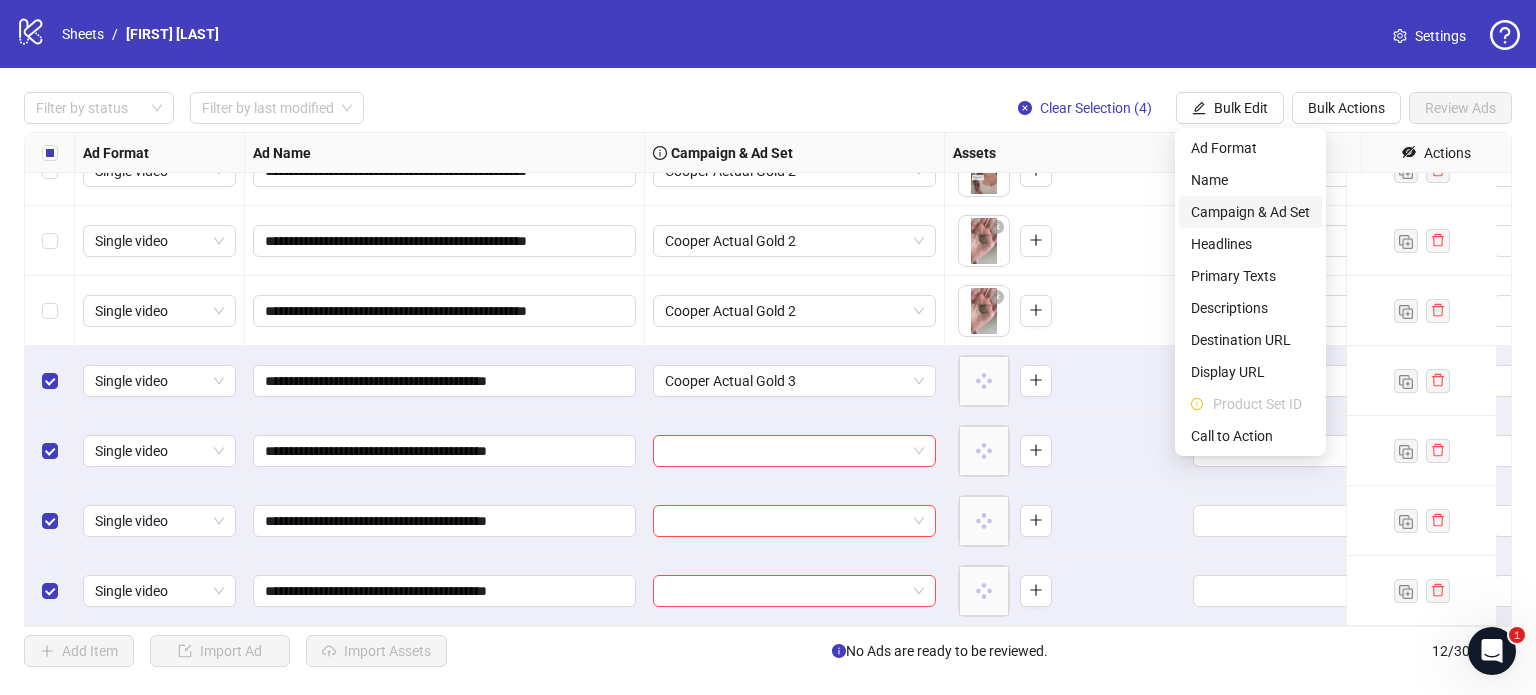 click on "Campaign & Ad Set" at bounding box center (1250, 212) 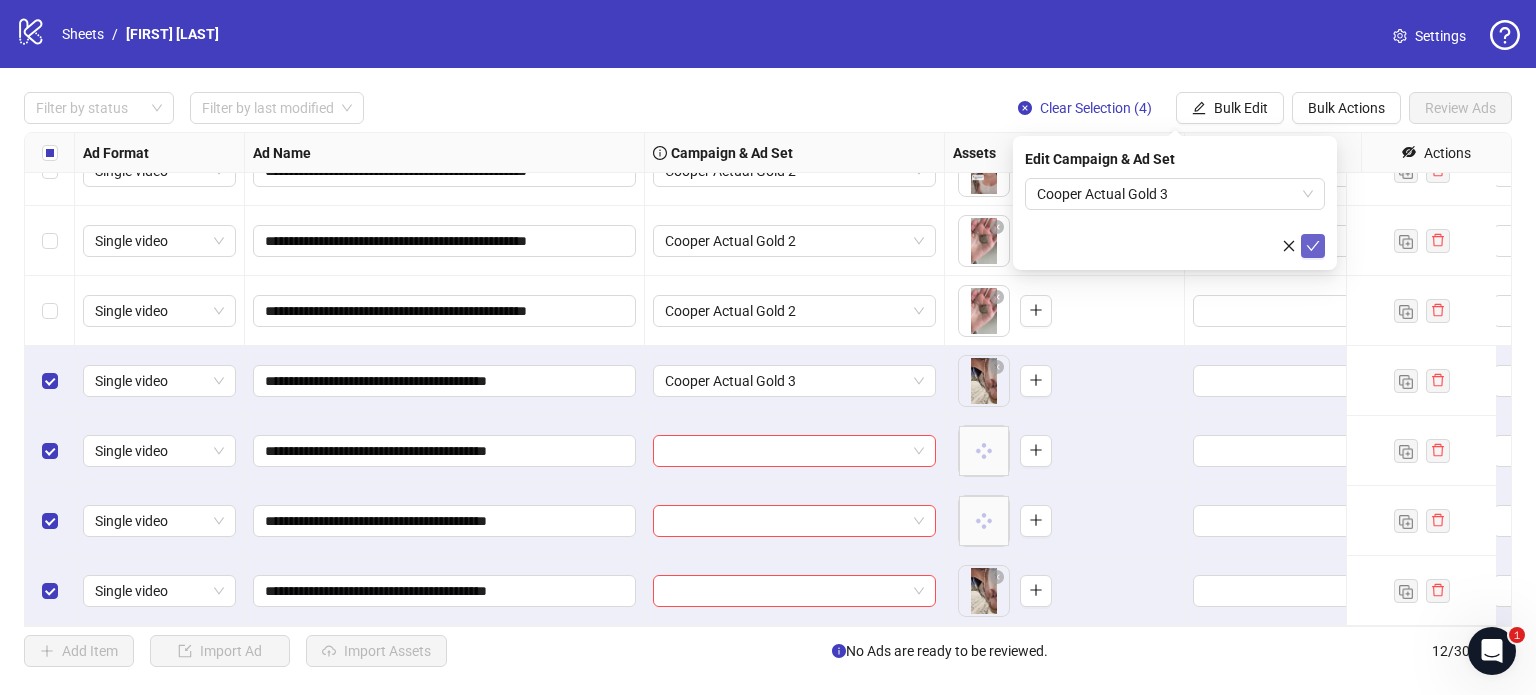 click at bounding box center [1313, 246] 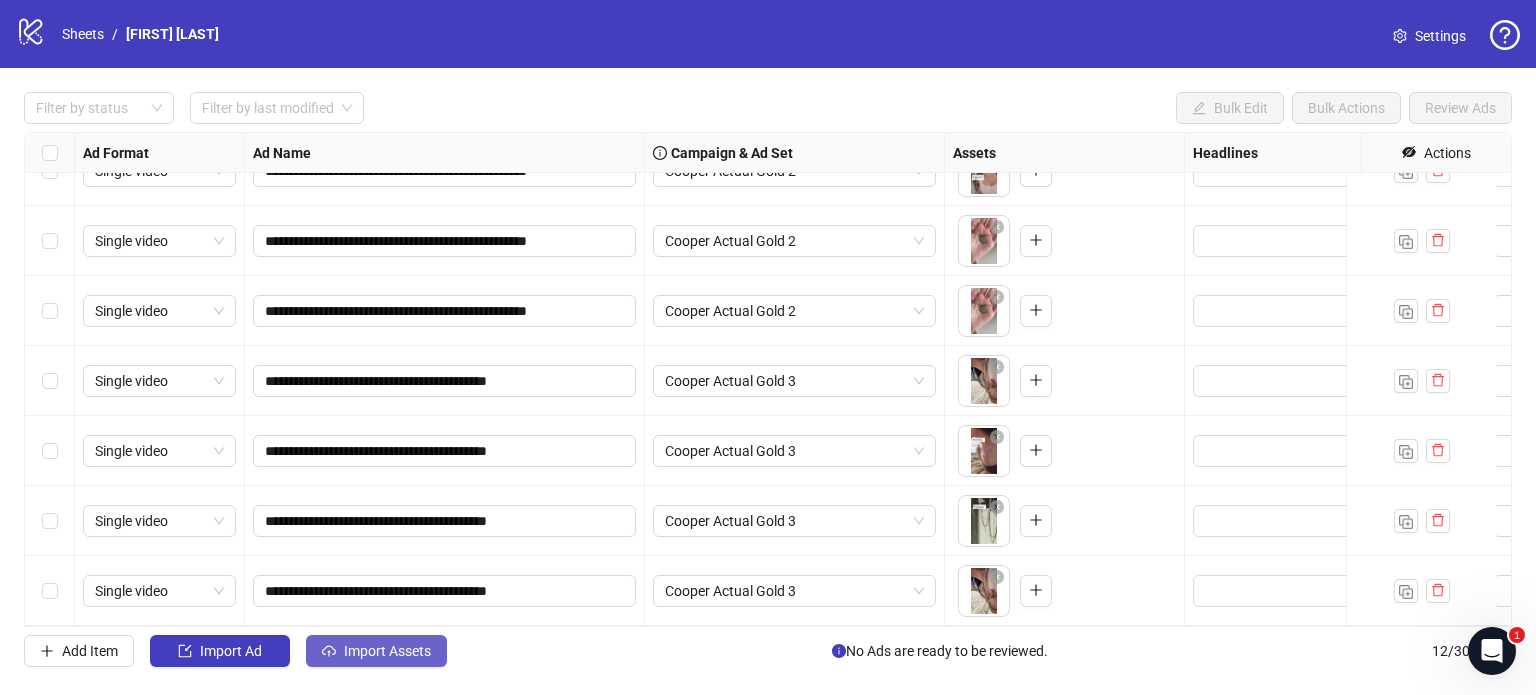 click on "Import Assets" at bounding box center [376, 651] 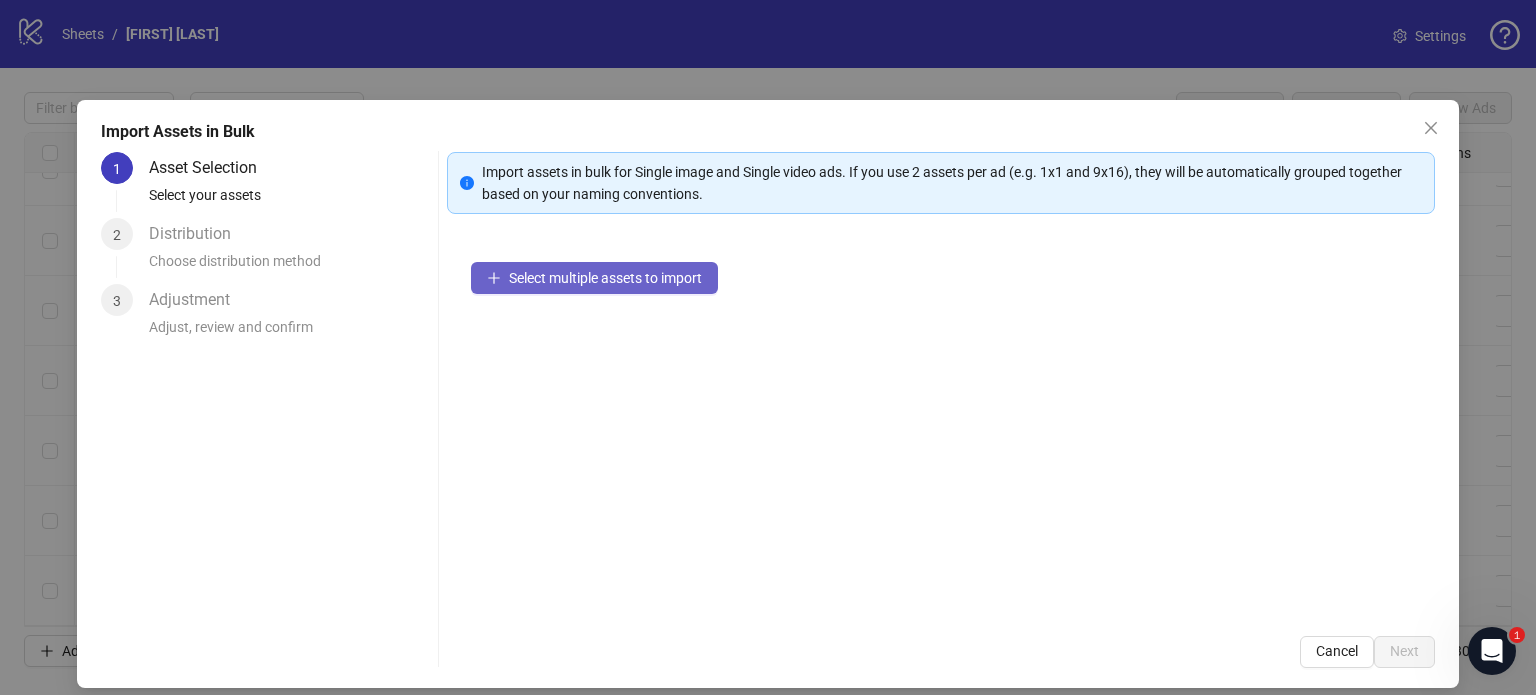 click on "Select multiple assets to import" at bounding box center (594, 278) 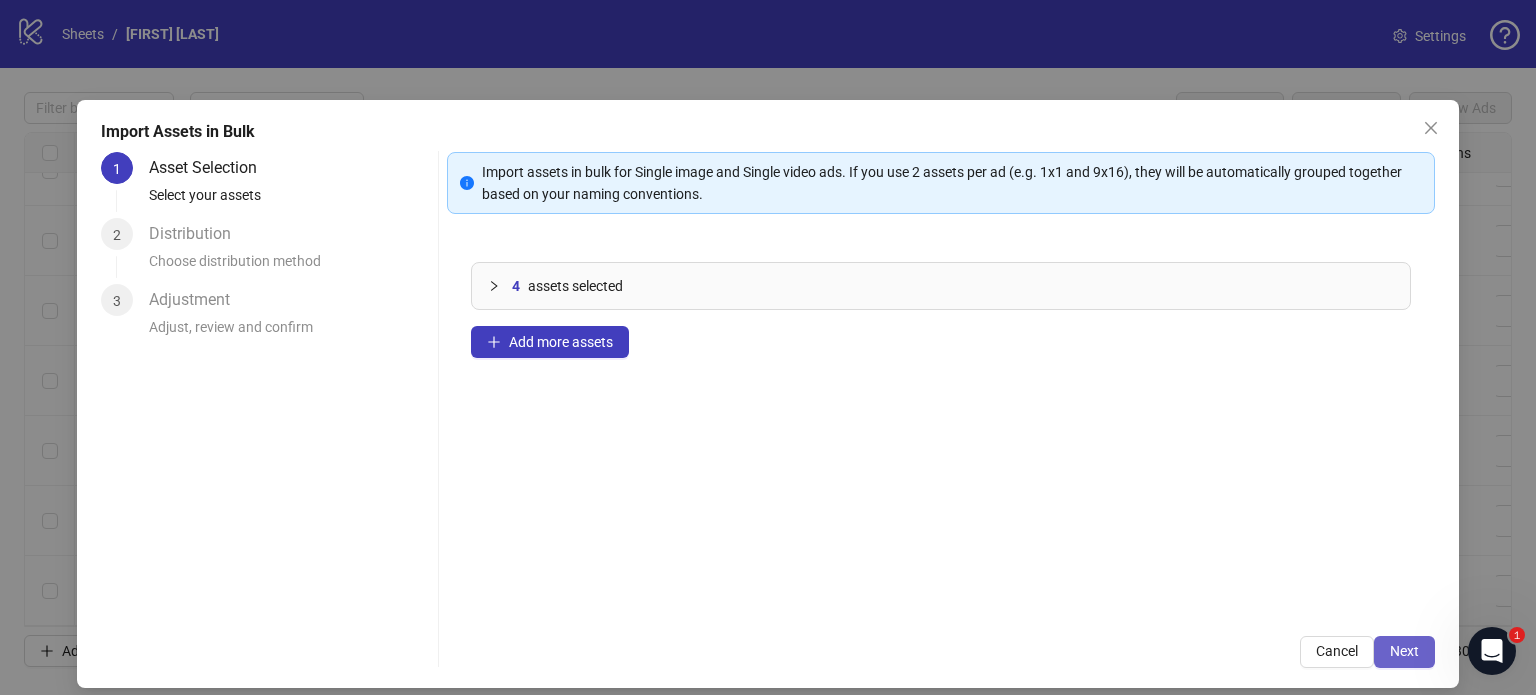 click on "Next" at bounding box center [1404, 651] 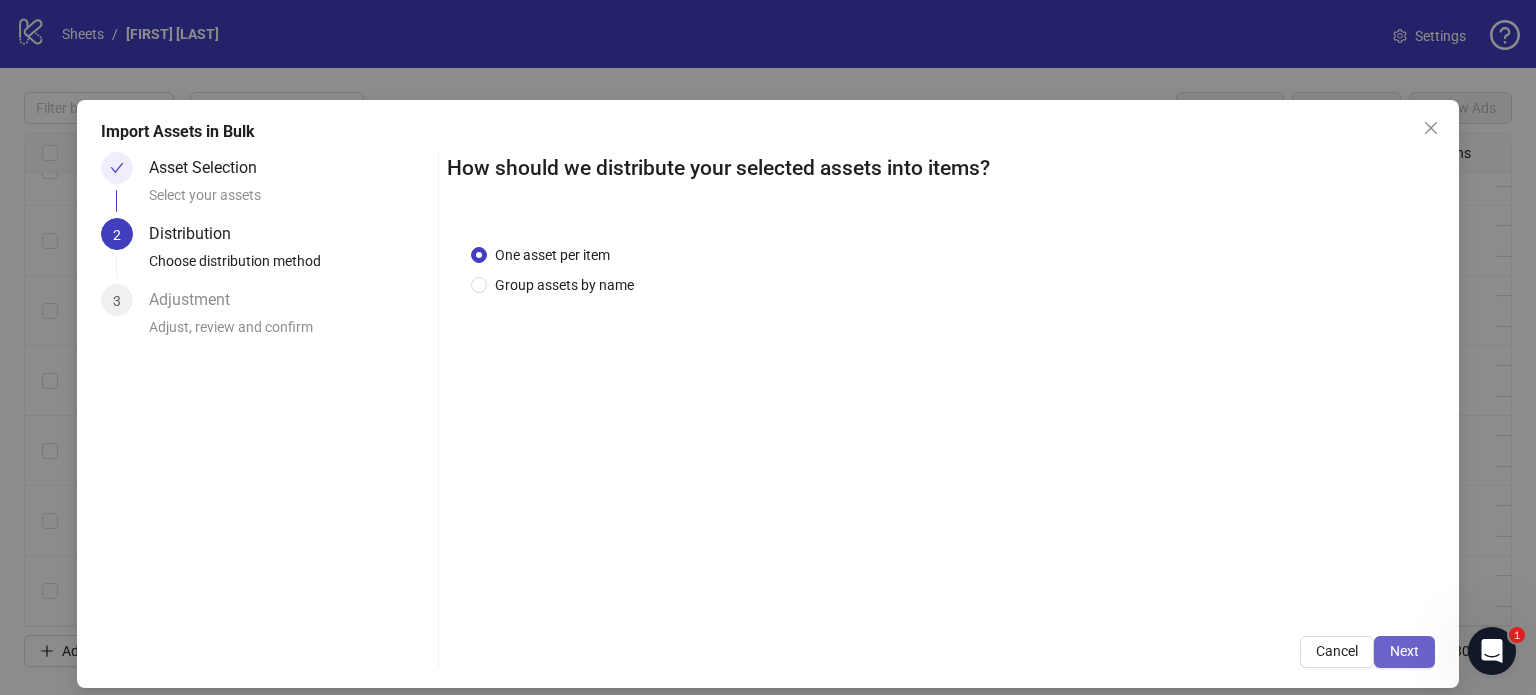 click on "Next" at bounding box center [1404, 651] 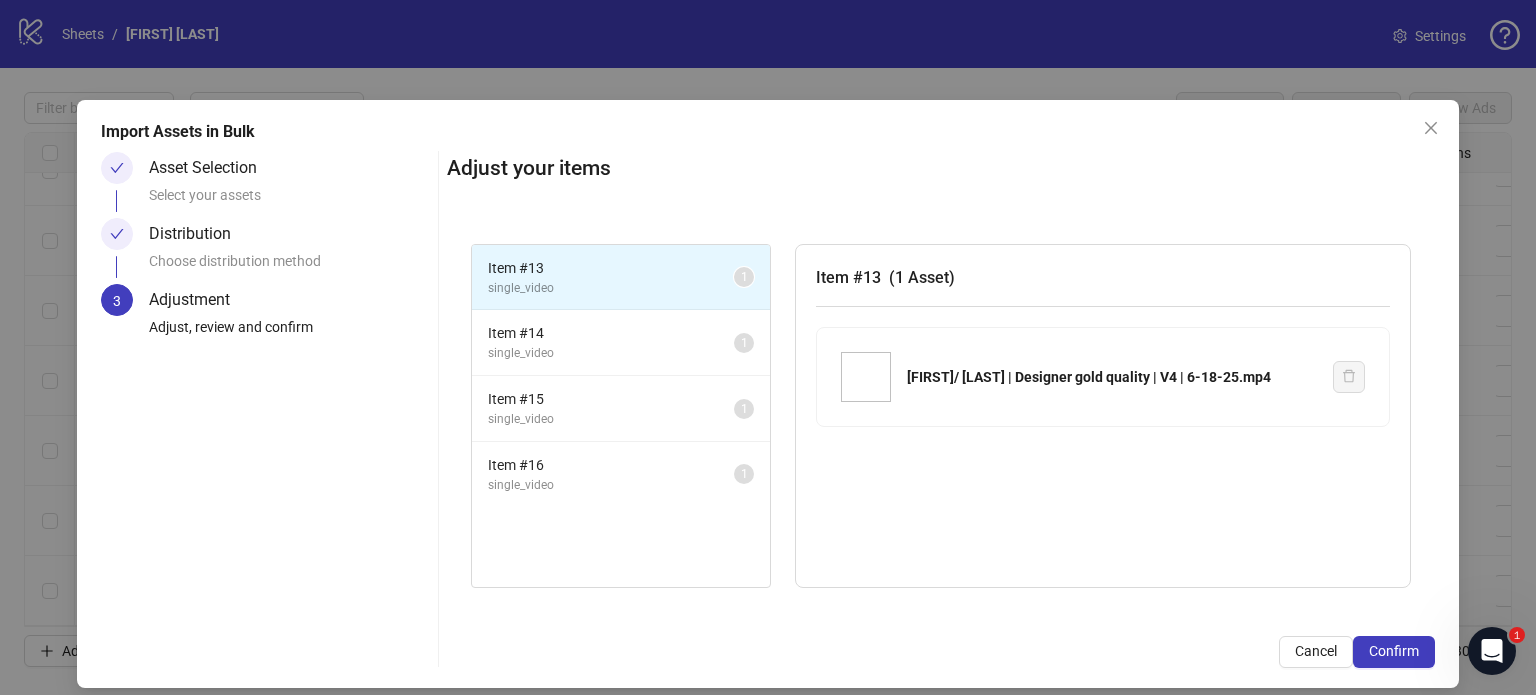 click on "Confirm" at bounding box center (1394, 651) 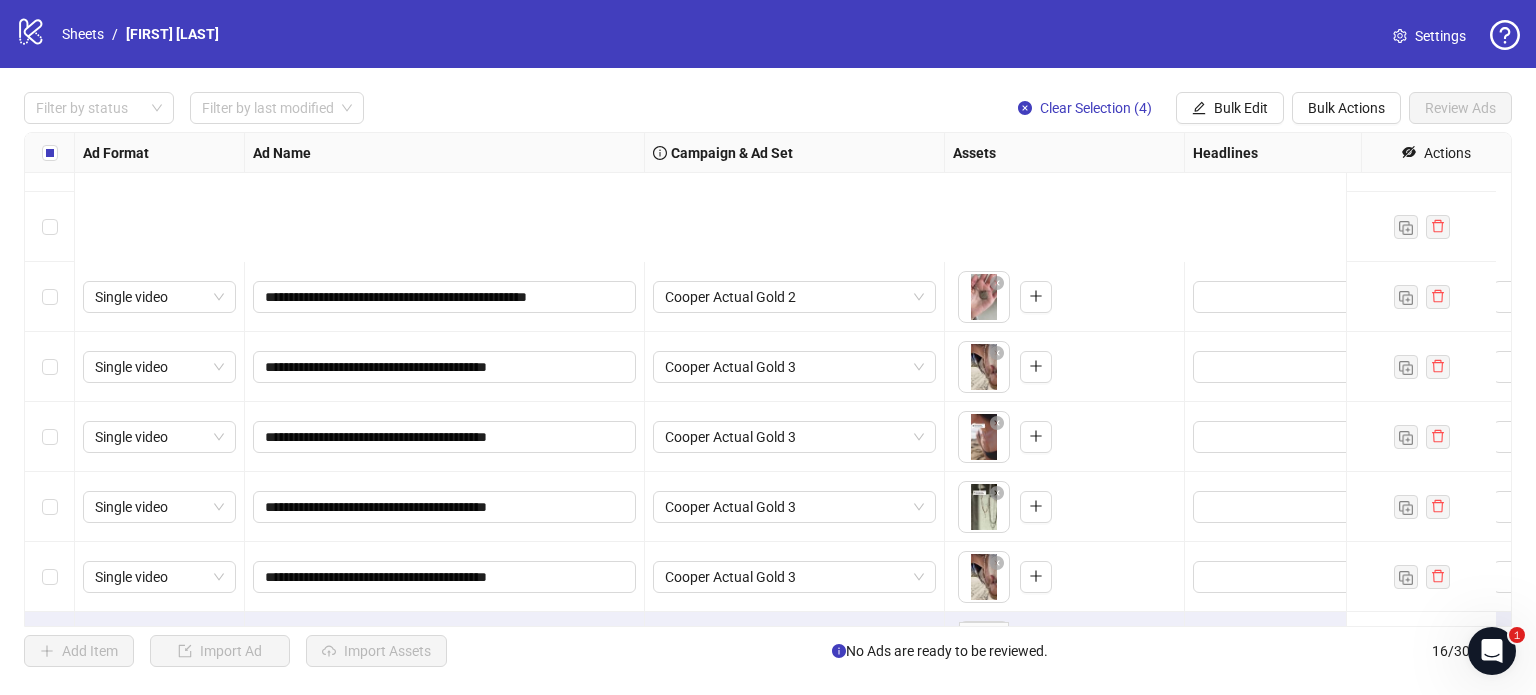 scroll, scrollTop: 681, scrollLeft: 0, axis: vertical 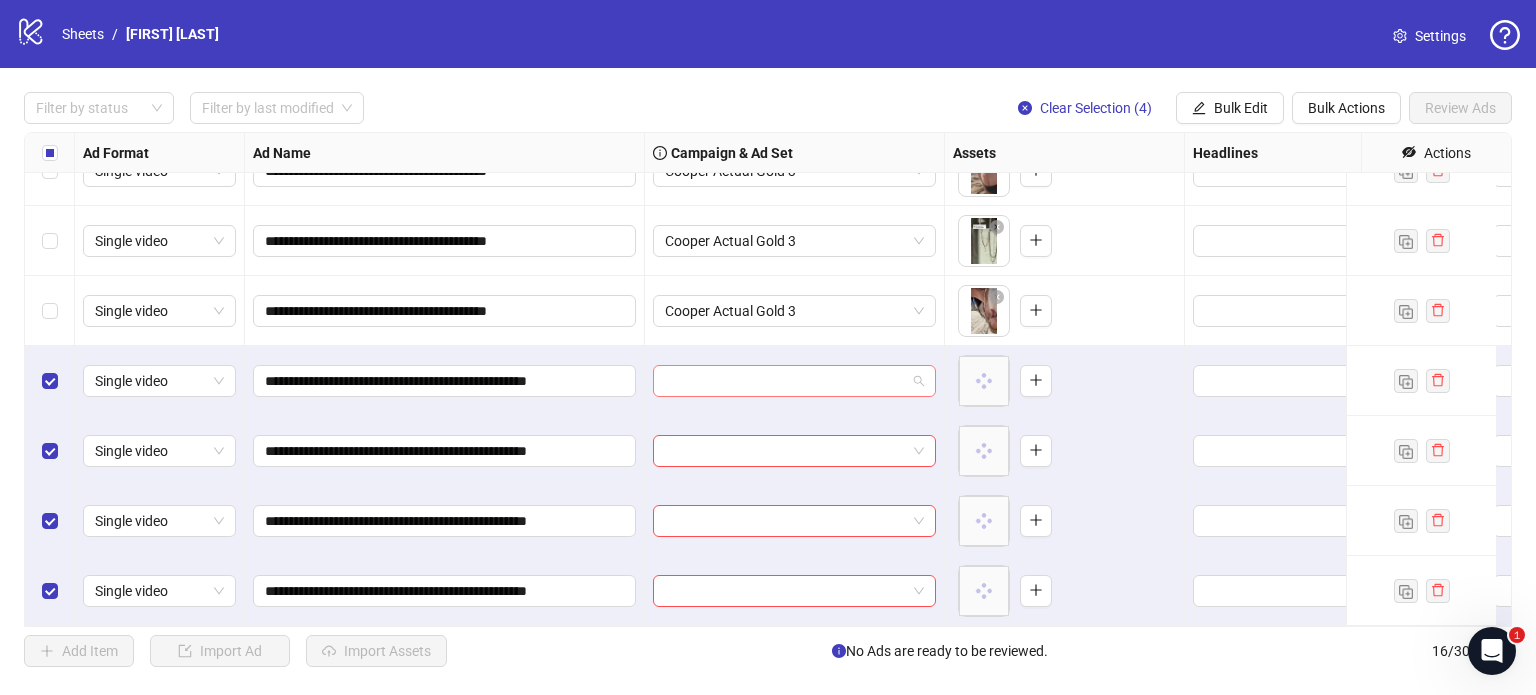 click at bounding box center [785, 381] 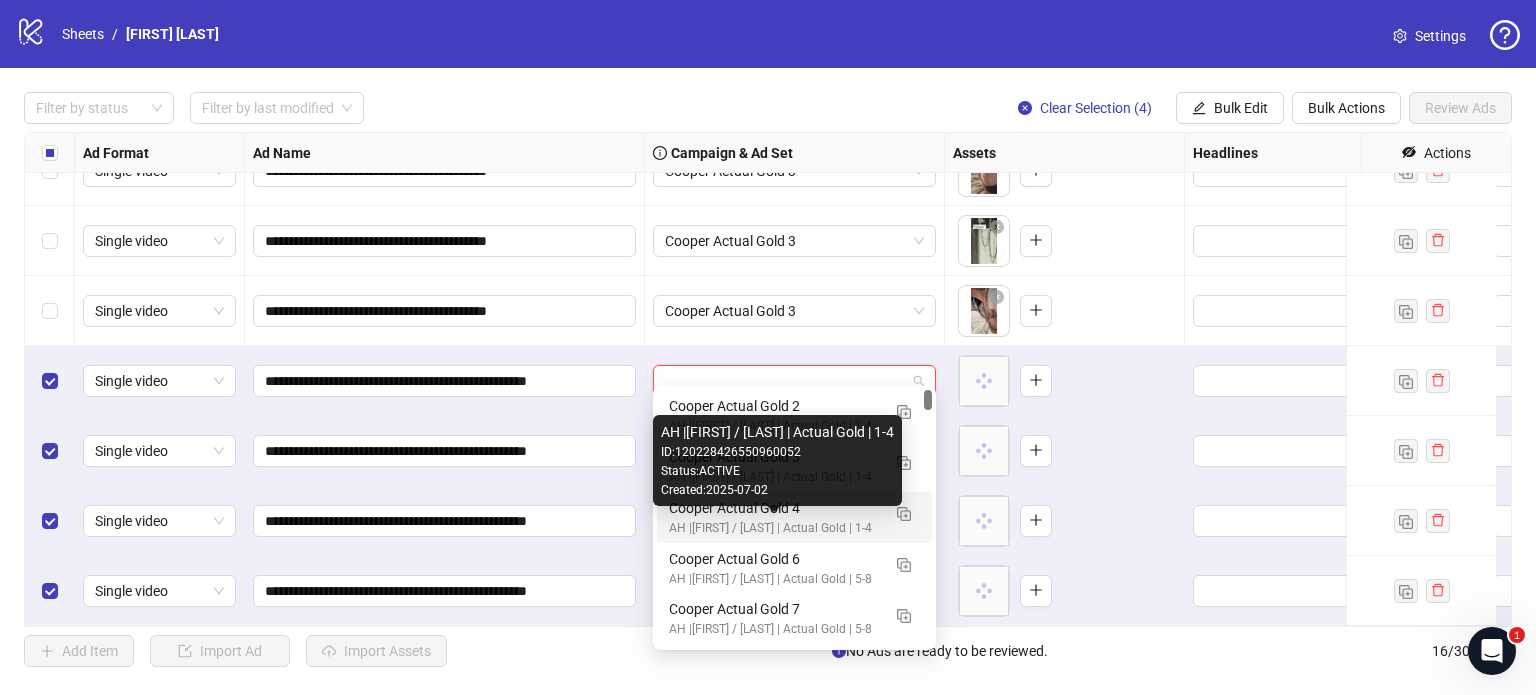 click on "AH |Faris / Cooper | Actual Gold | 1-4" at bounding box center (774, 528) 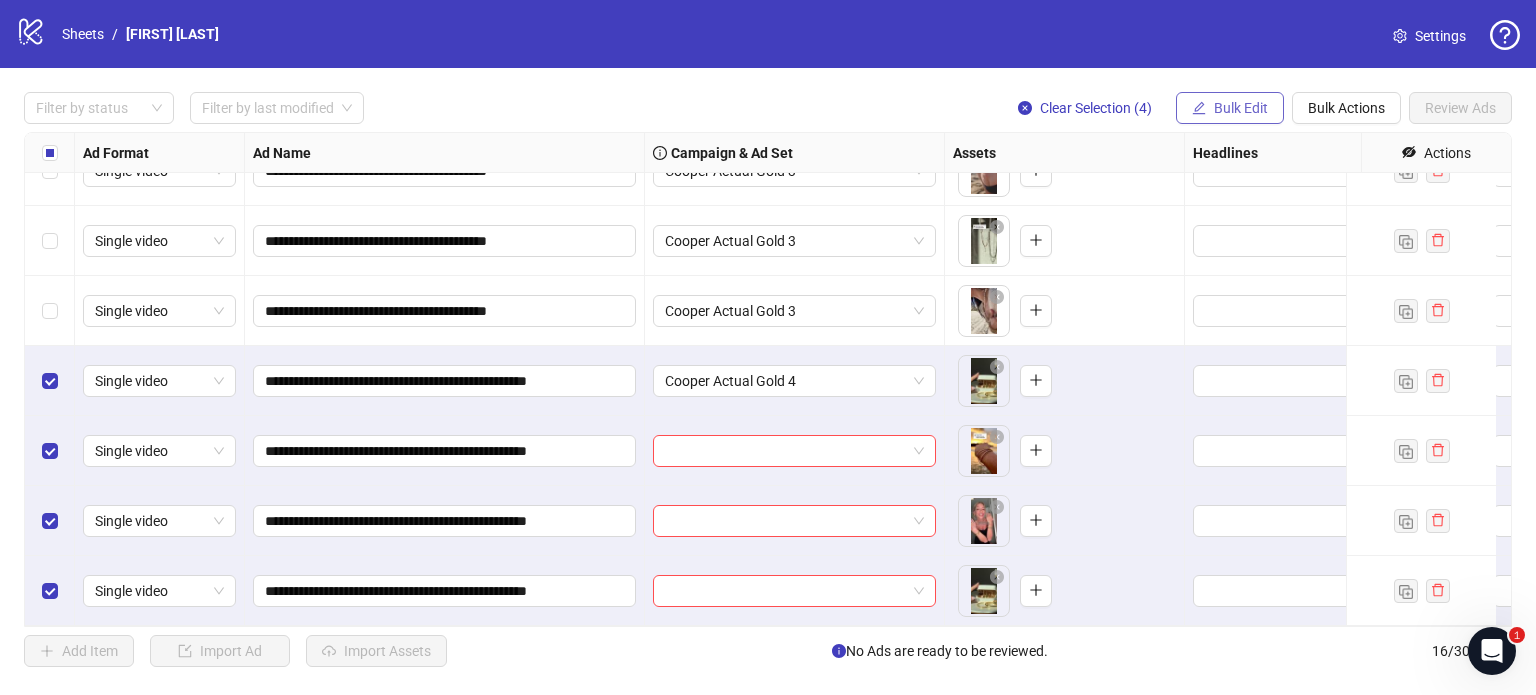 click on "Bulk Edit" at bounding box center [1241, 108] 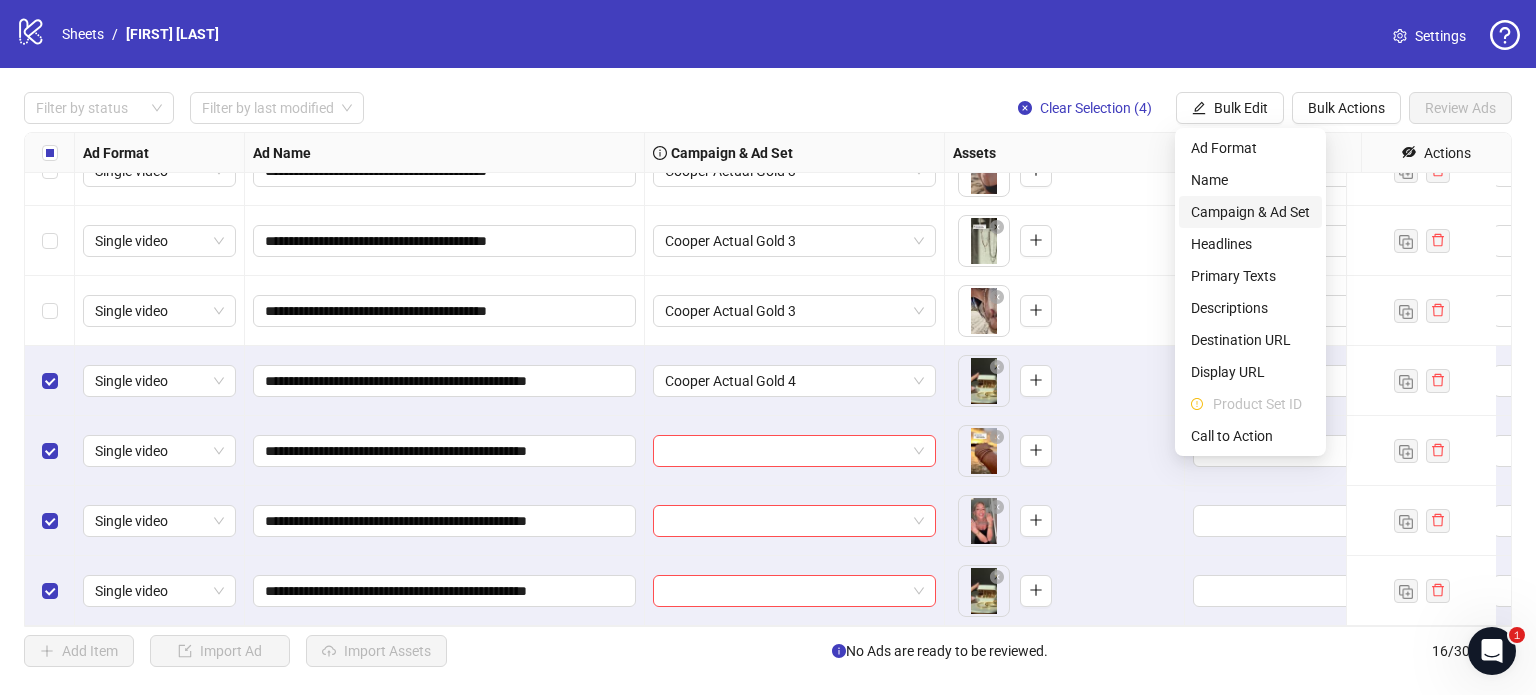click on "Campaign & Ad Set" at bounding box center [1250, 212] 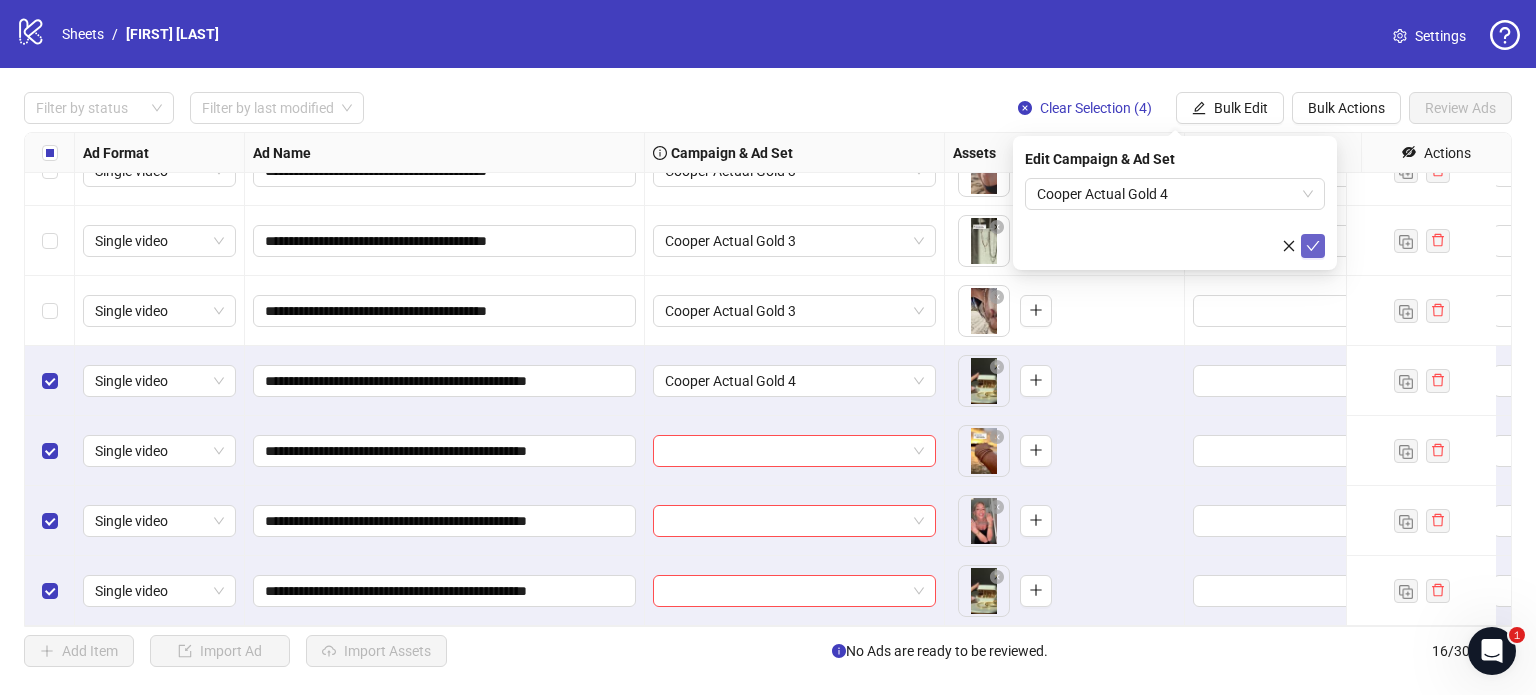 click at bounding box center [1313, 246] 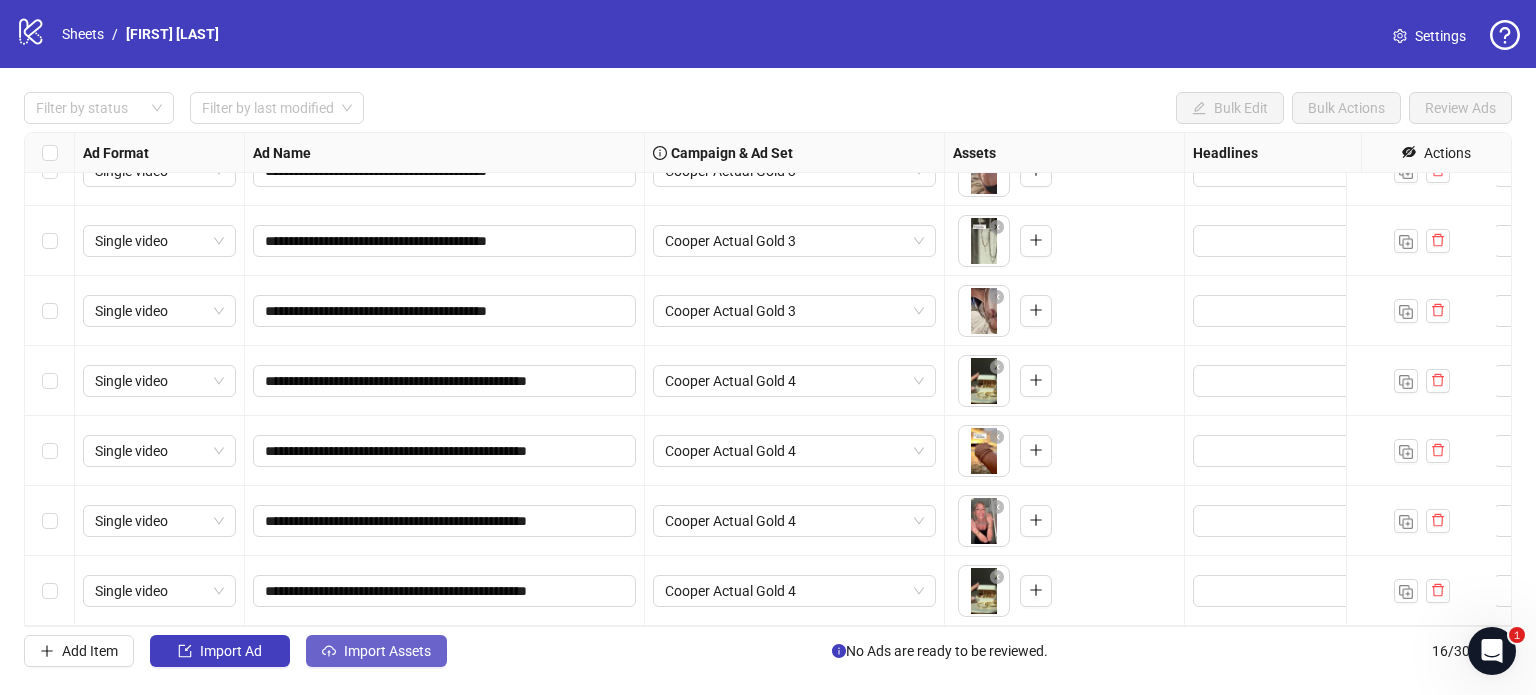 click on "Import Assets" at bounding box center (231, 651) 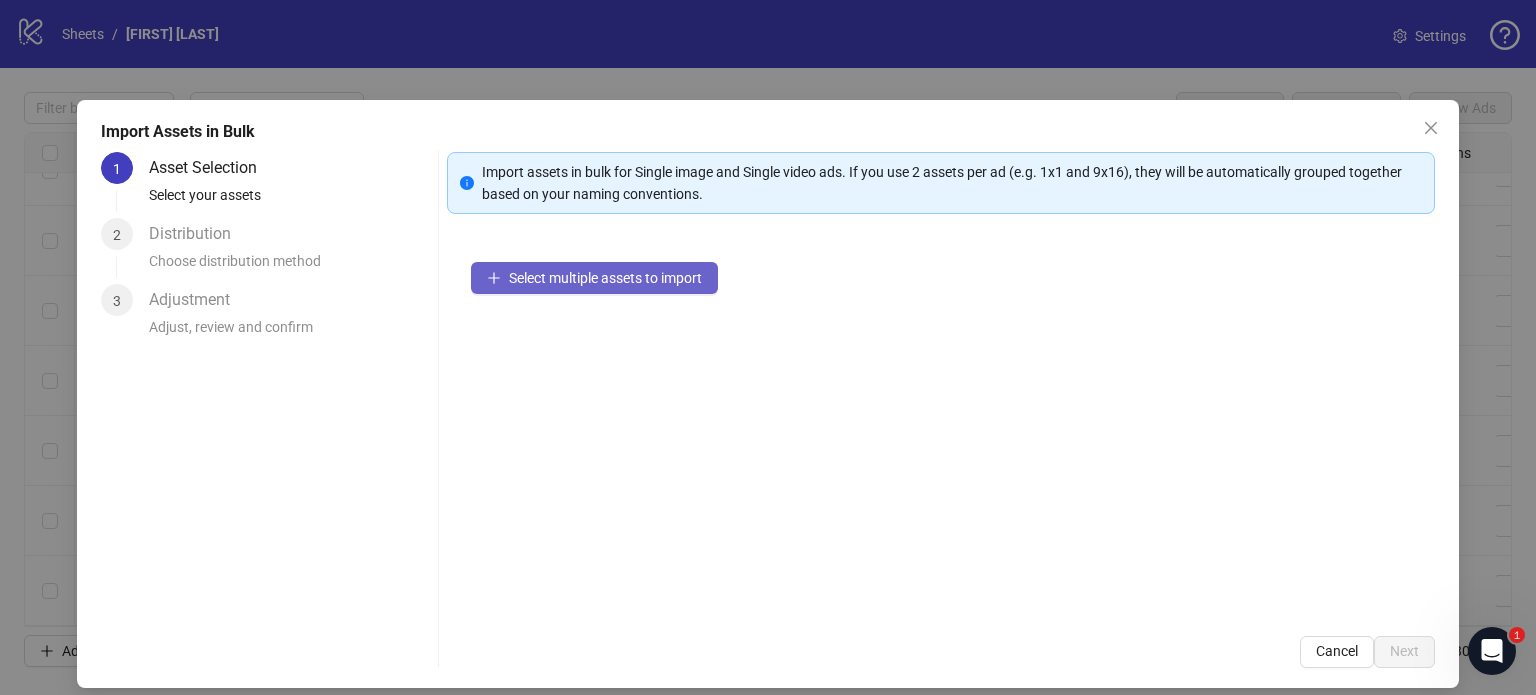 click on "Select multiple assets to import" at bounding box center (605, 278) 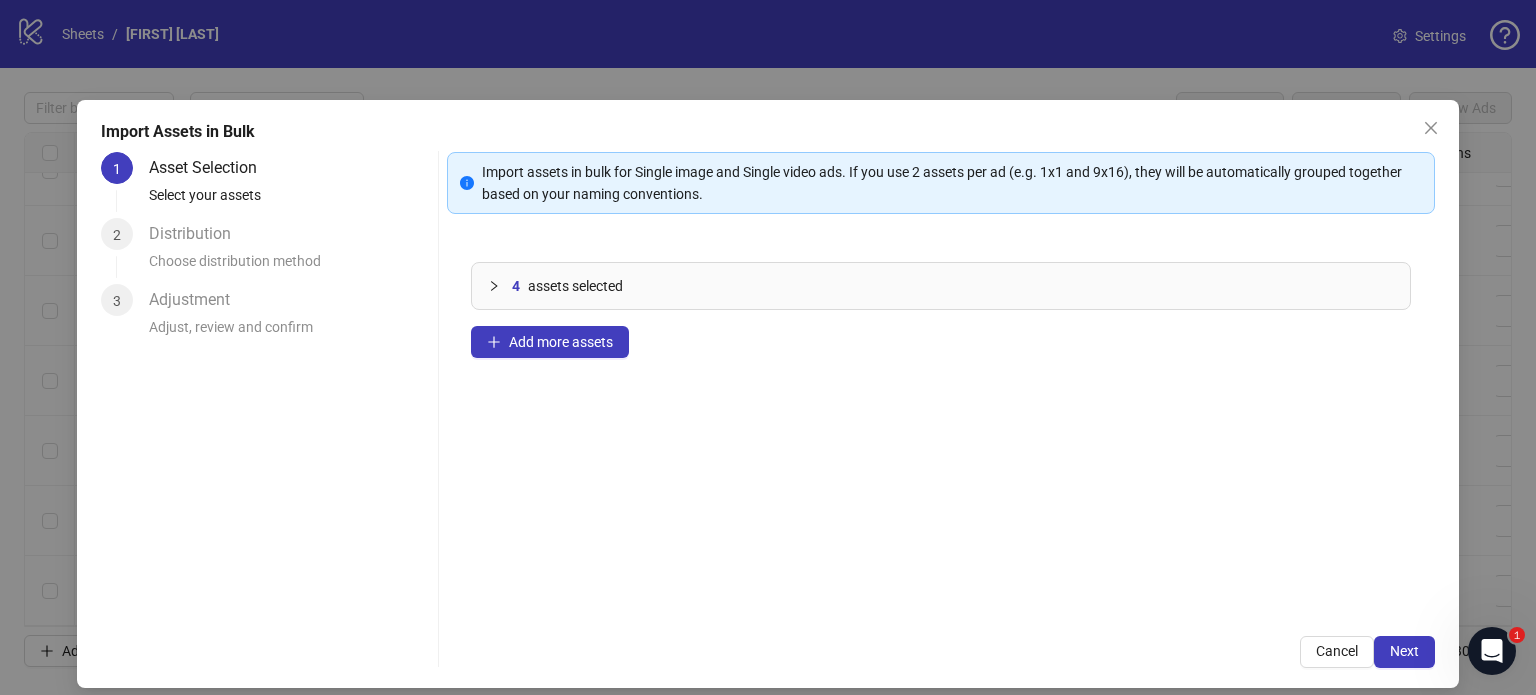 click on "Next" at bounding box center (1404, 651) 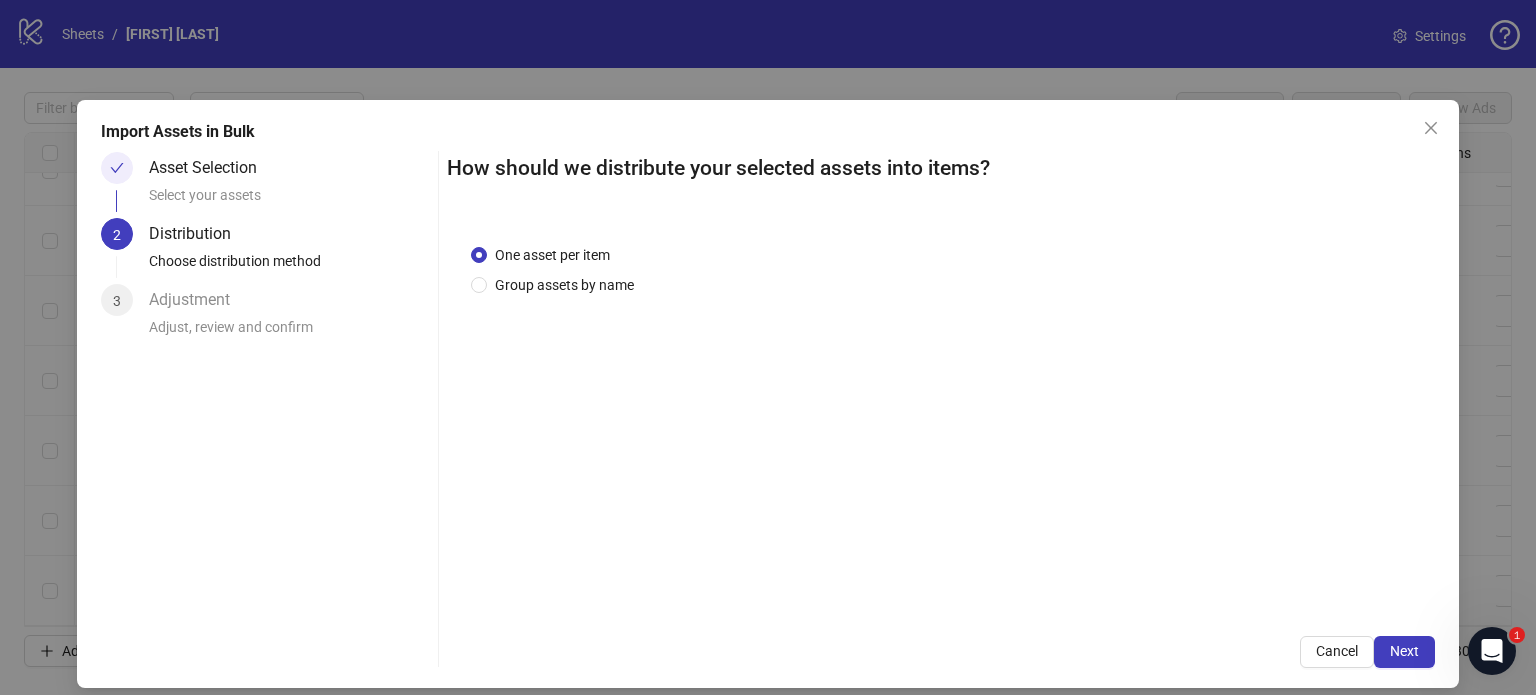 click on "Next" at bounding box center (1404, 651) 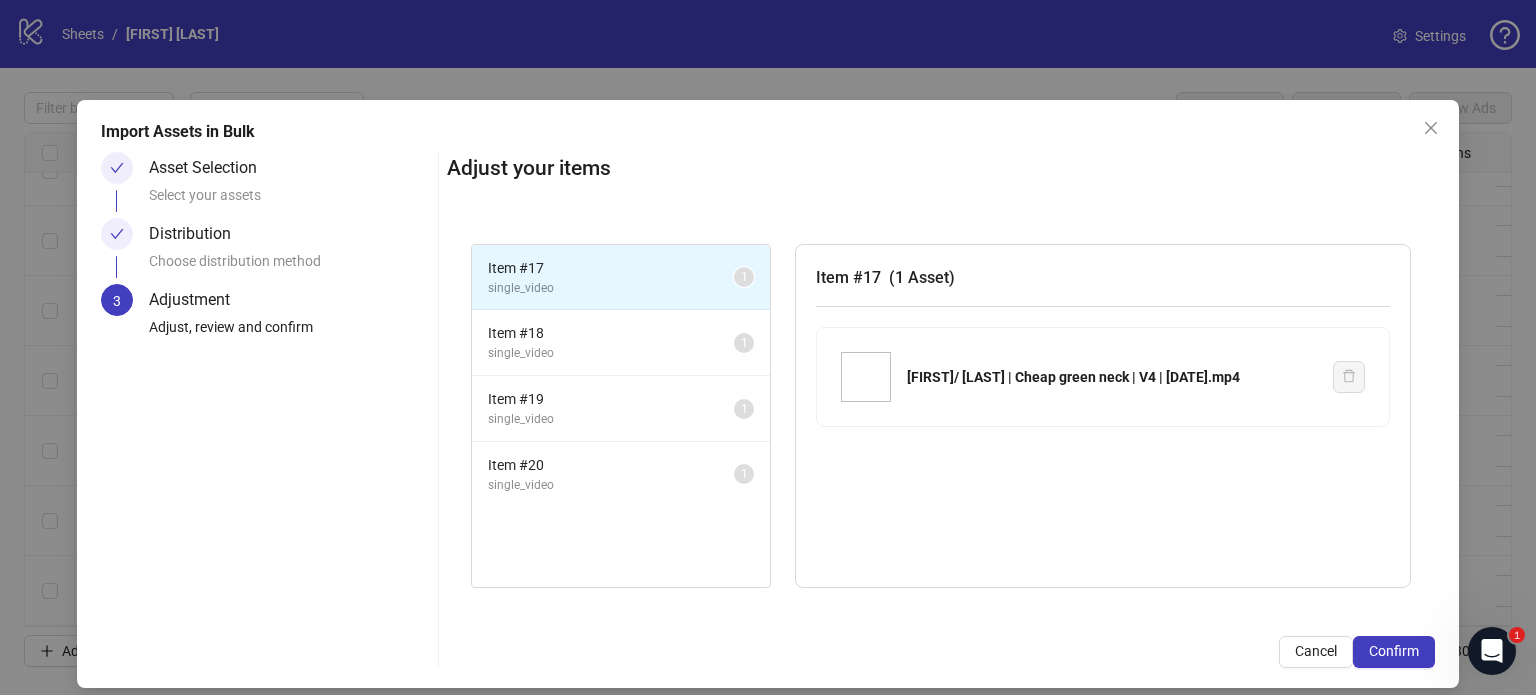 click on "Confirm" at bounding box center [1394, 651] 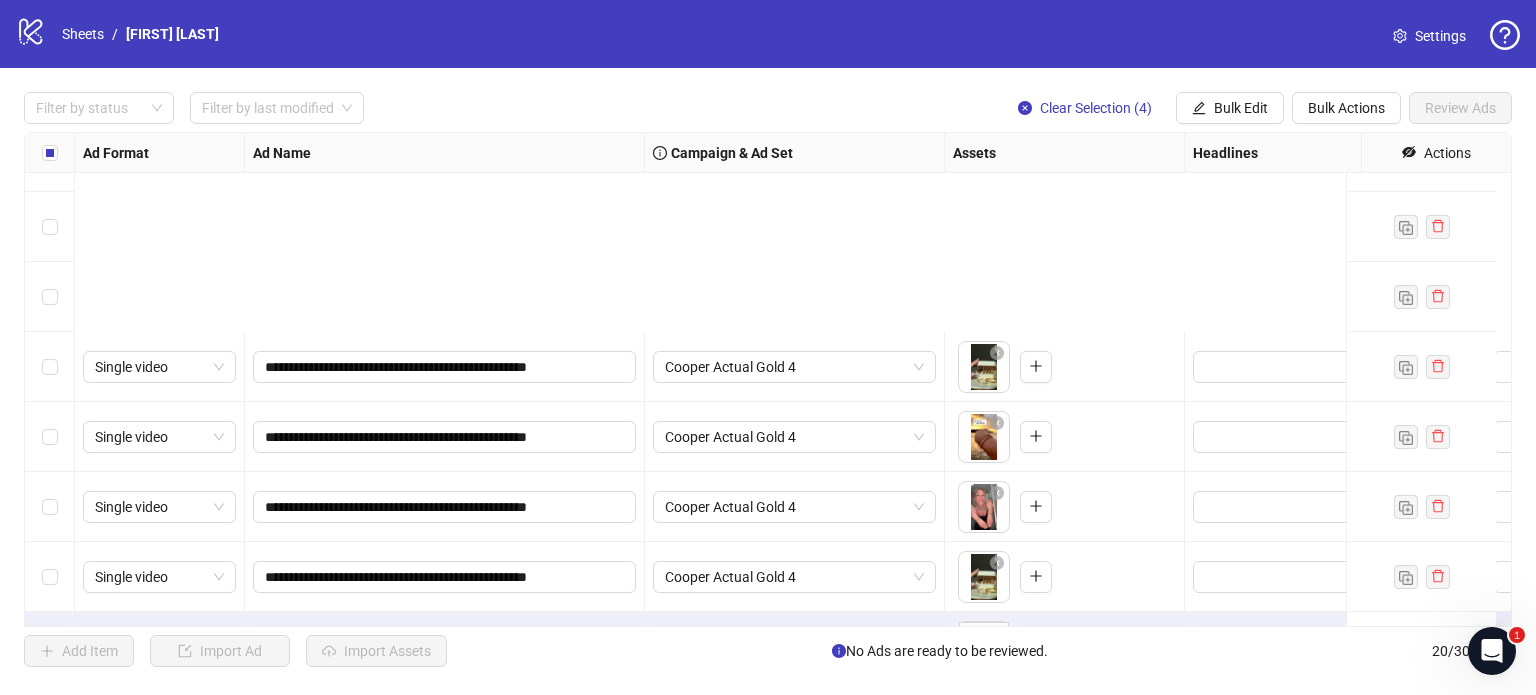 scroll, scrollTop: 961, scrollLeft: 0, axis: vertical 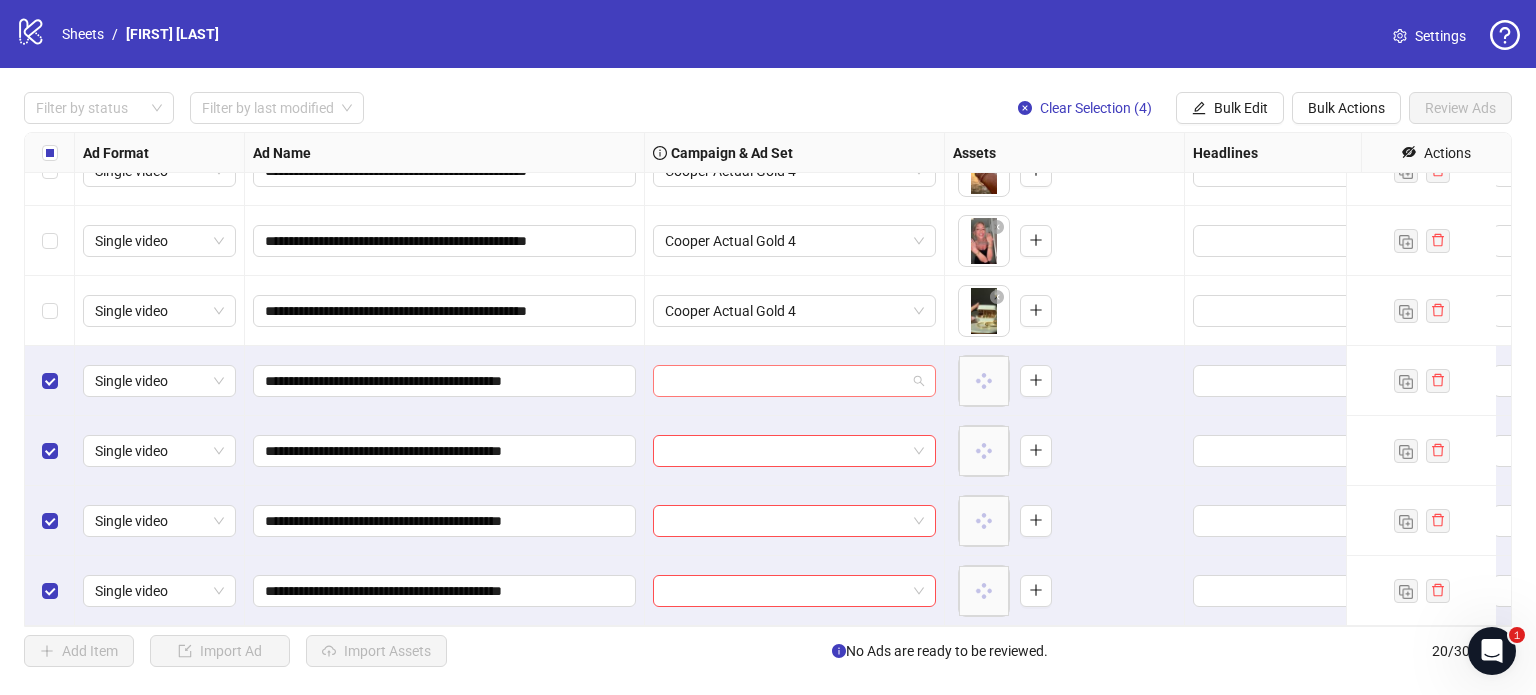 click at bounding box center [785, 381] 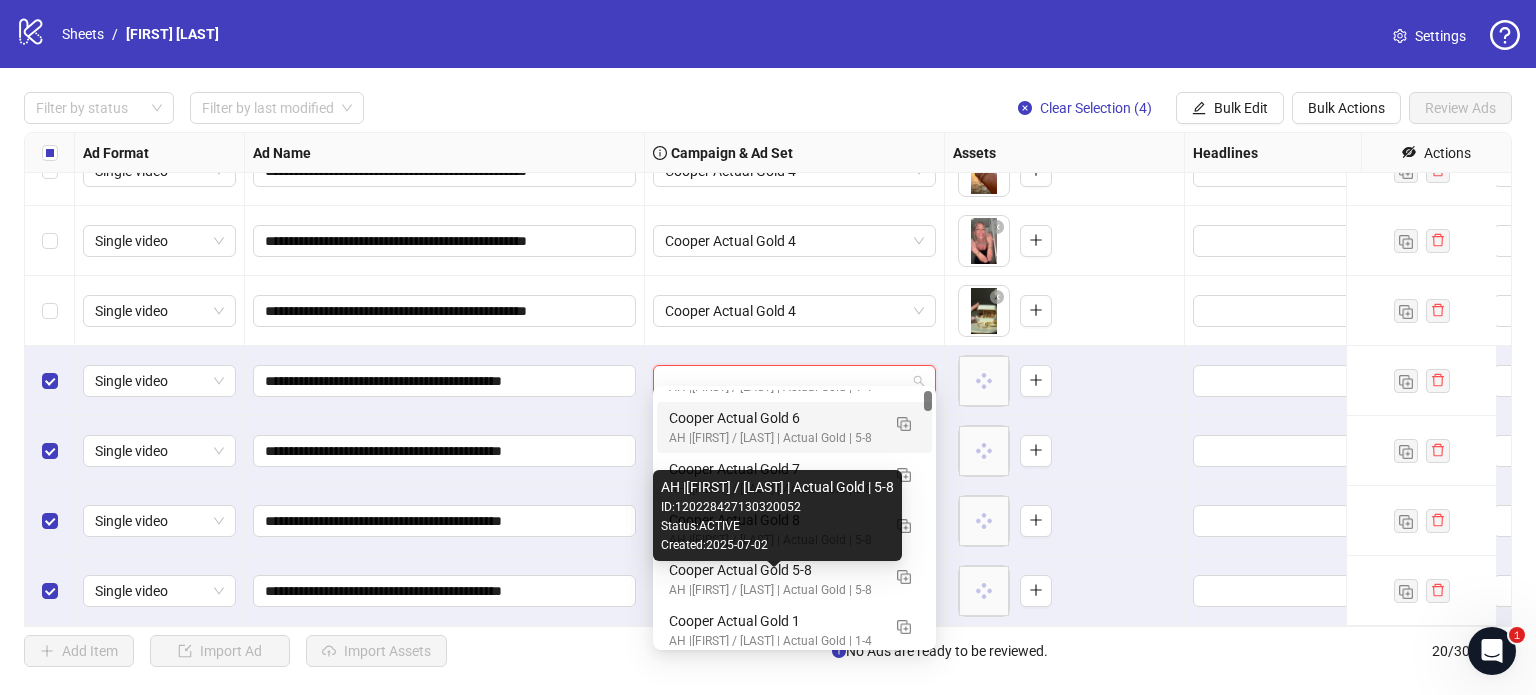 scroll, scrollTop: 150, scrollLeft: 0, axis: vertical 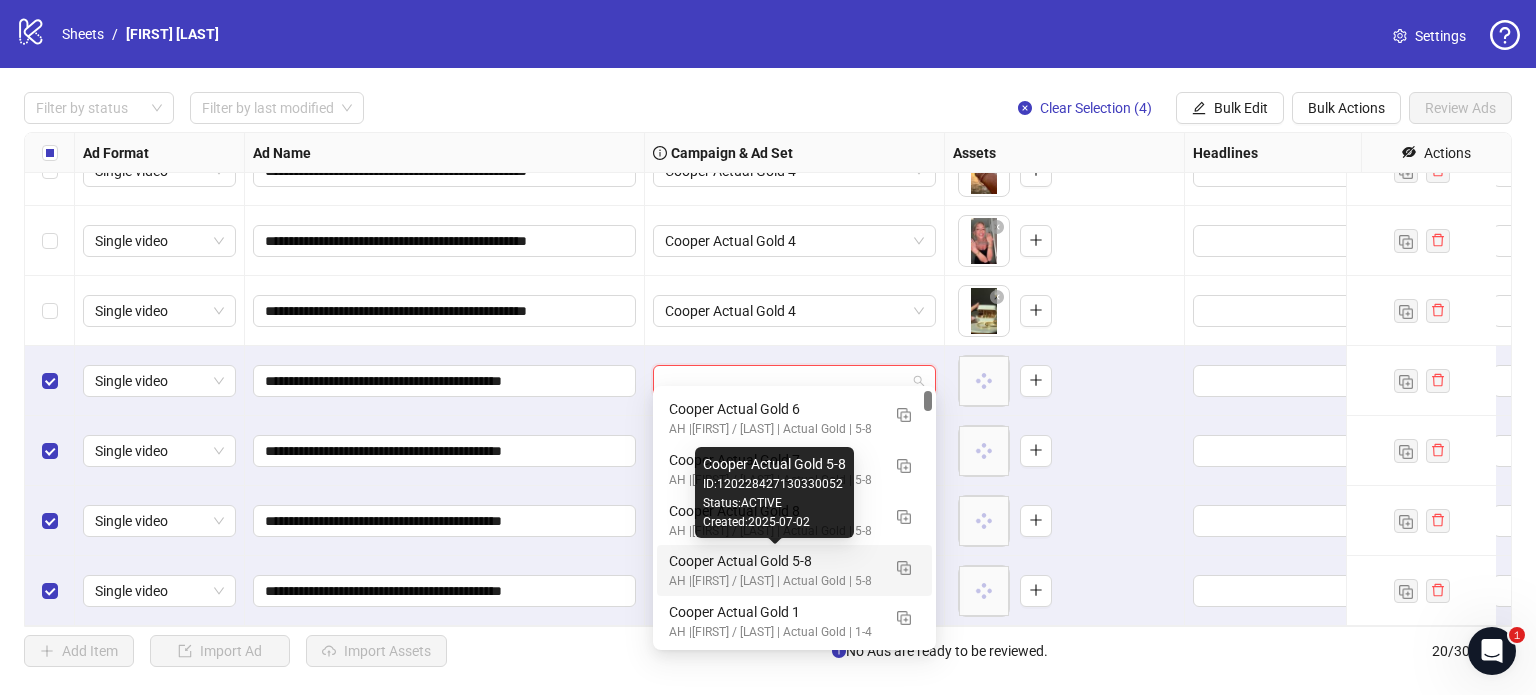 click on "Cooper Actual Gold 5-8" at bounding box center (774, 561) 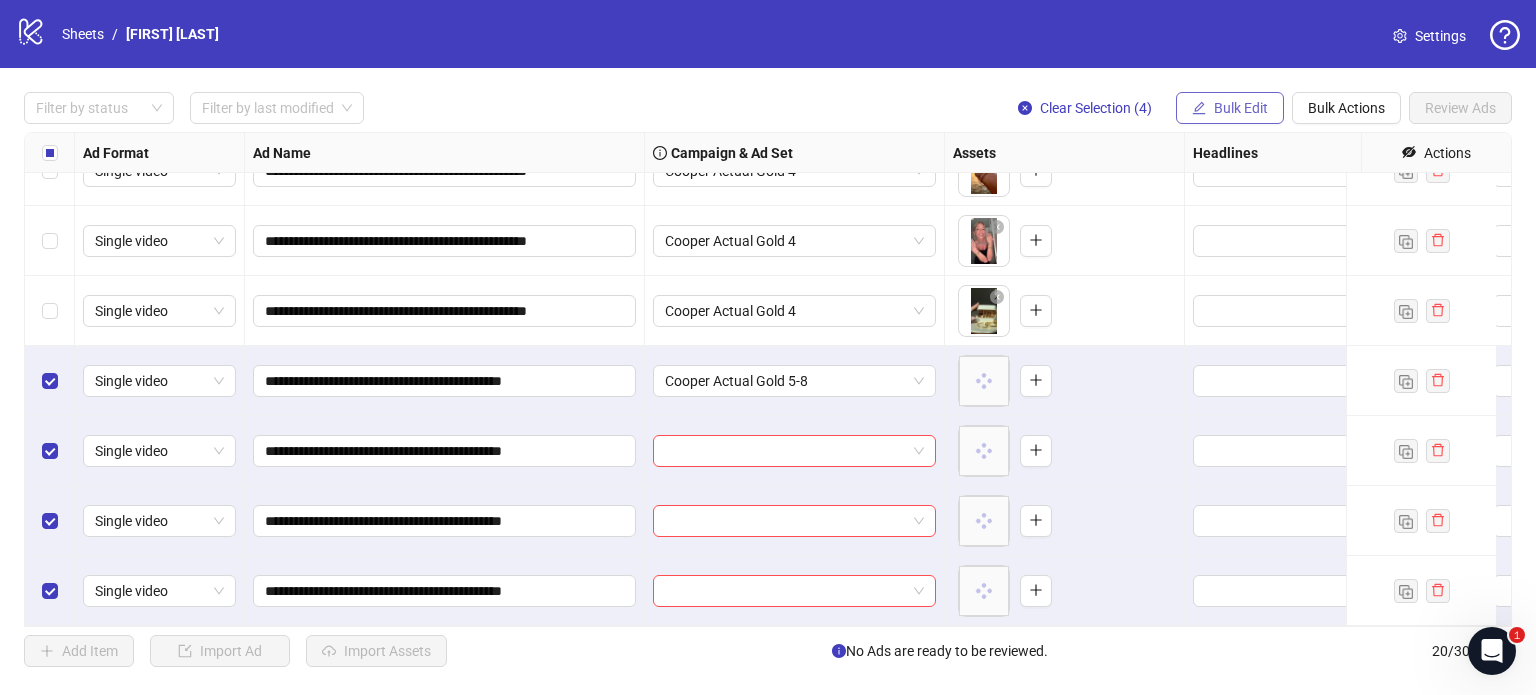 click on "Bulk Edit" at bounding box center [1241, 108] 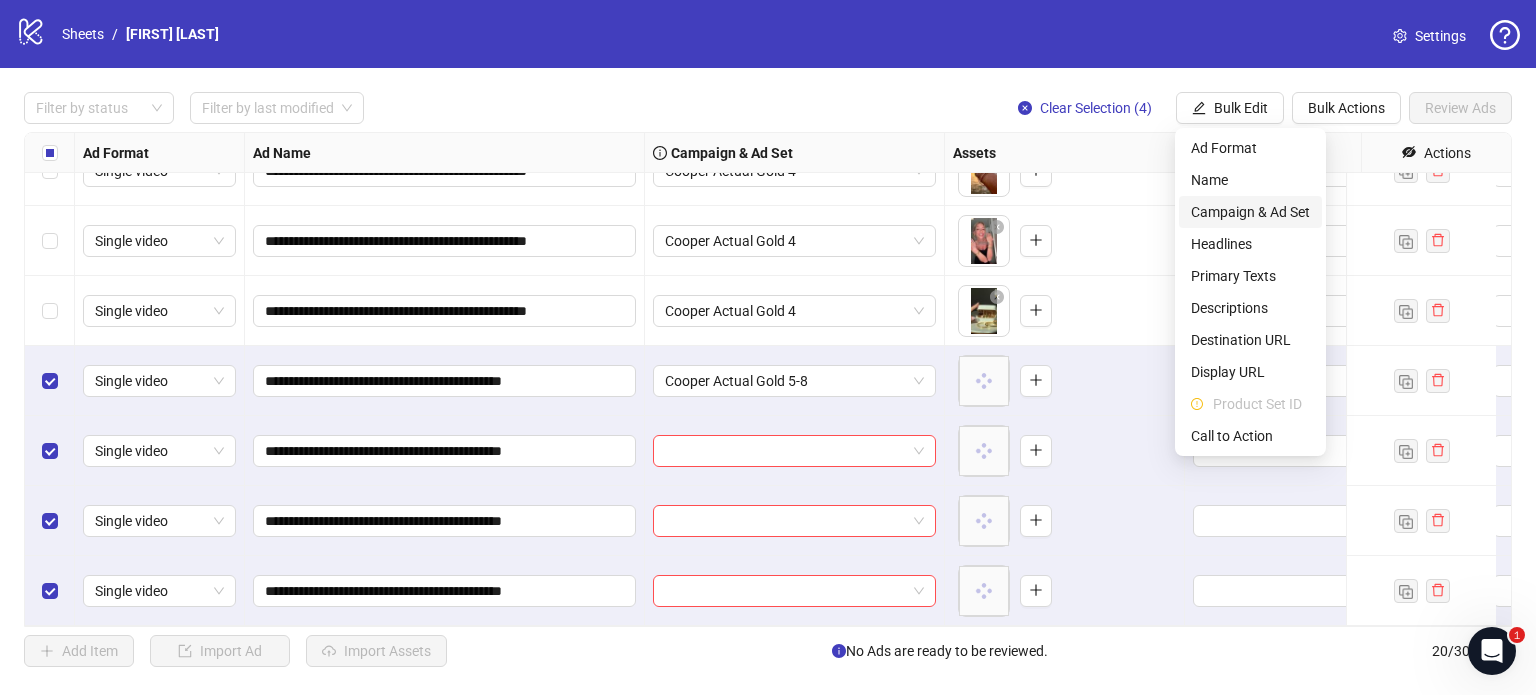 click on "Campaign & Ad Set" at bounding box center [1250, 212] 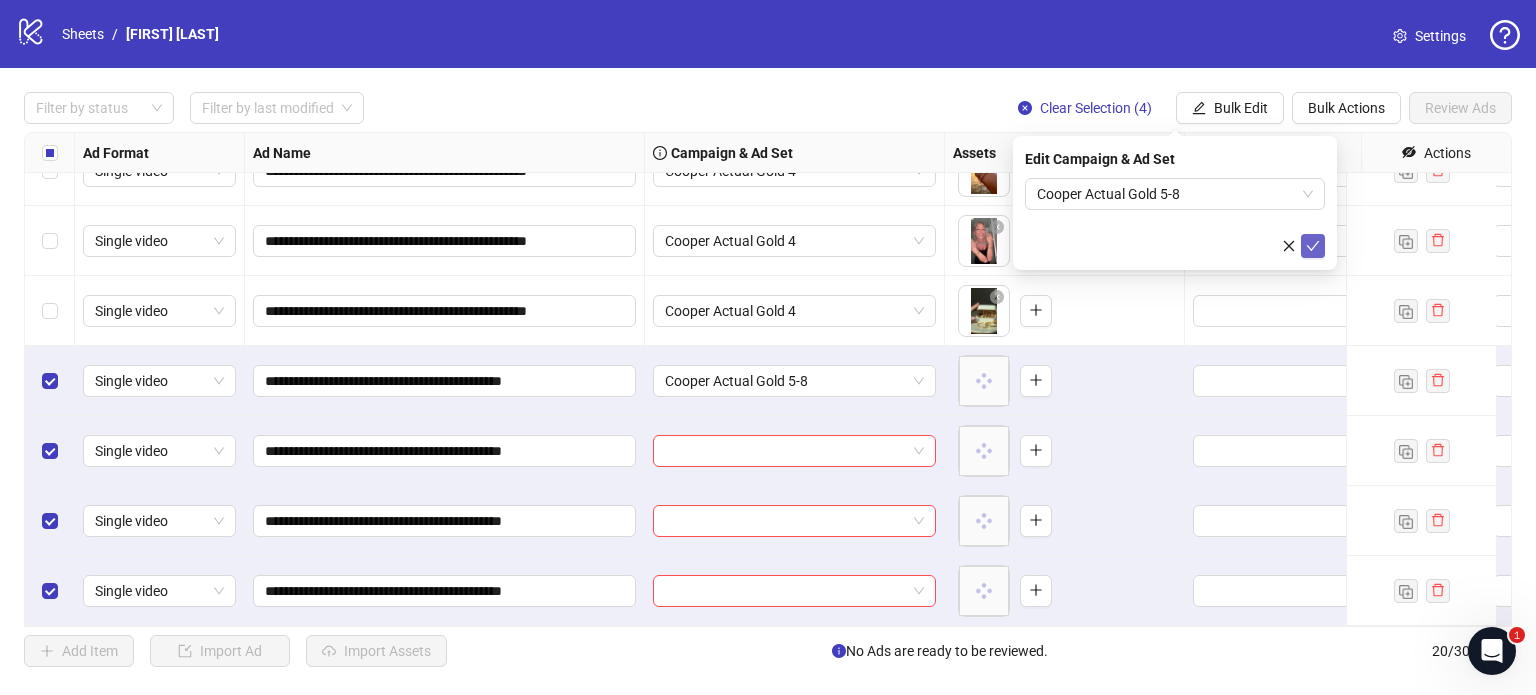 click at bounding box center [1313, 246] 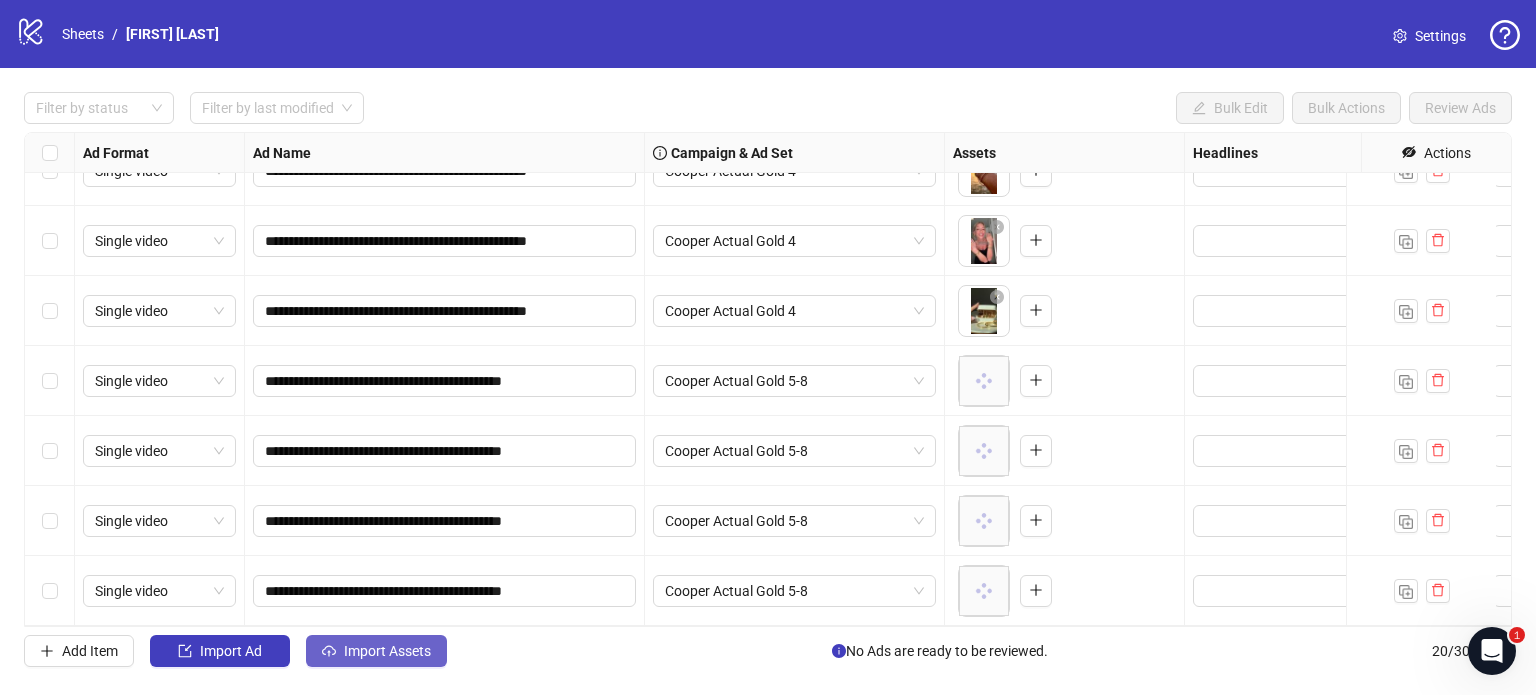 click on "Import Assets" at bounding box center [231, 651] 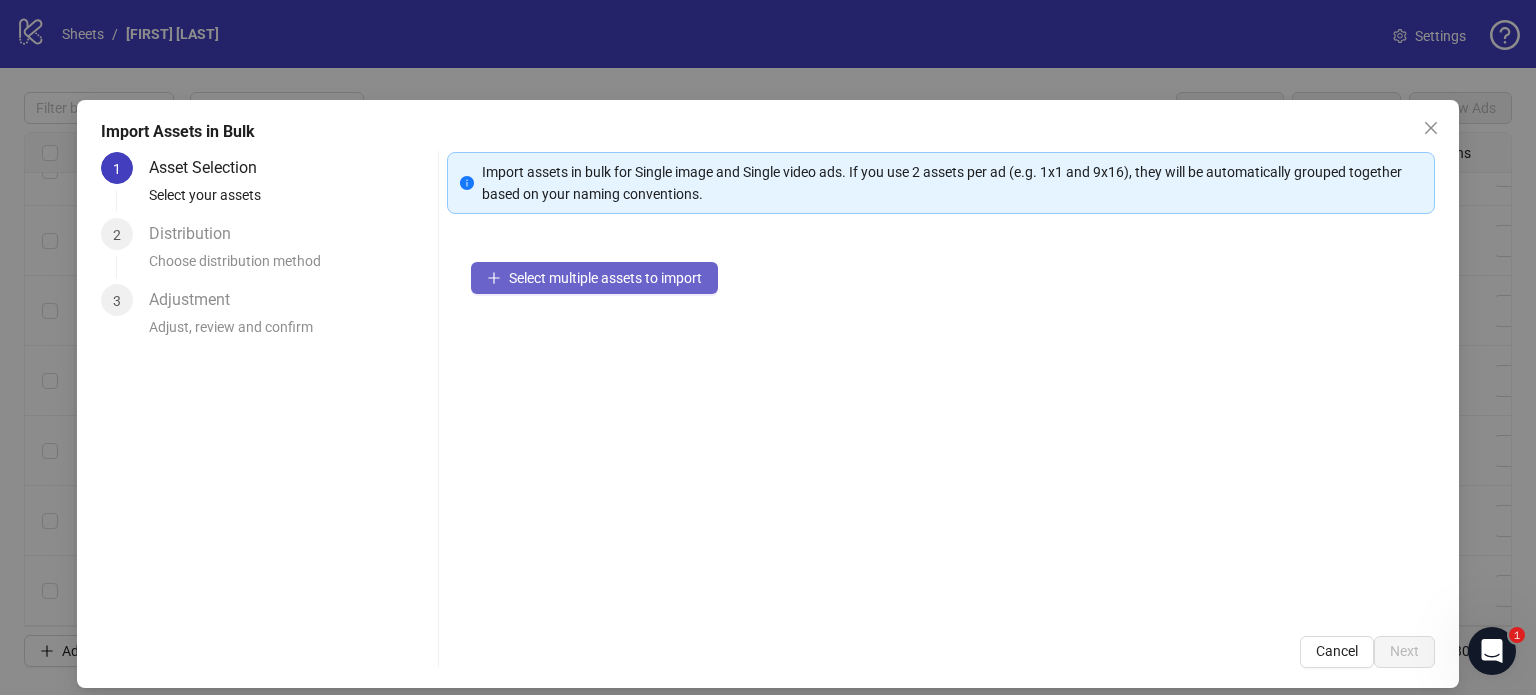 click on "Select multiple assets to import" at bounding box center [605, 278] 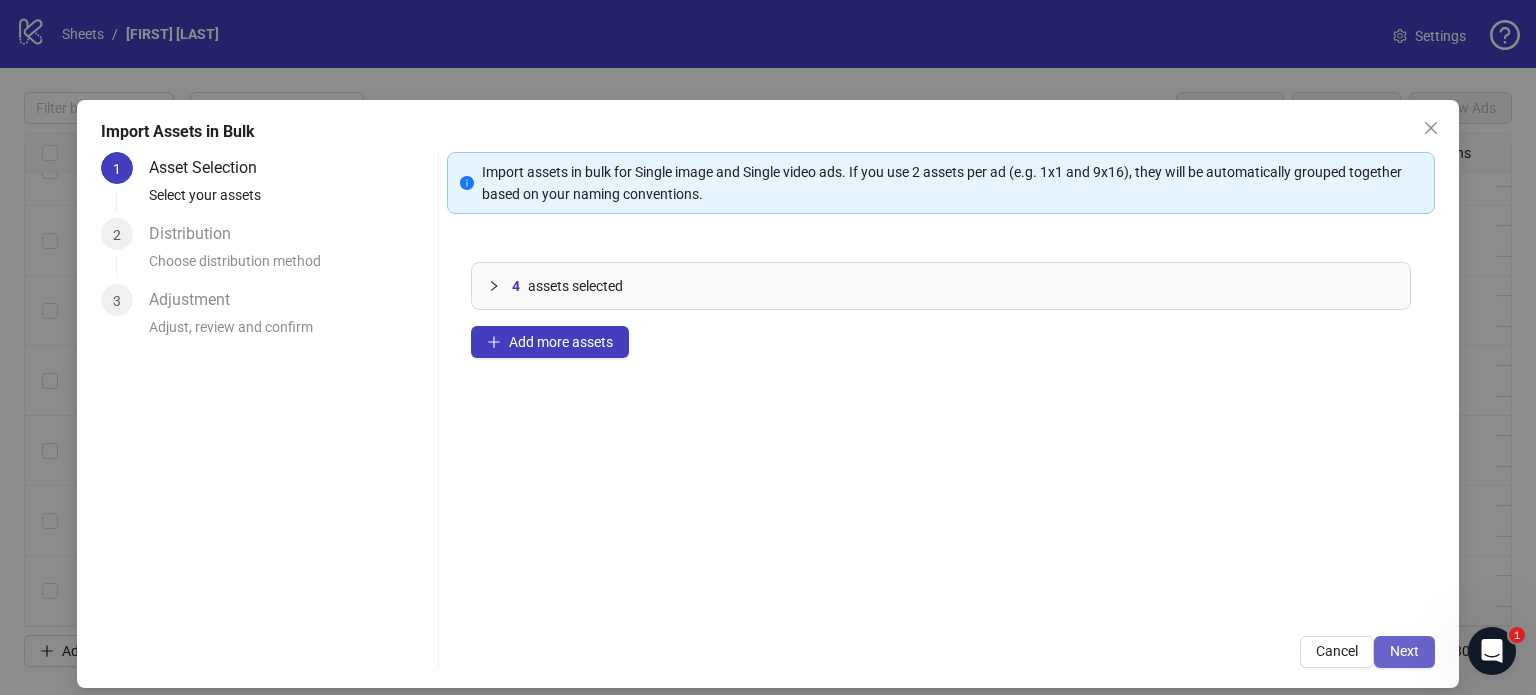 click on "Next" at bounding box center (1404, 651) 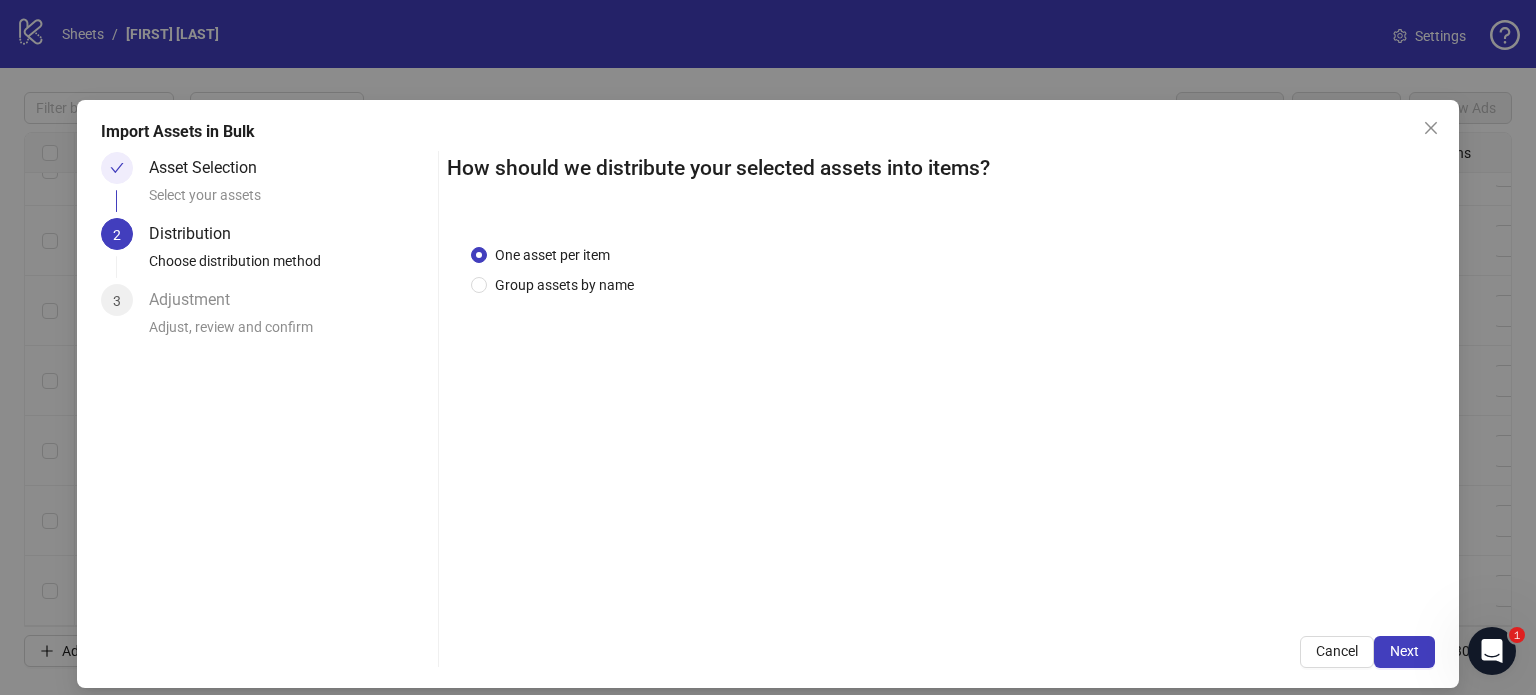 click on "Next" at bounding box center (1404, 651) 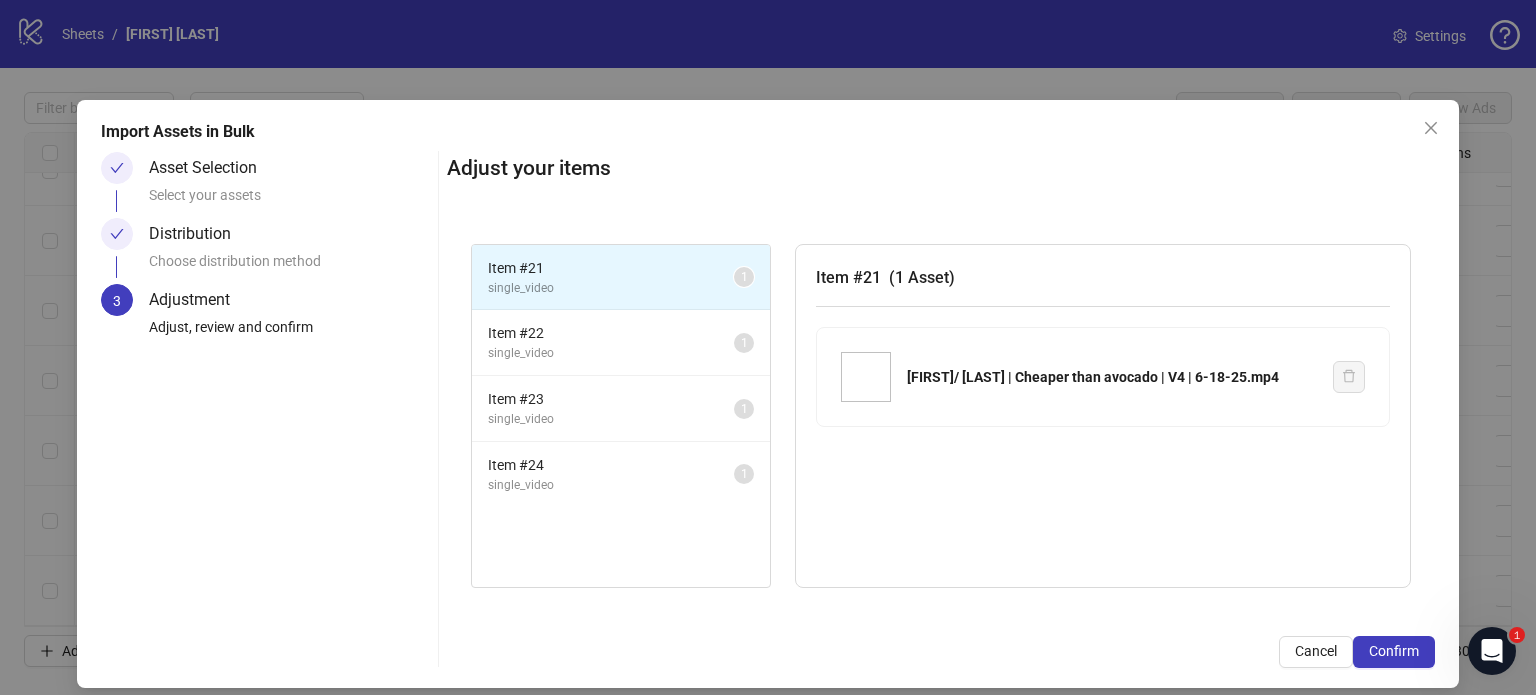 click on "Confirm" at bounding box center [1394, 651] 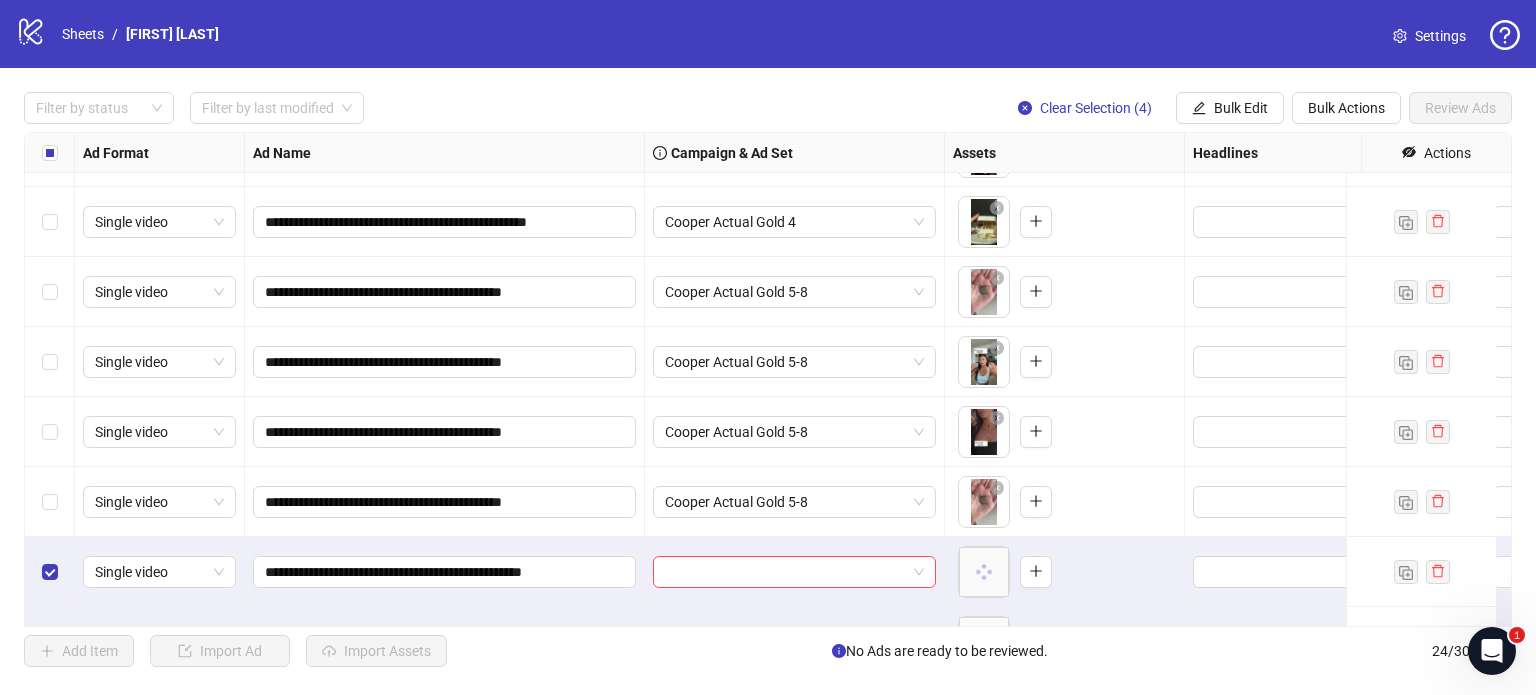 scroll, scrollTop: 1241, scrollLeft: 0, axis: vertical 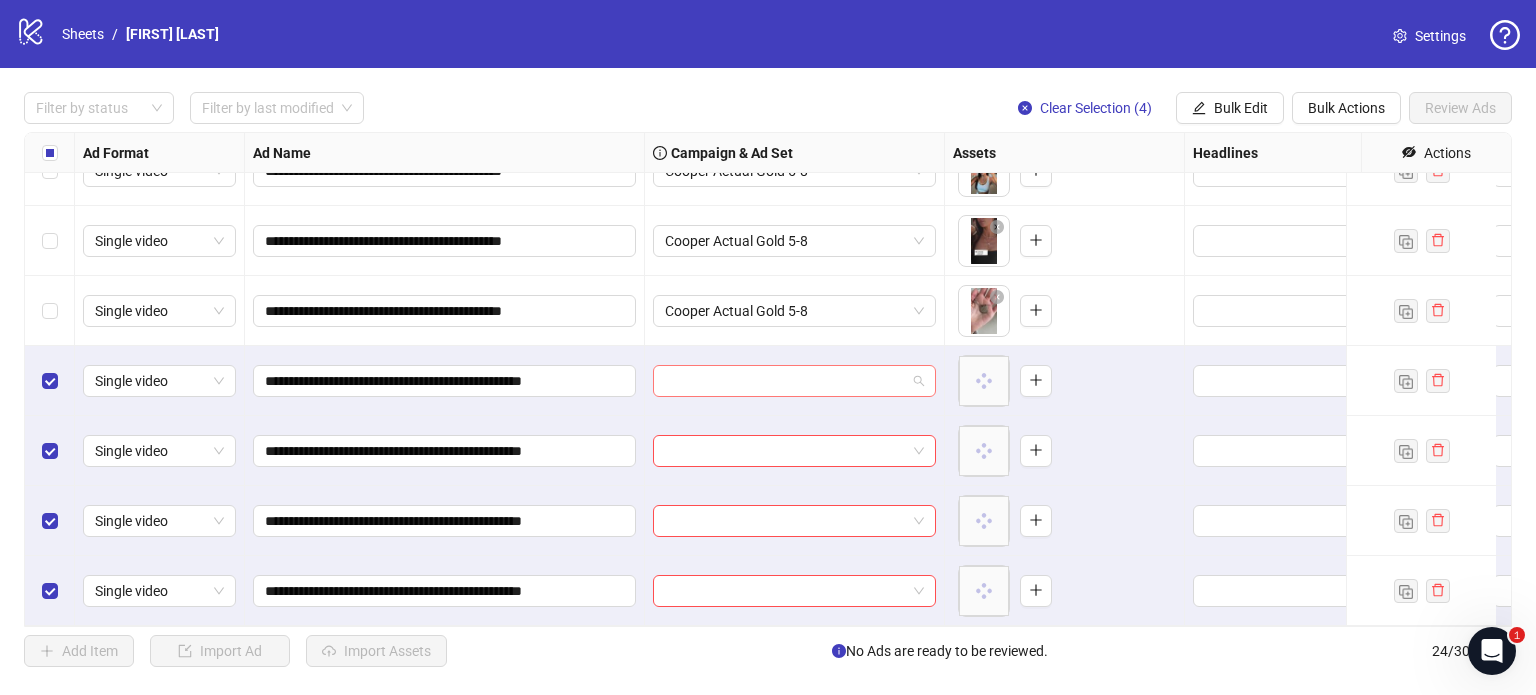 click at bounding box center [785, 381] 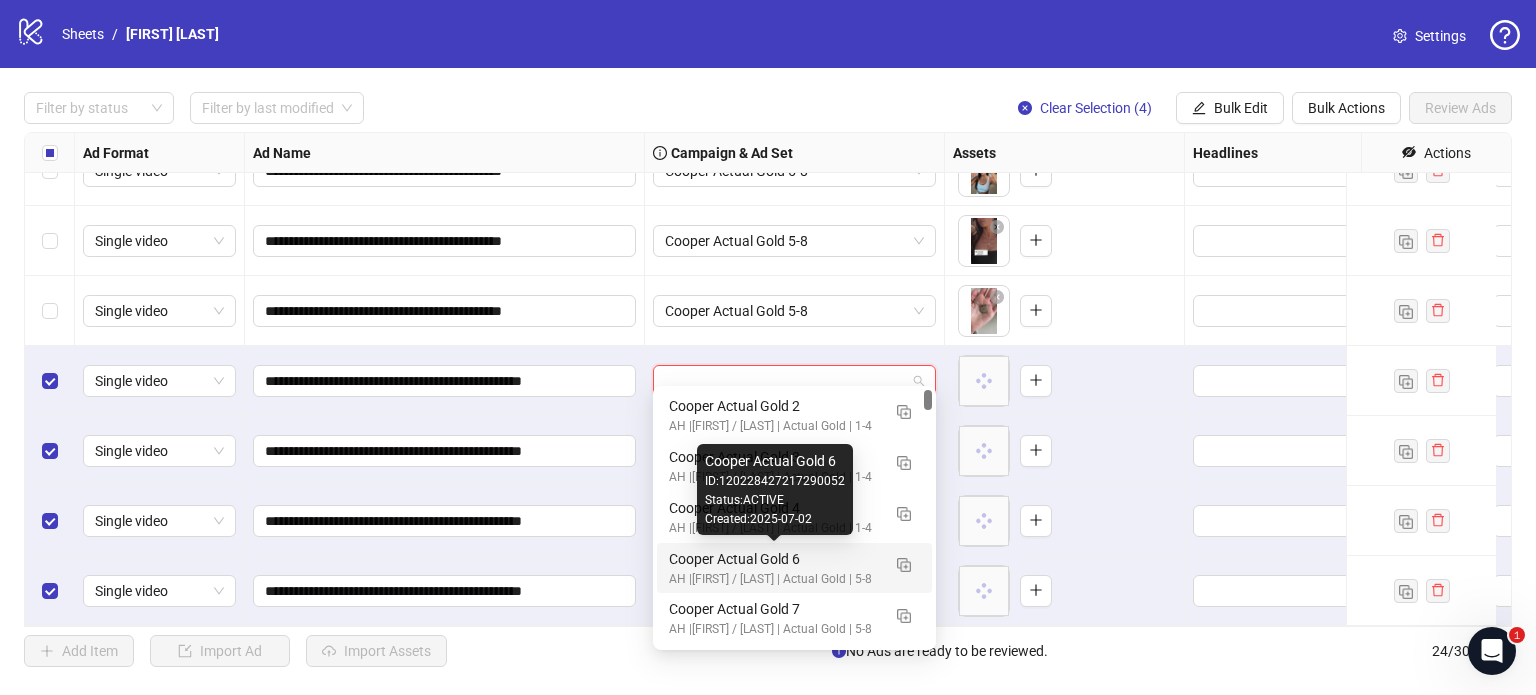 click on "Cooper Actual Gold 6" at bounding box center [774, 559] 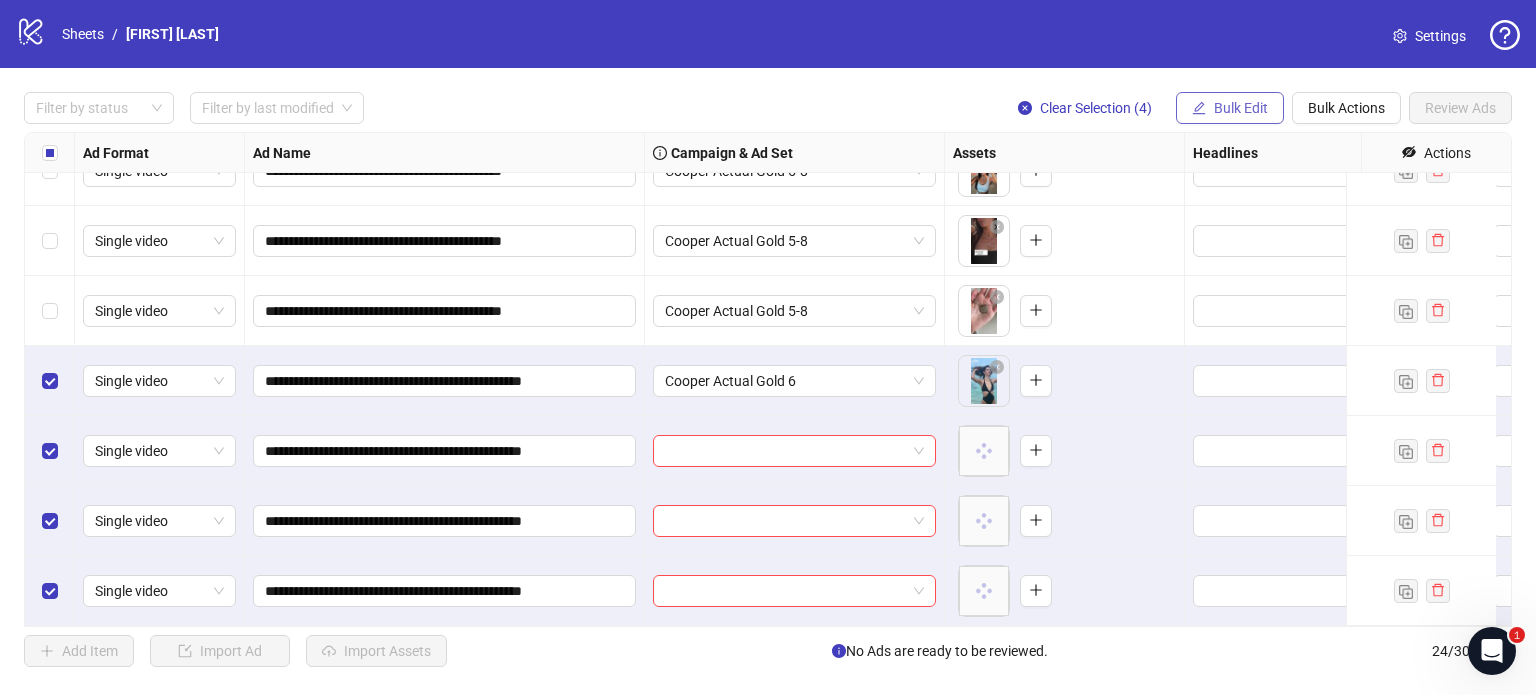 click on "Bulk Edit" at bounding box center (1241, 108) 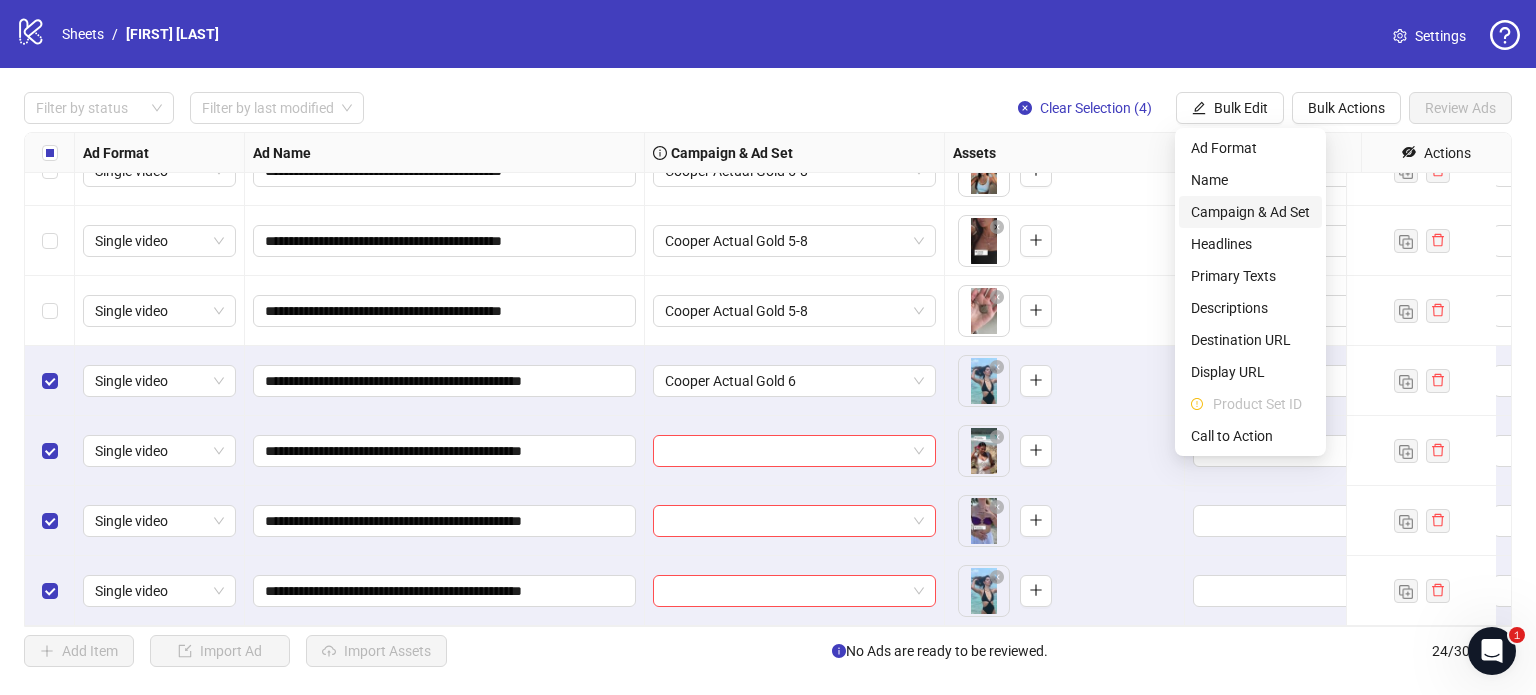 click on "Campaign & Ad Set" at bounding box center (1250, 212) 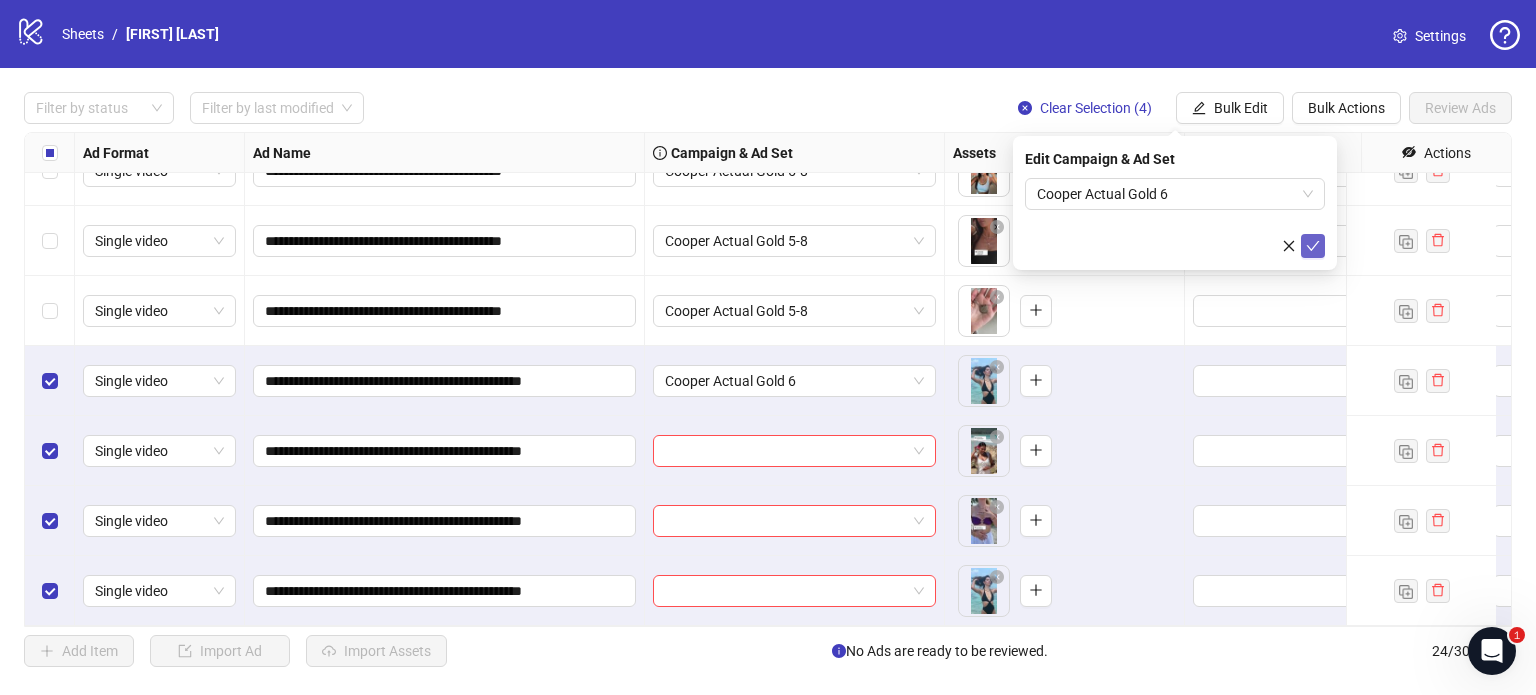 click at bounding box center (1313, 246) 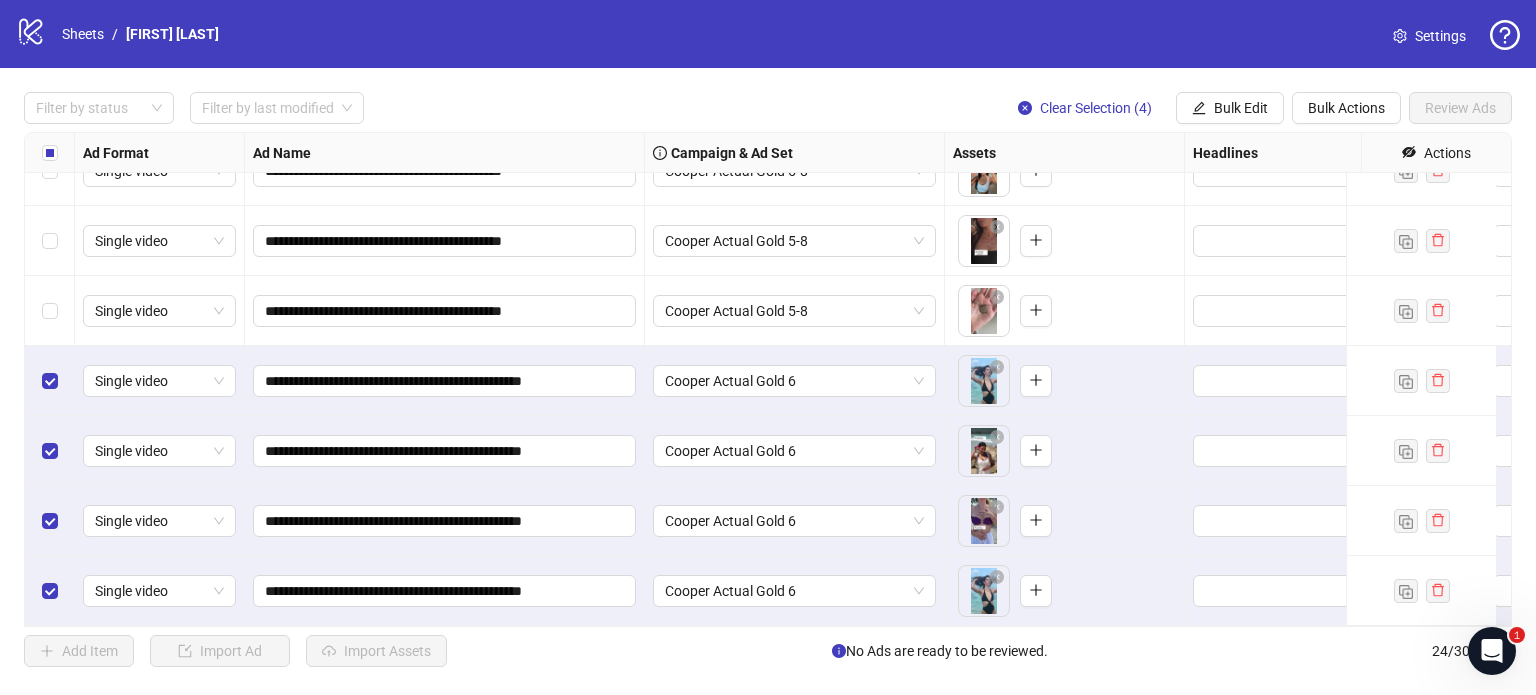 click on "Filter by status Filter by last modified" at bounding box center (121, 34) 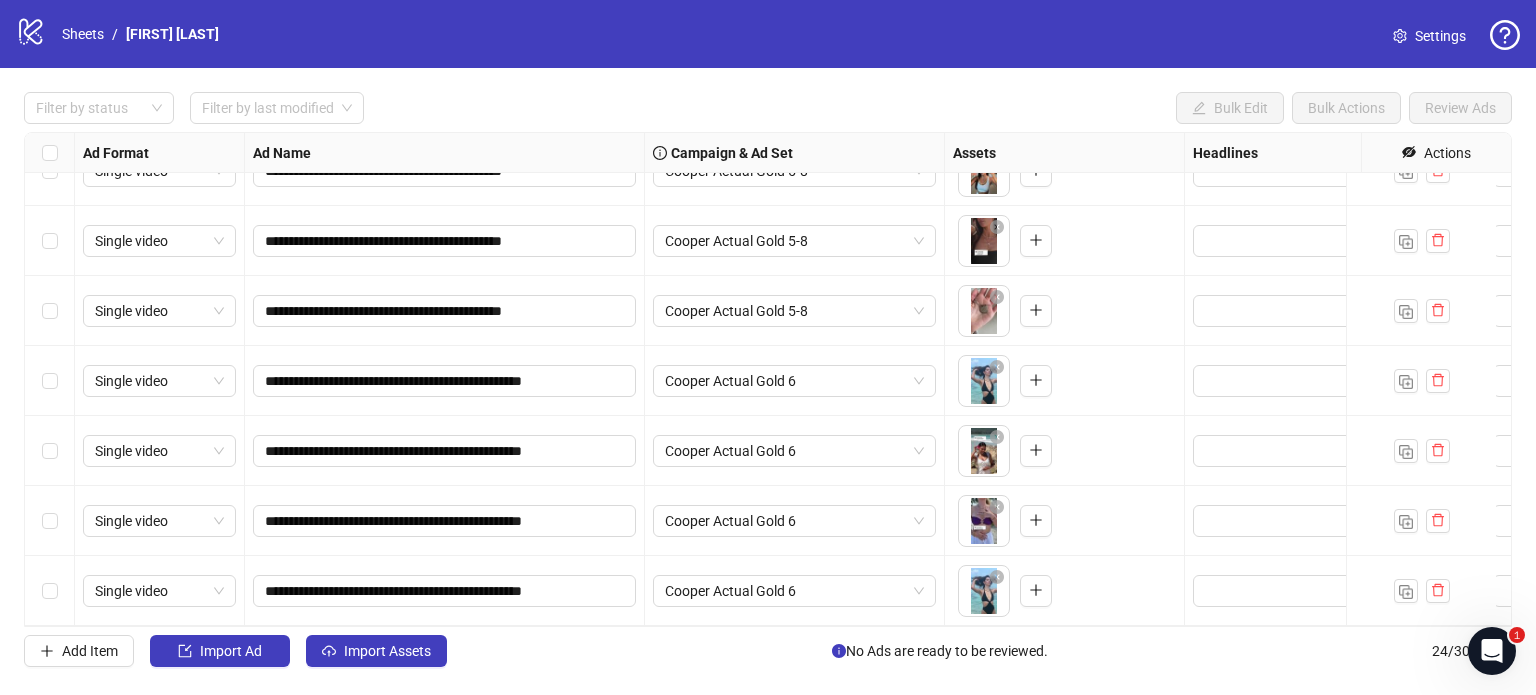 click at bounding box center (50, 153) 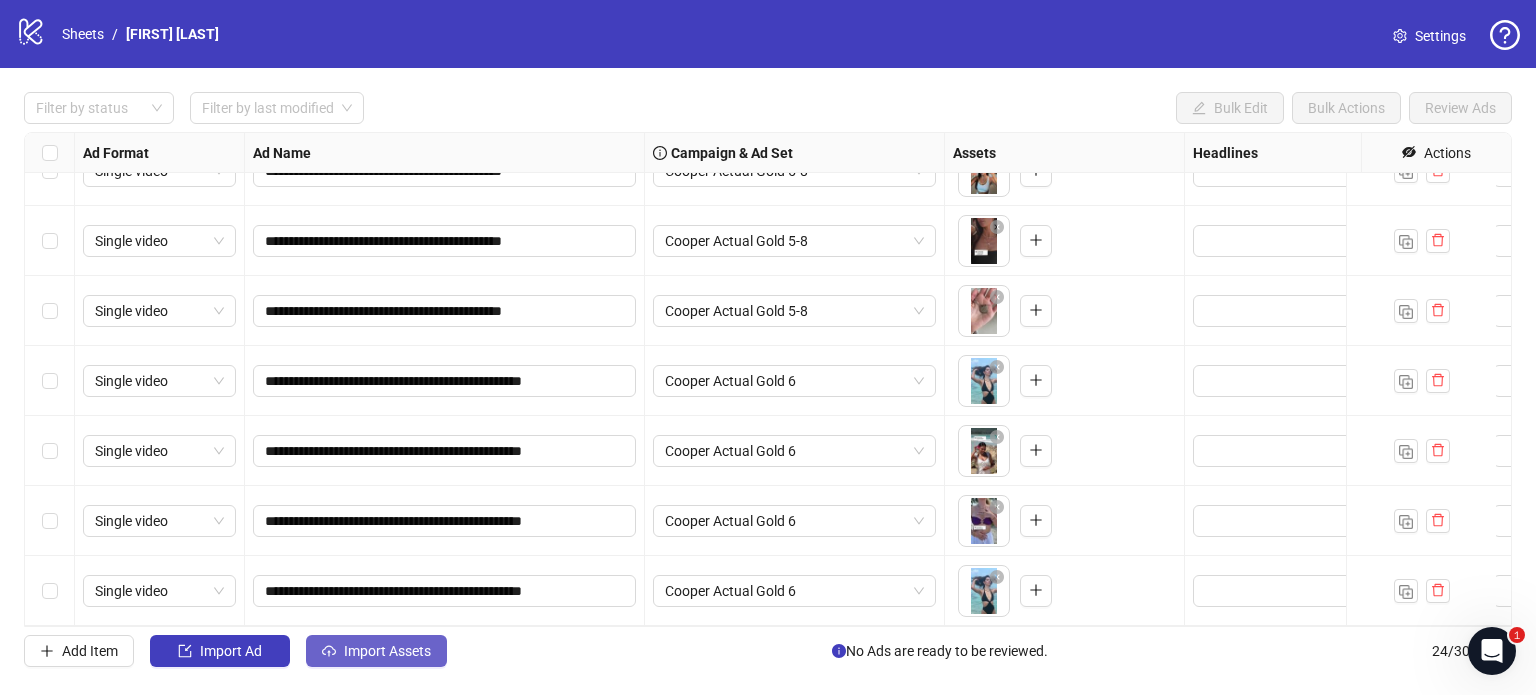 click on "Import Assets" at bounding box center [231, 651] 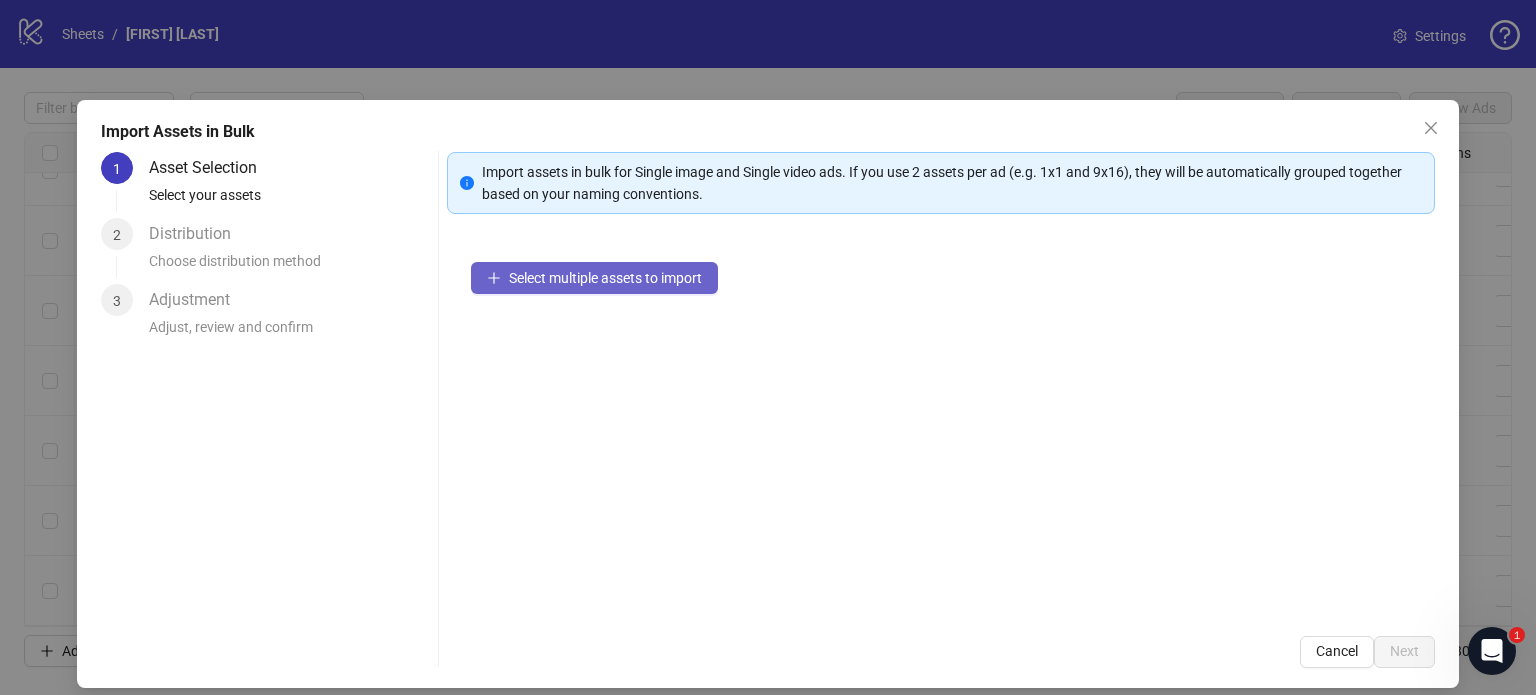 click on "Select multiple assets to import" at bounding box center [605, 278] 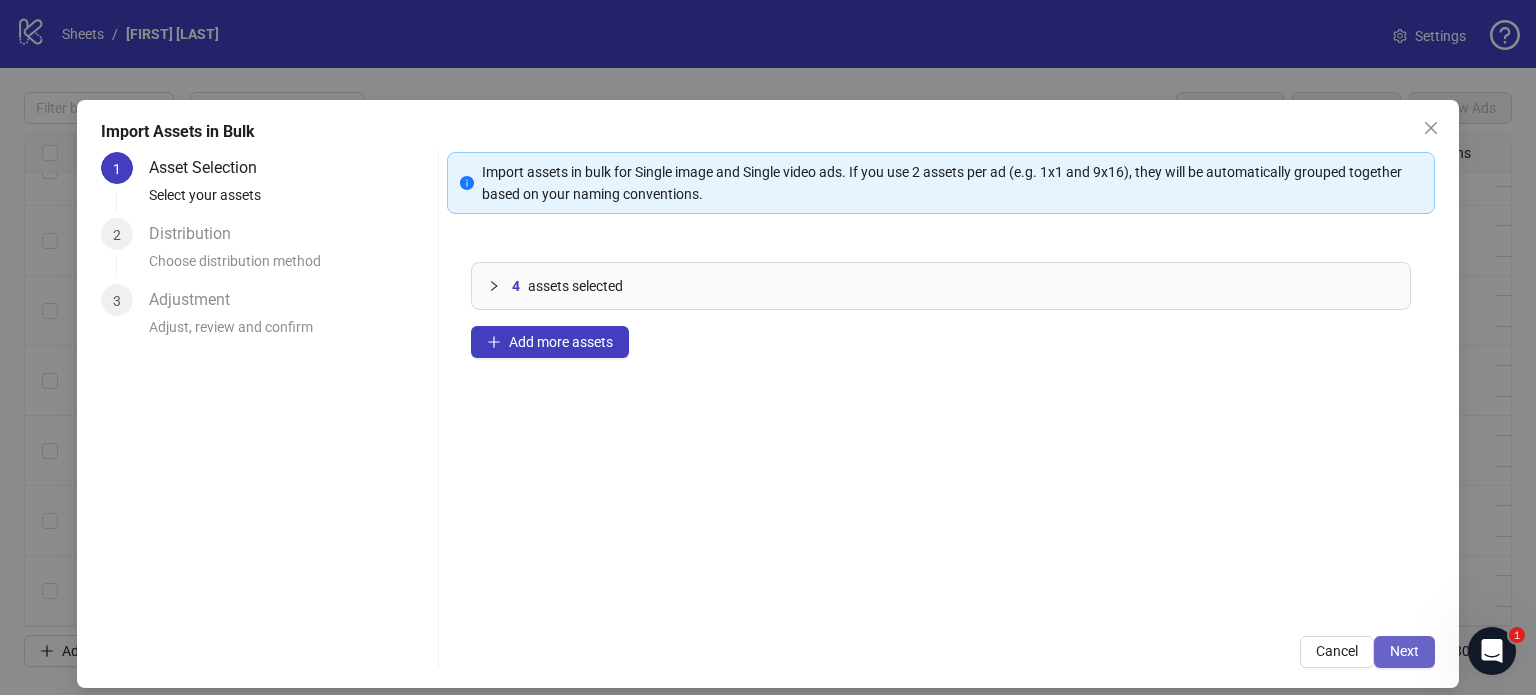 click on "Next" at bounding box center [1404, 651] 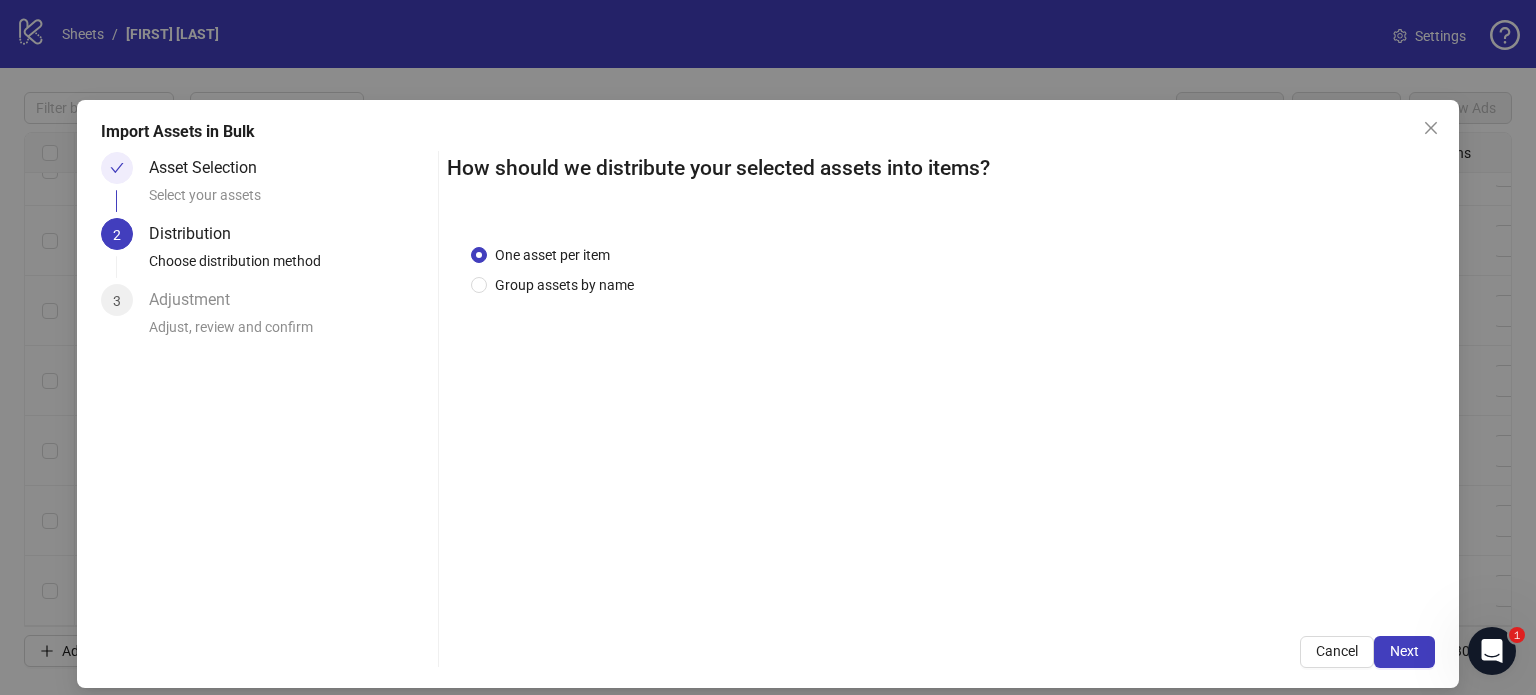 click on "Next" at bounding box center [1404, 651] 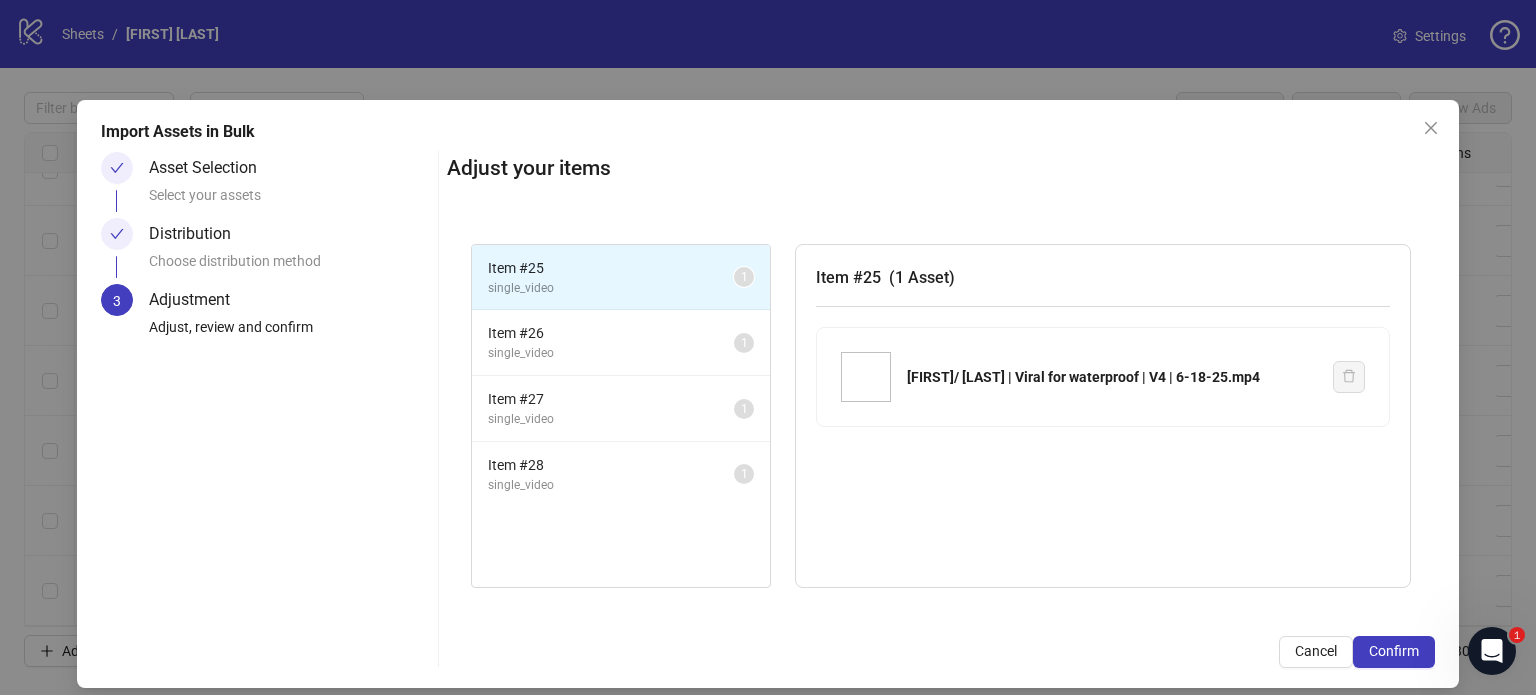 click on "Confirm" at bounding box center (1394, 651) 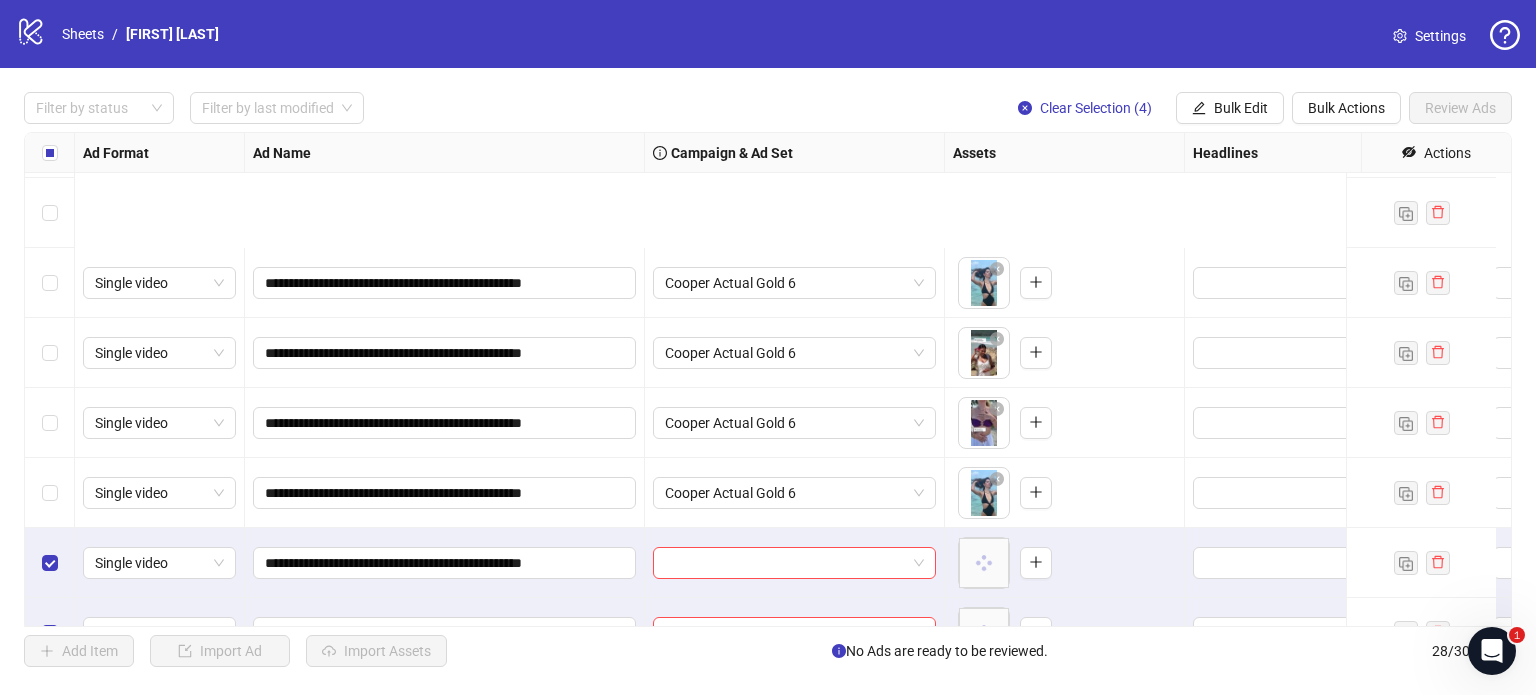 scroll, scrollTop: 1521, scrollLeft: 0, axis: vertical 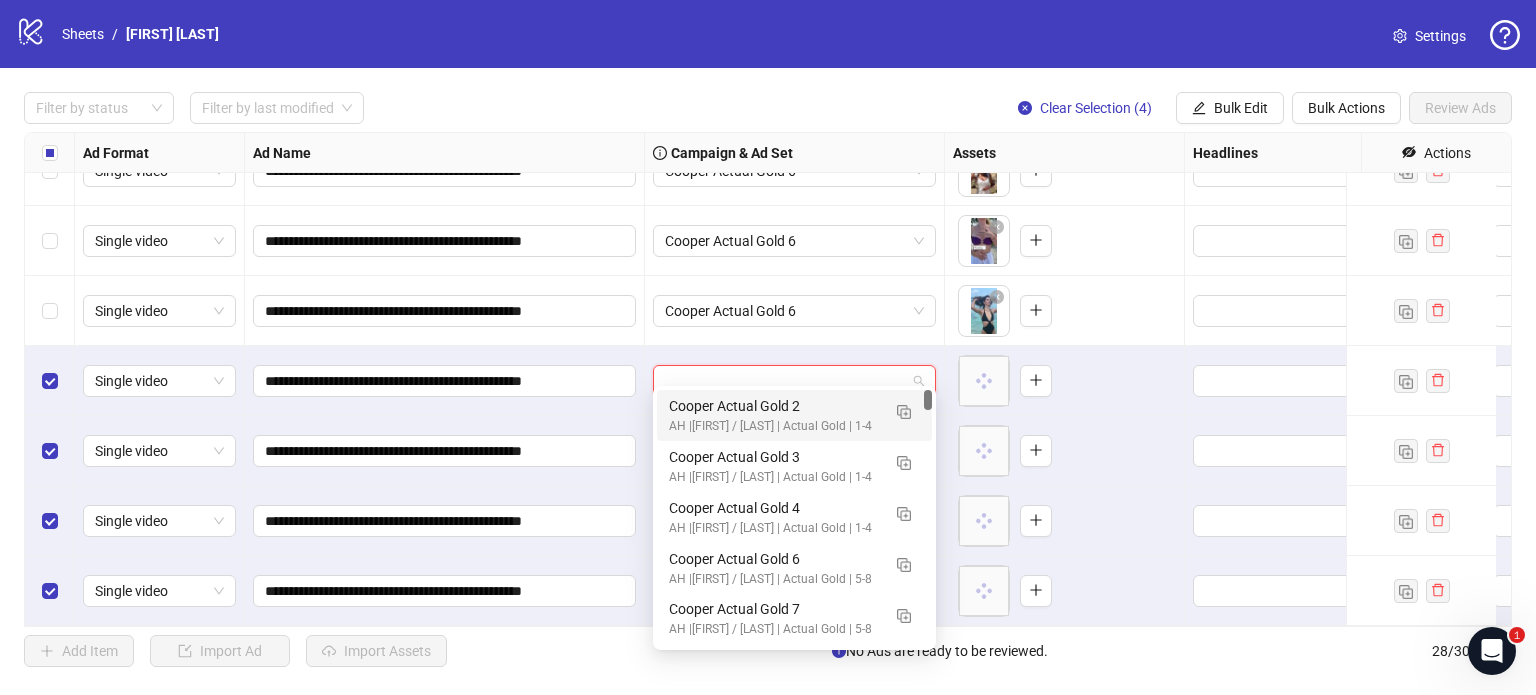 click at bounding box center [785, 381] 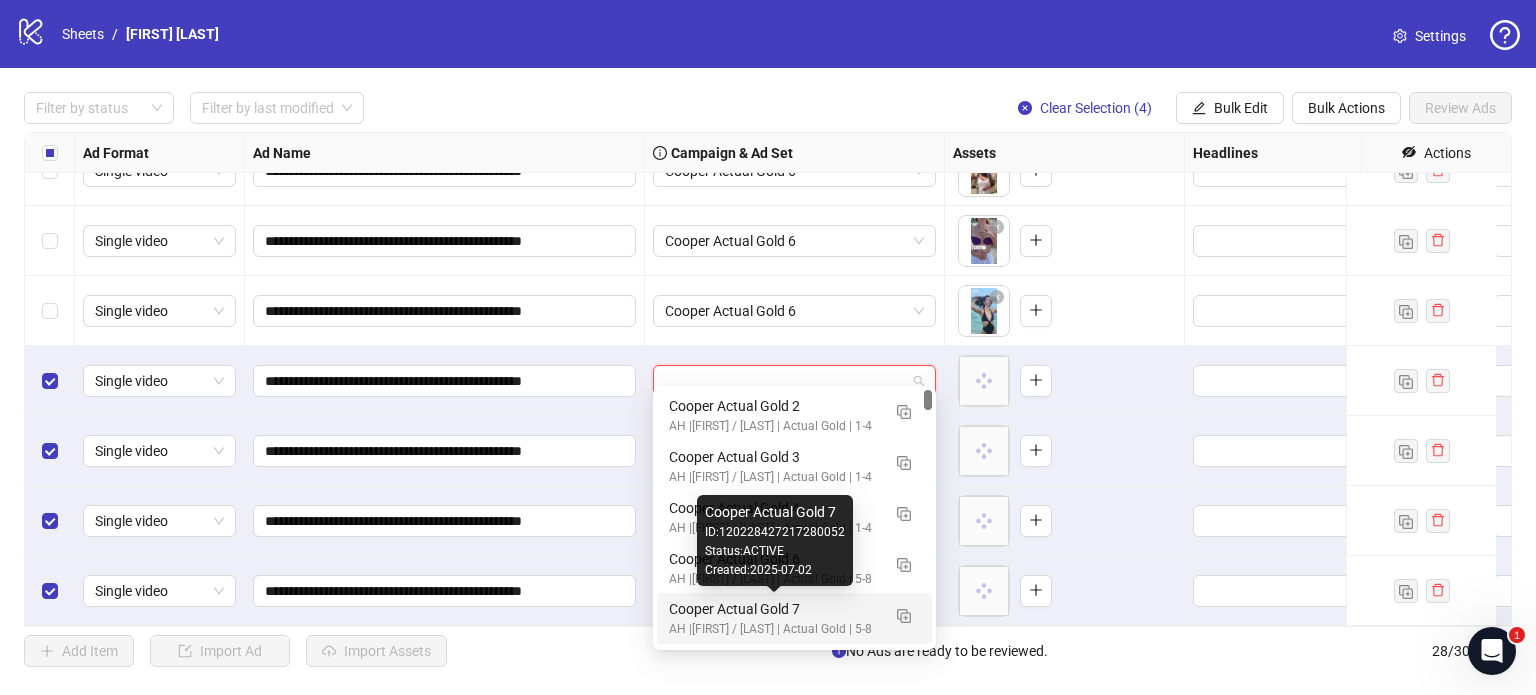 click on "Cooper Actual Gold 7" at bounding box center (774, 609) 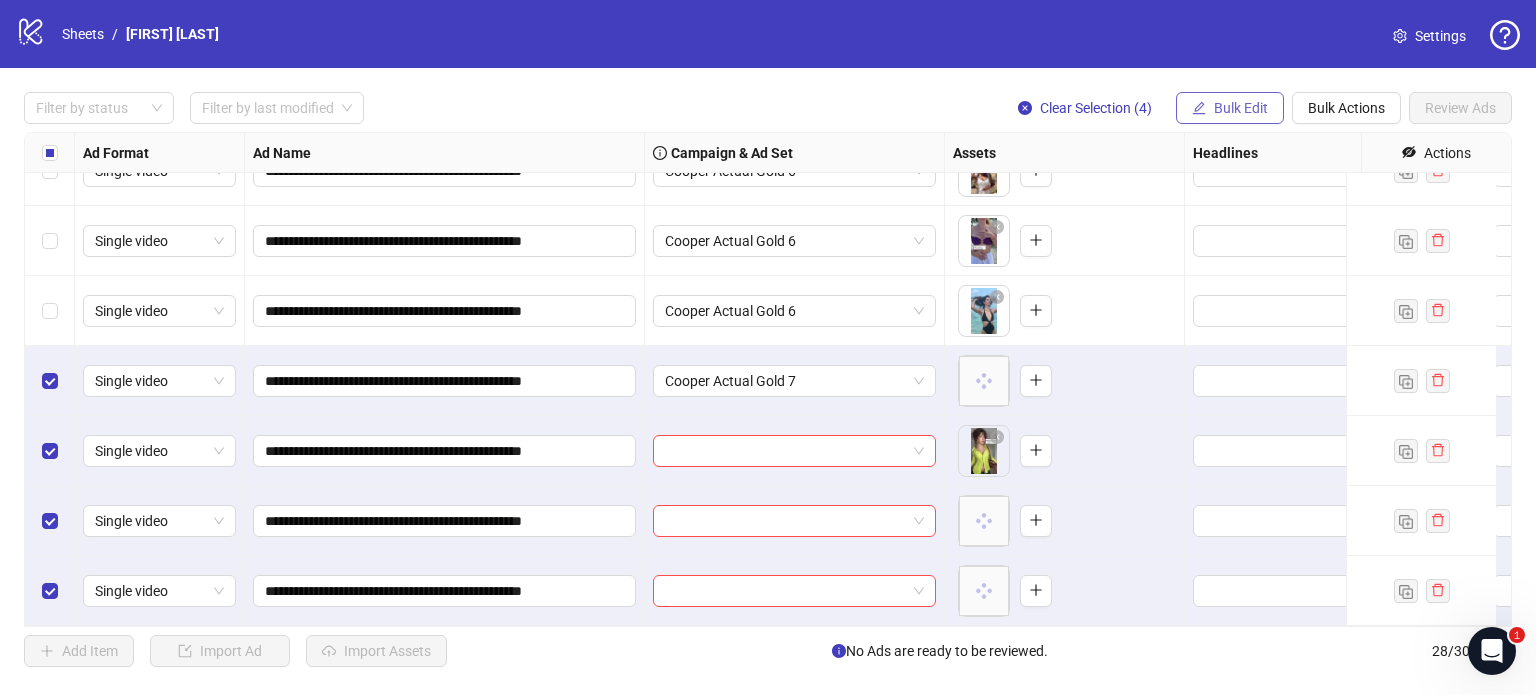 click on "Bulk Edit" at bounding box center (1241, 108) 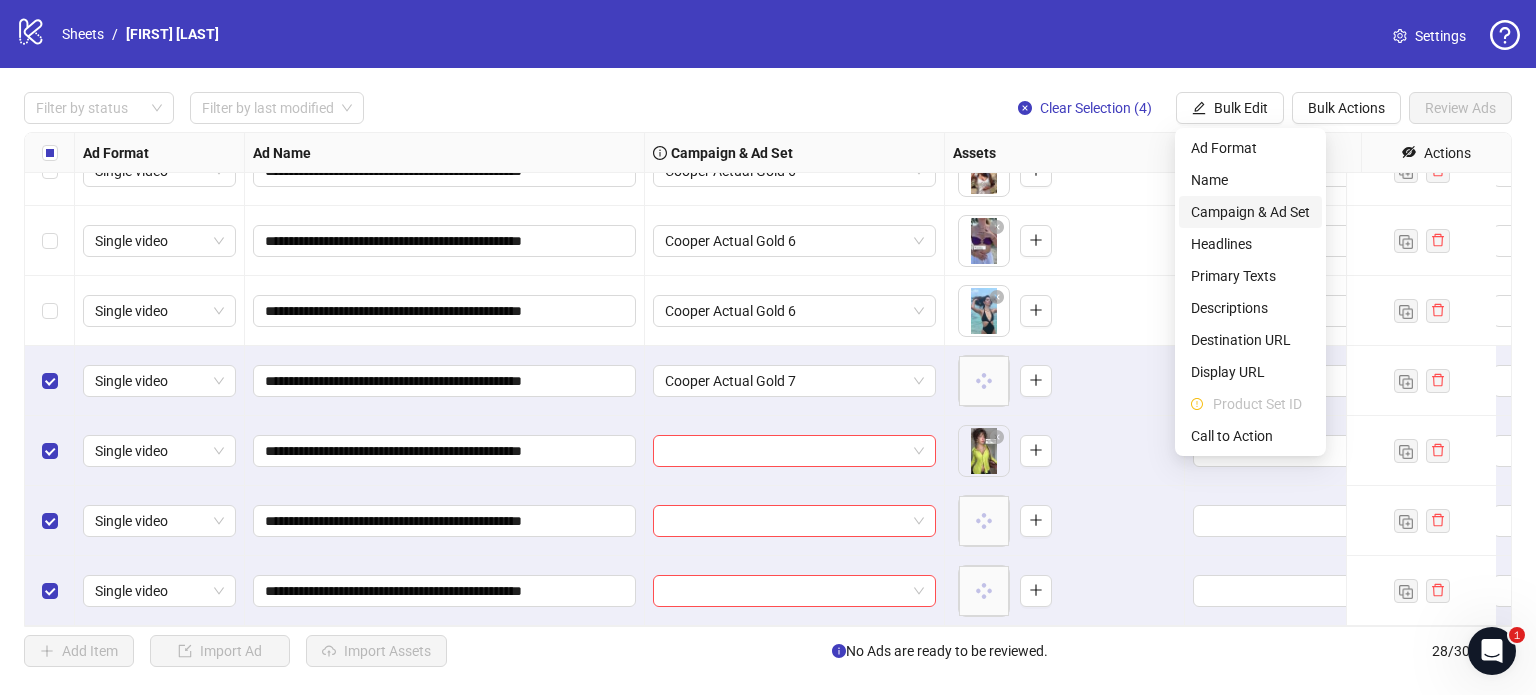 click on "Campaign & Ad Set" at bounding box center (1250, 212) 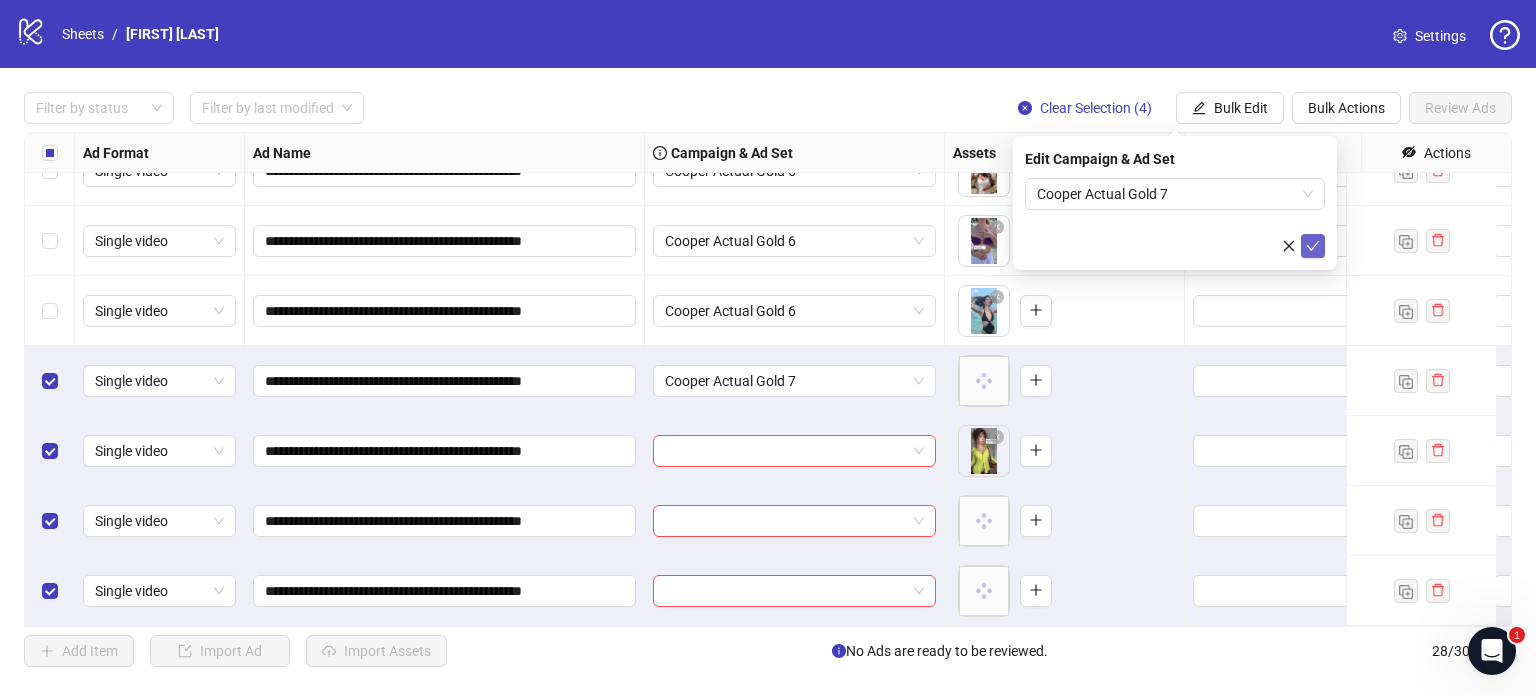 click at bounding box center [1313, 246] 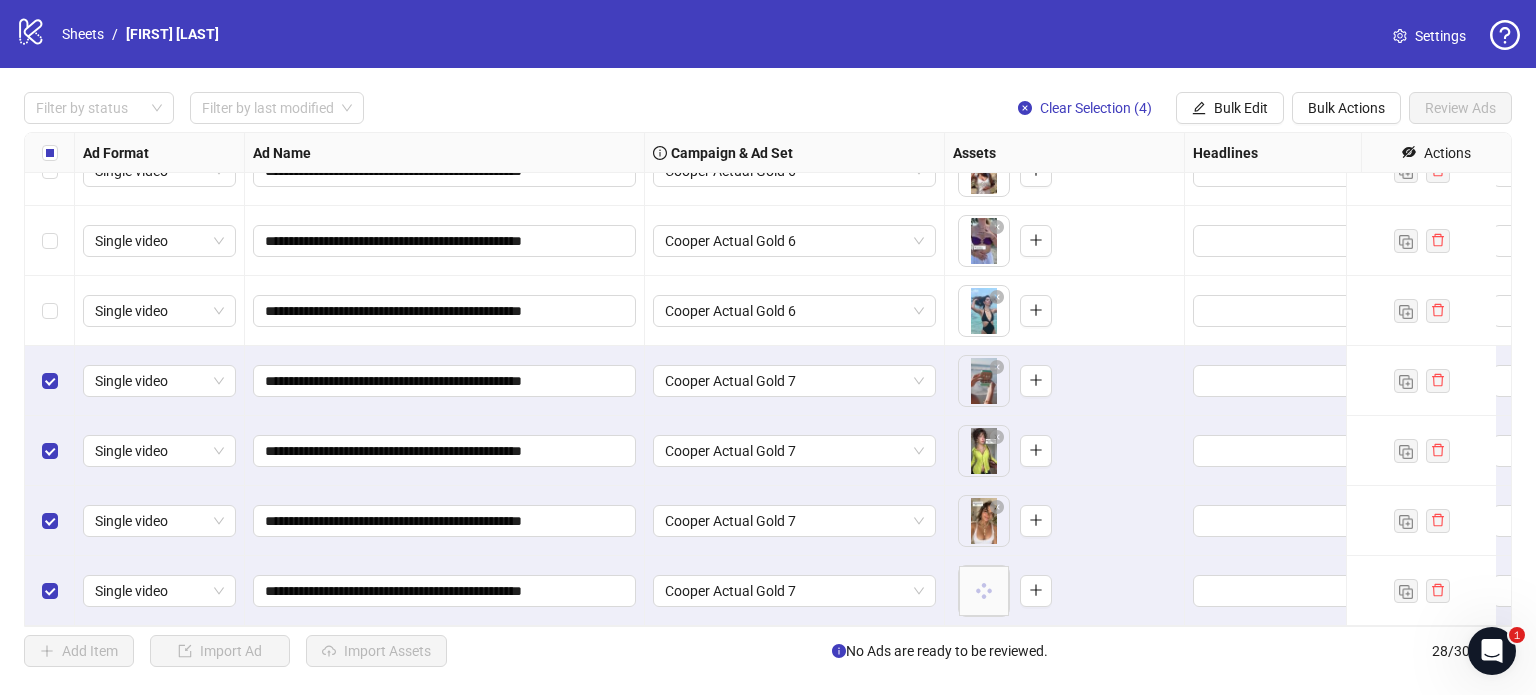 click at bounding box center (50, 153) 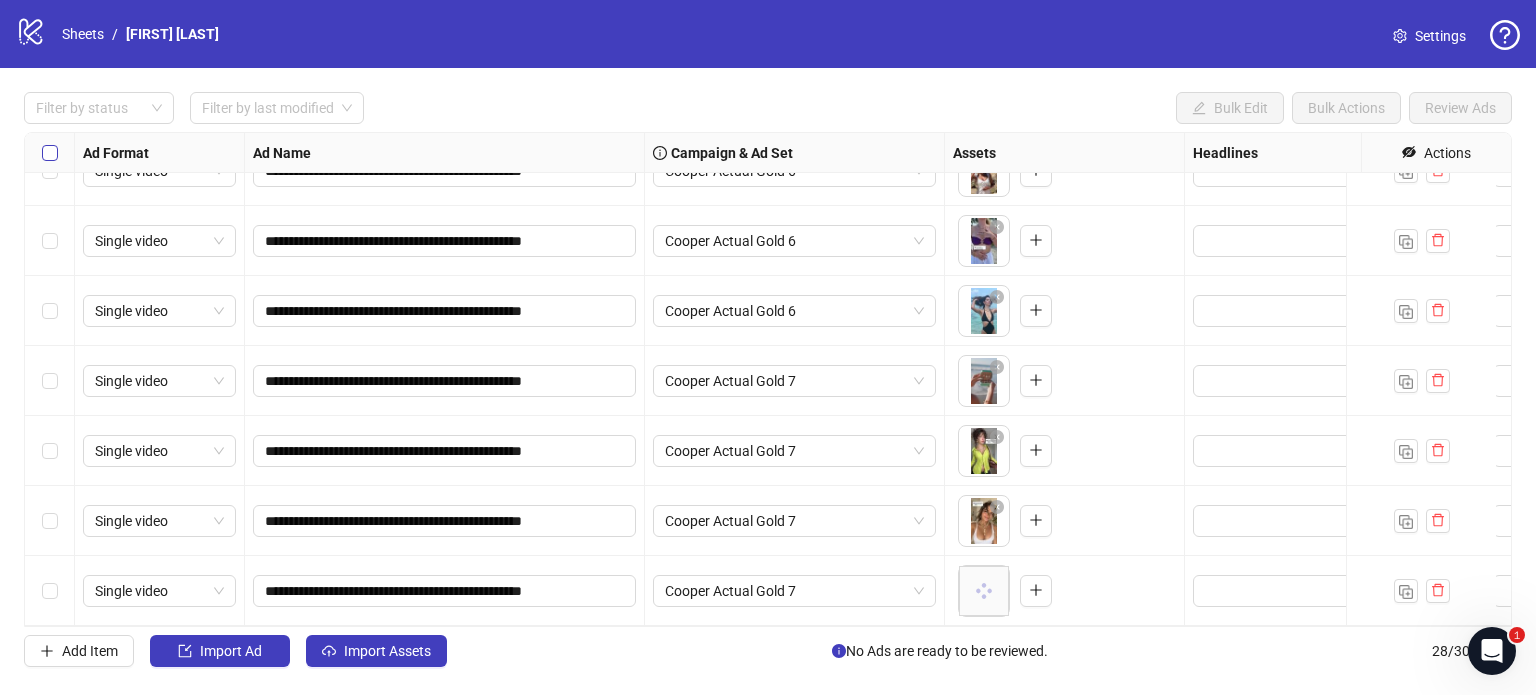 click at bounding box center (50, 153) 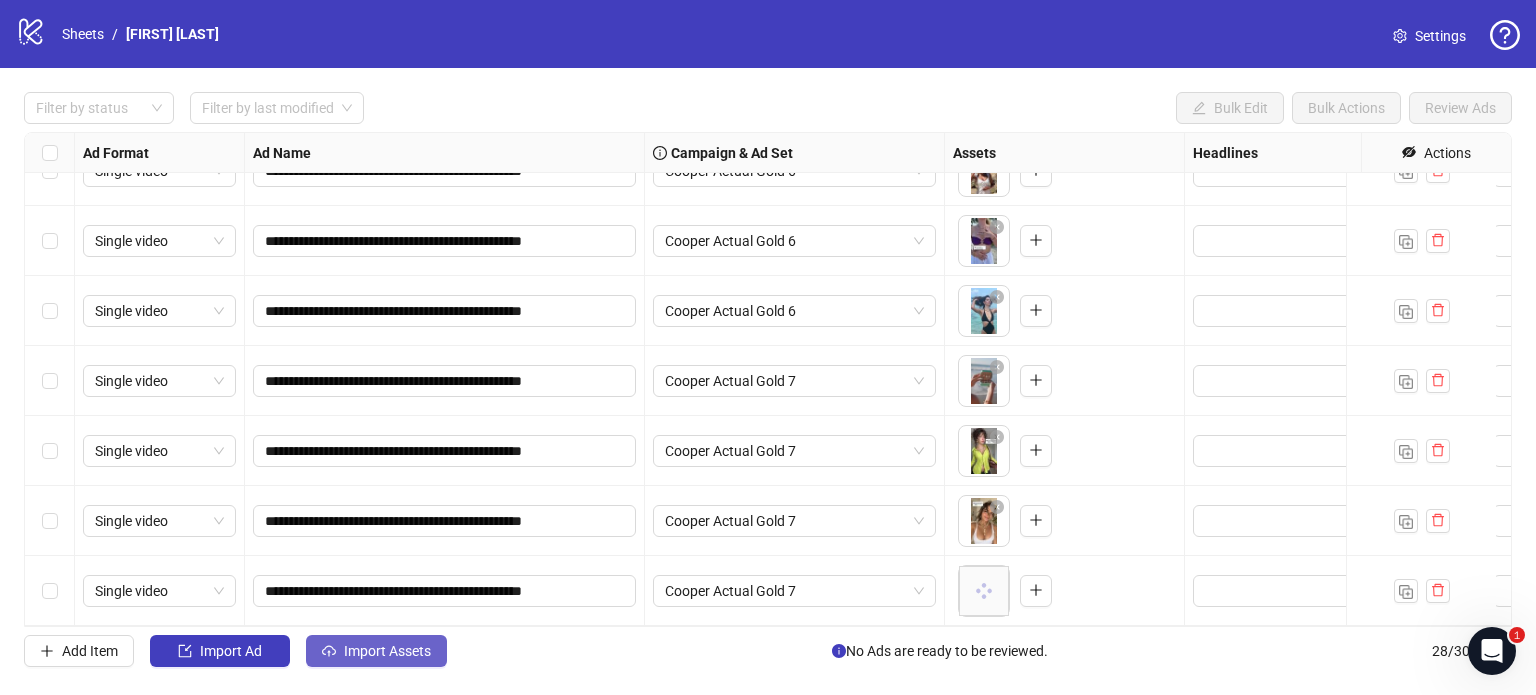 click on "Import Assets" at bounding box center (376, 651) 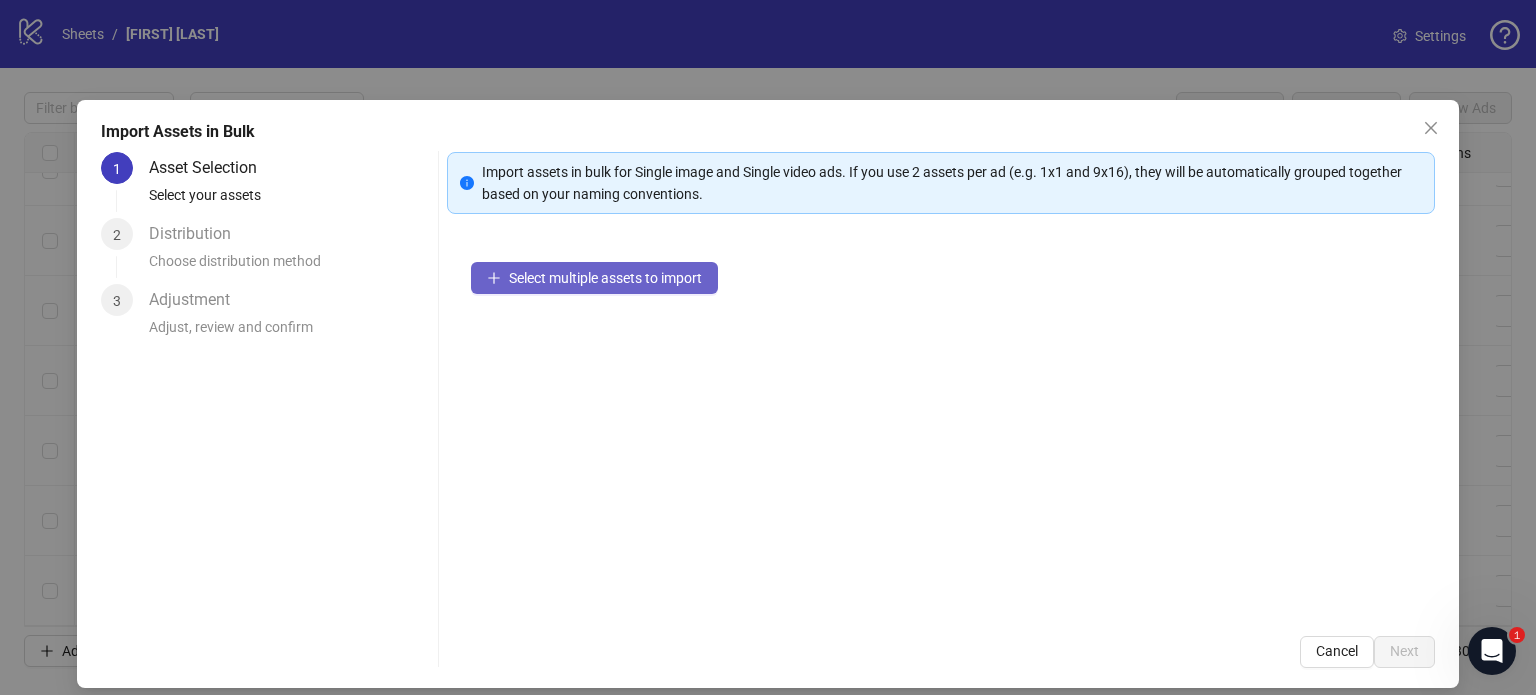 click on "Select multiple assets to import" at bounding box center [605, 278] 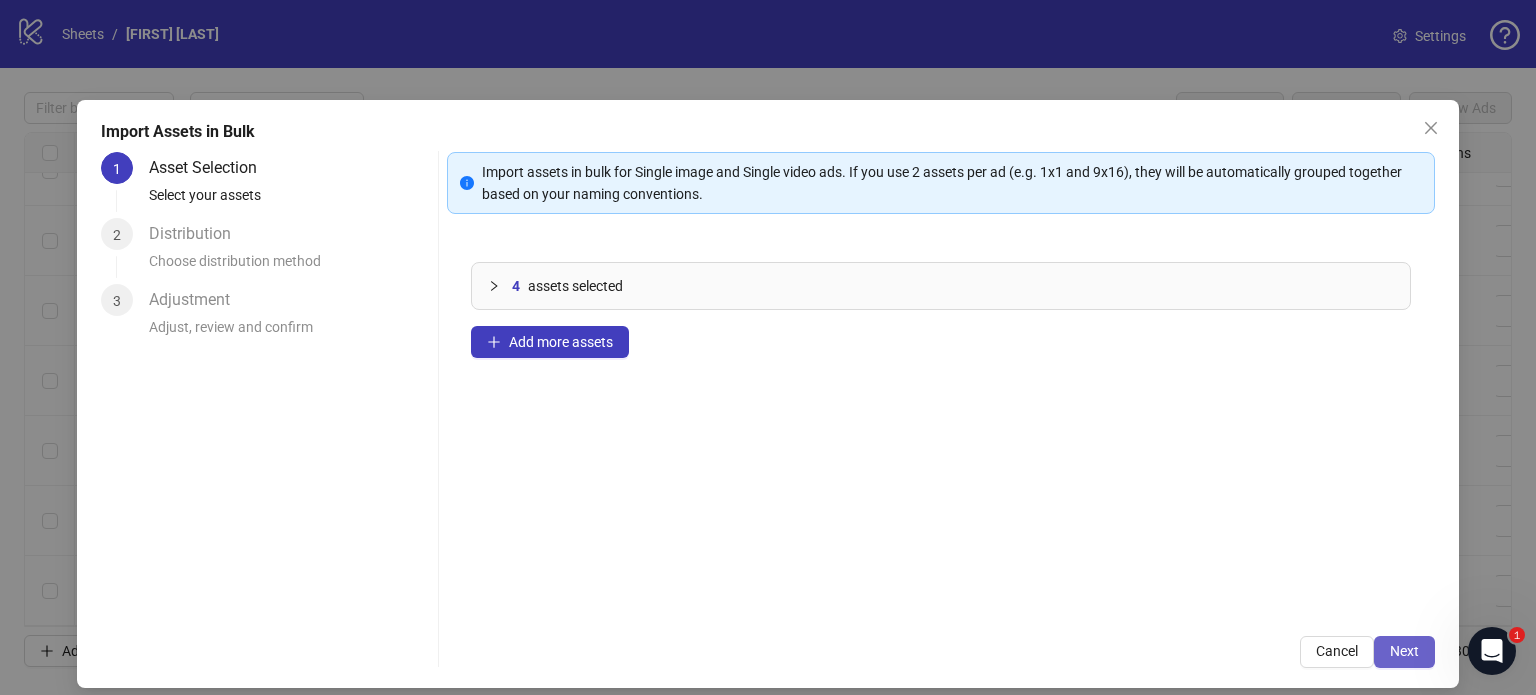 click on "Next" at bounding box center (1404, 652) 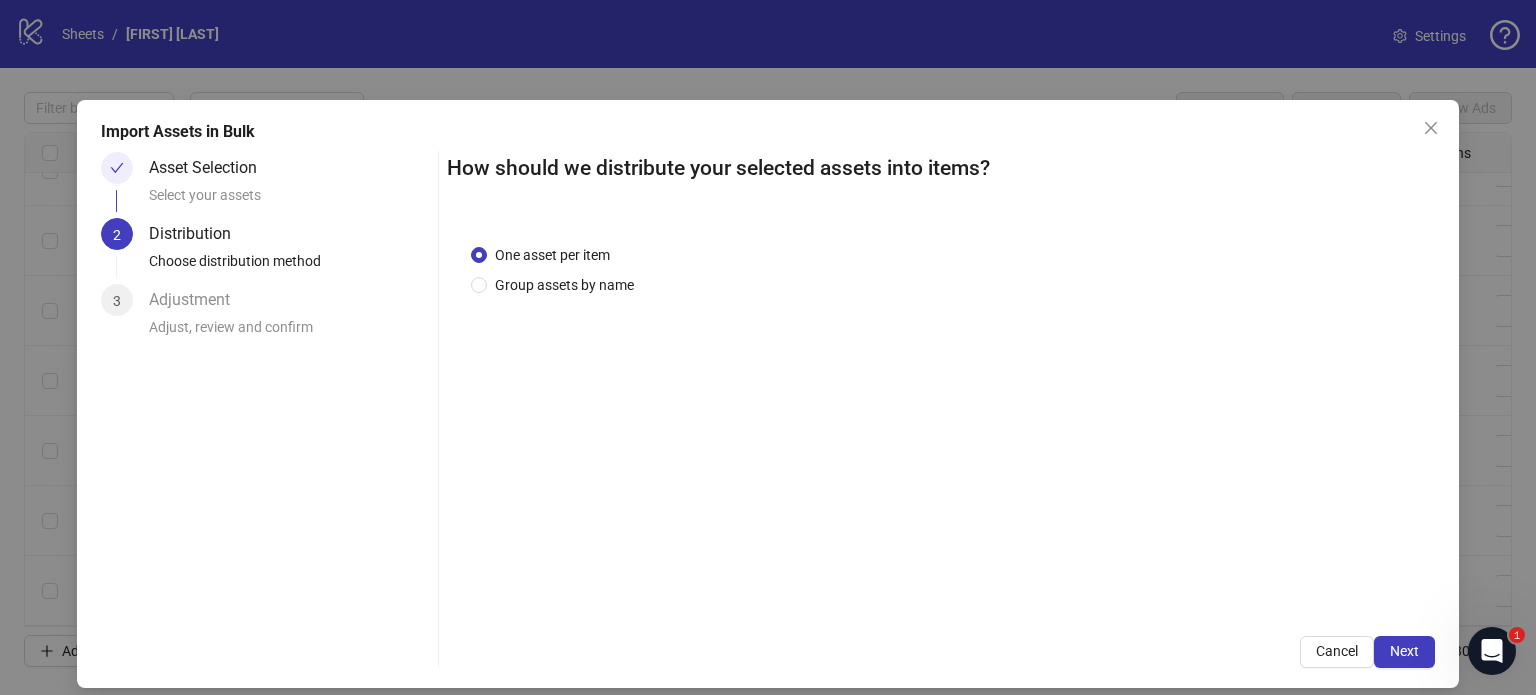 click on "Next" at bounding box center (1404, 652) 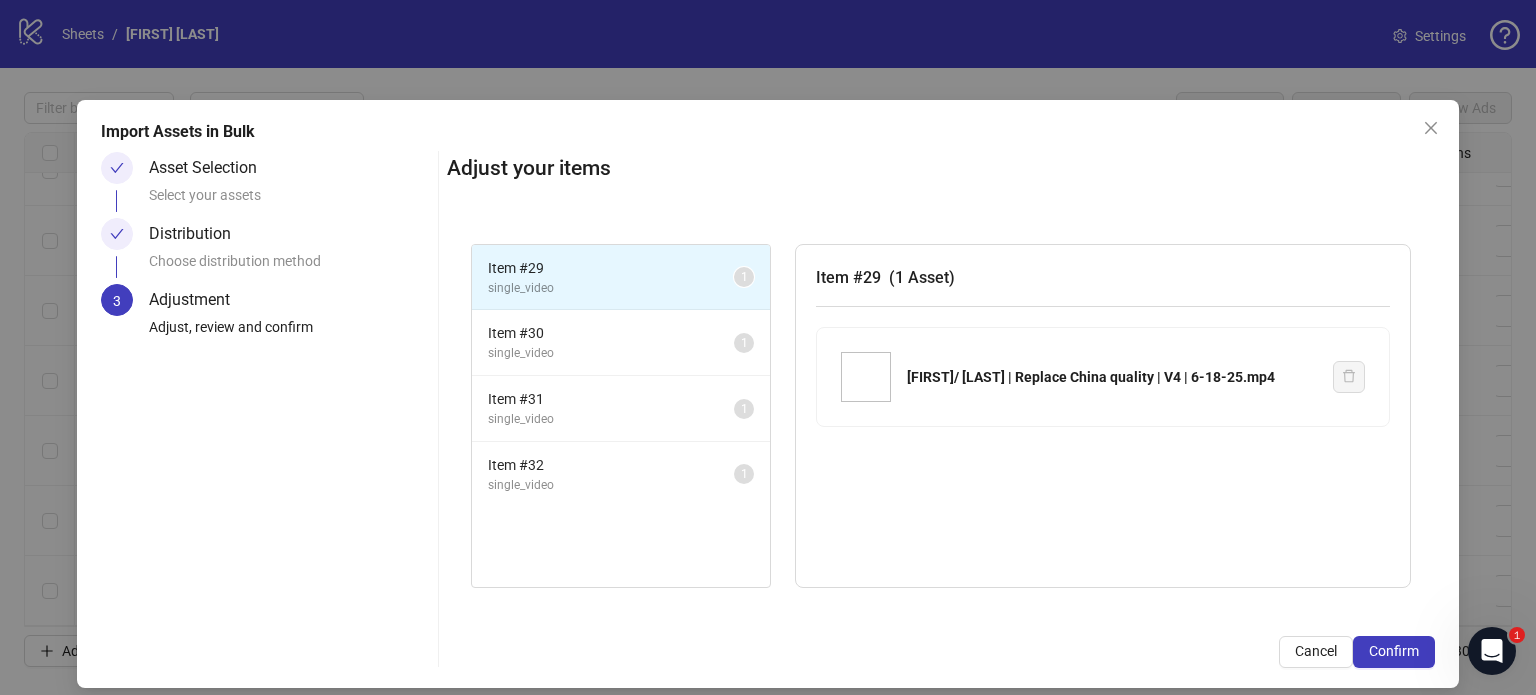 click on "Confirm" at bounding box center (1394, 652) 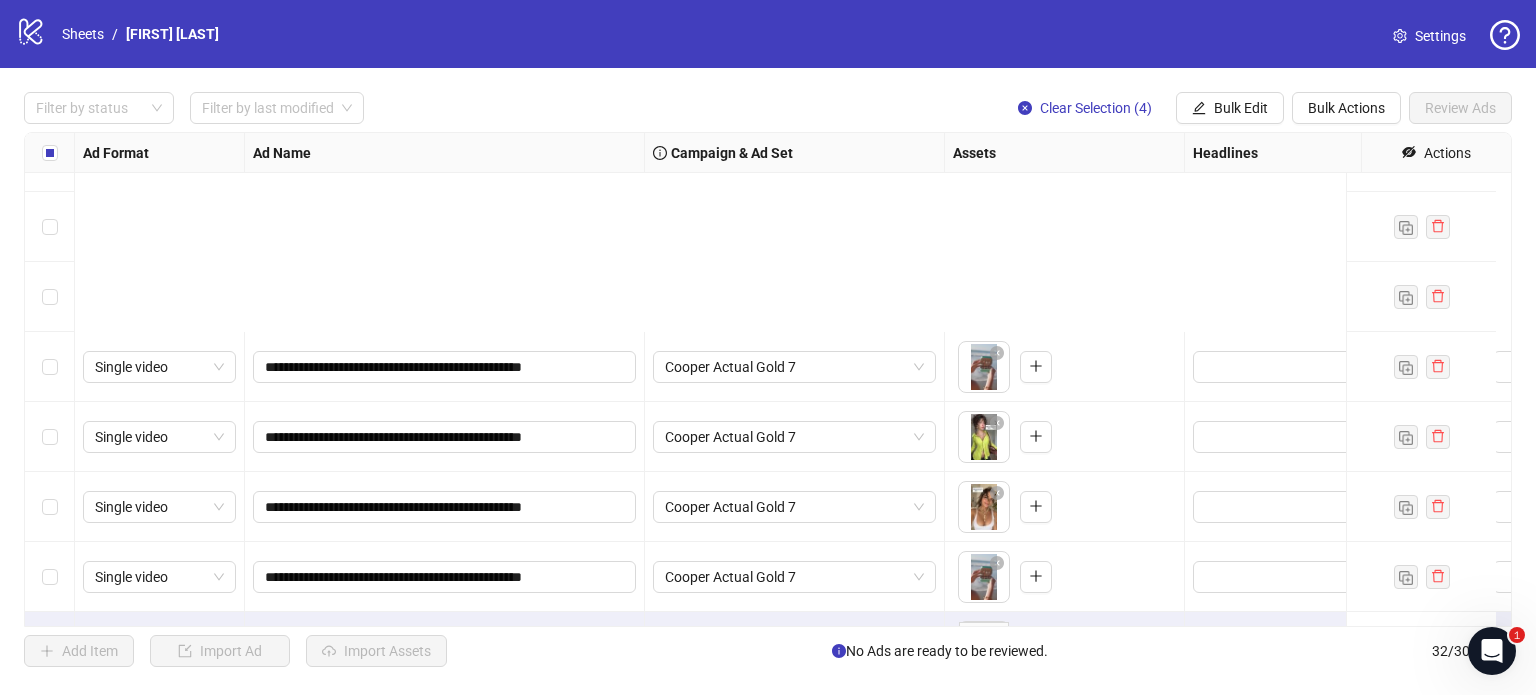 scroll, scrollTop: 1801, scrollLeft: 0, axis: vertical 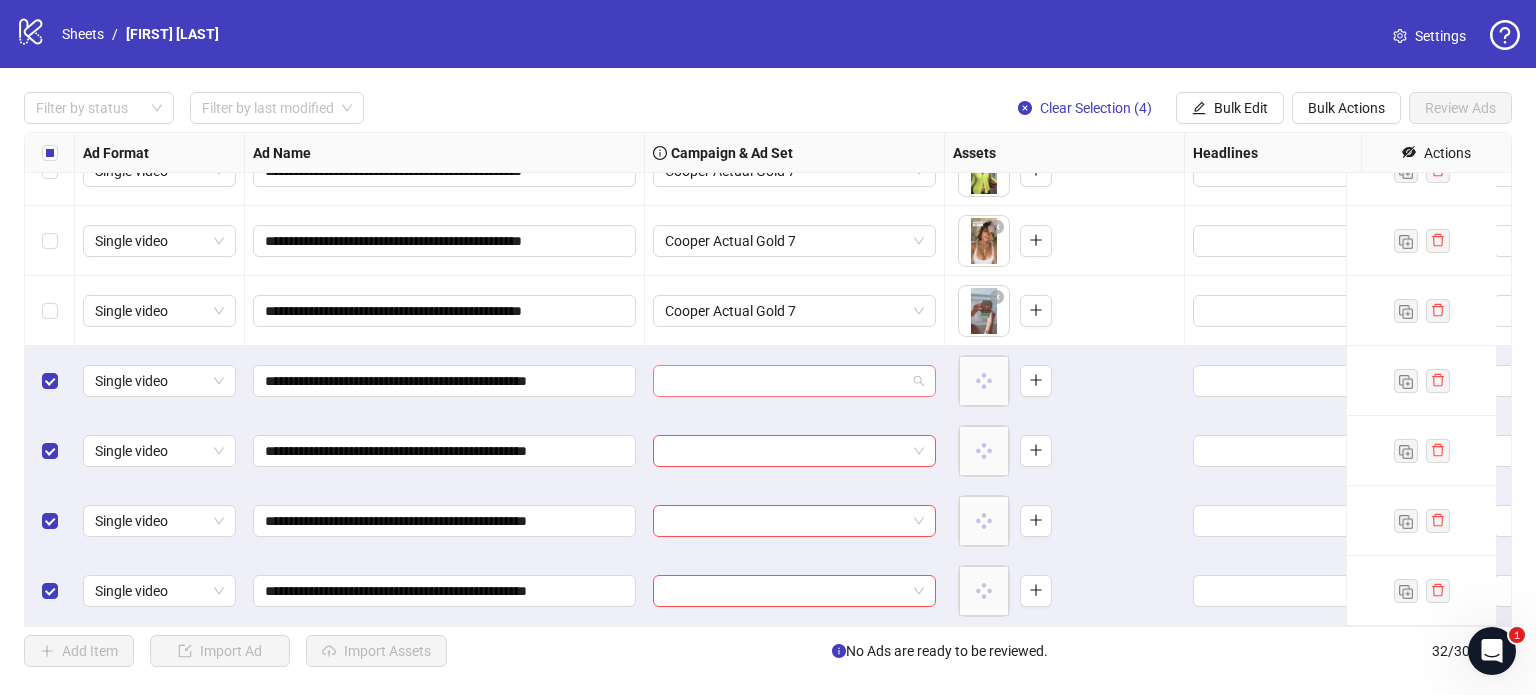 click at bounding box center (785, 381) 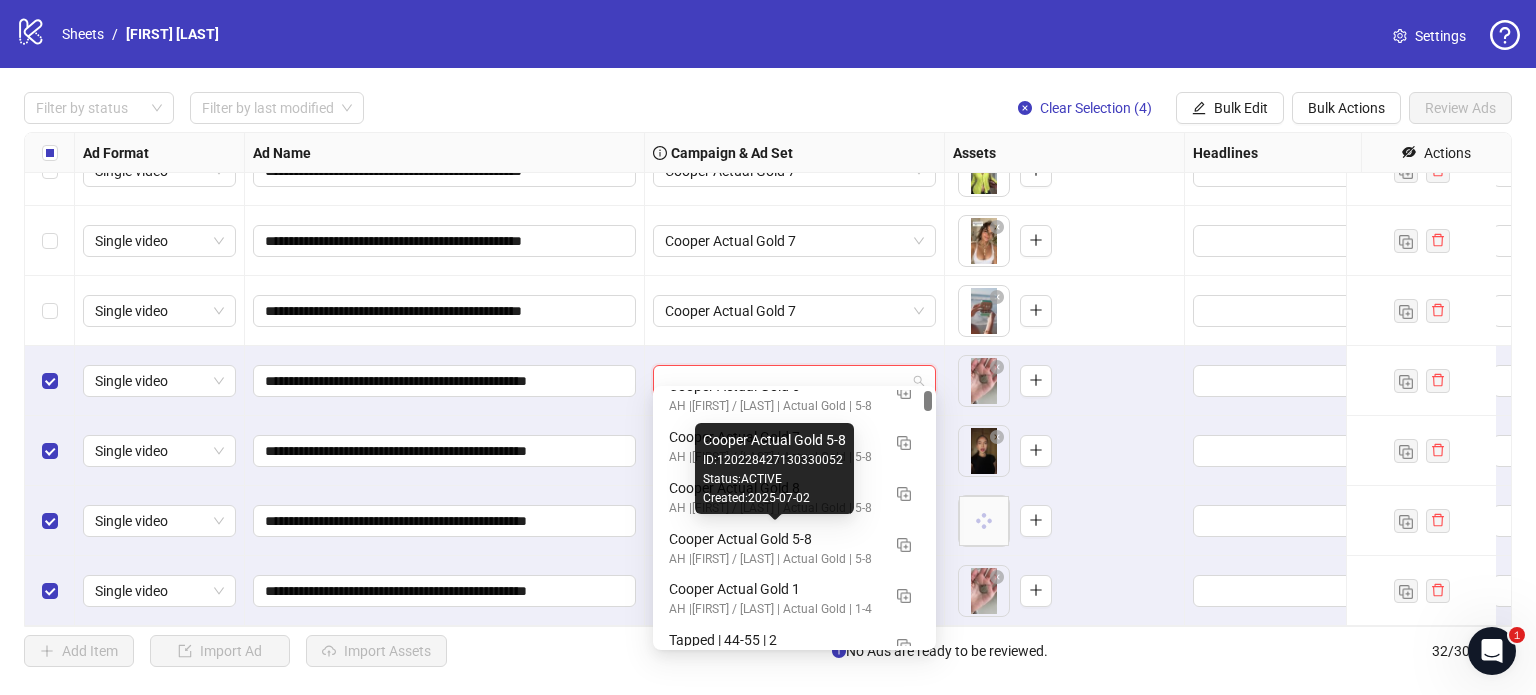 scroll, scrollTop: 174, scrollLeft: 0, axis: vertical 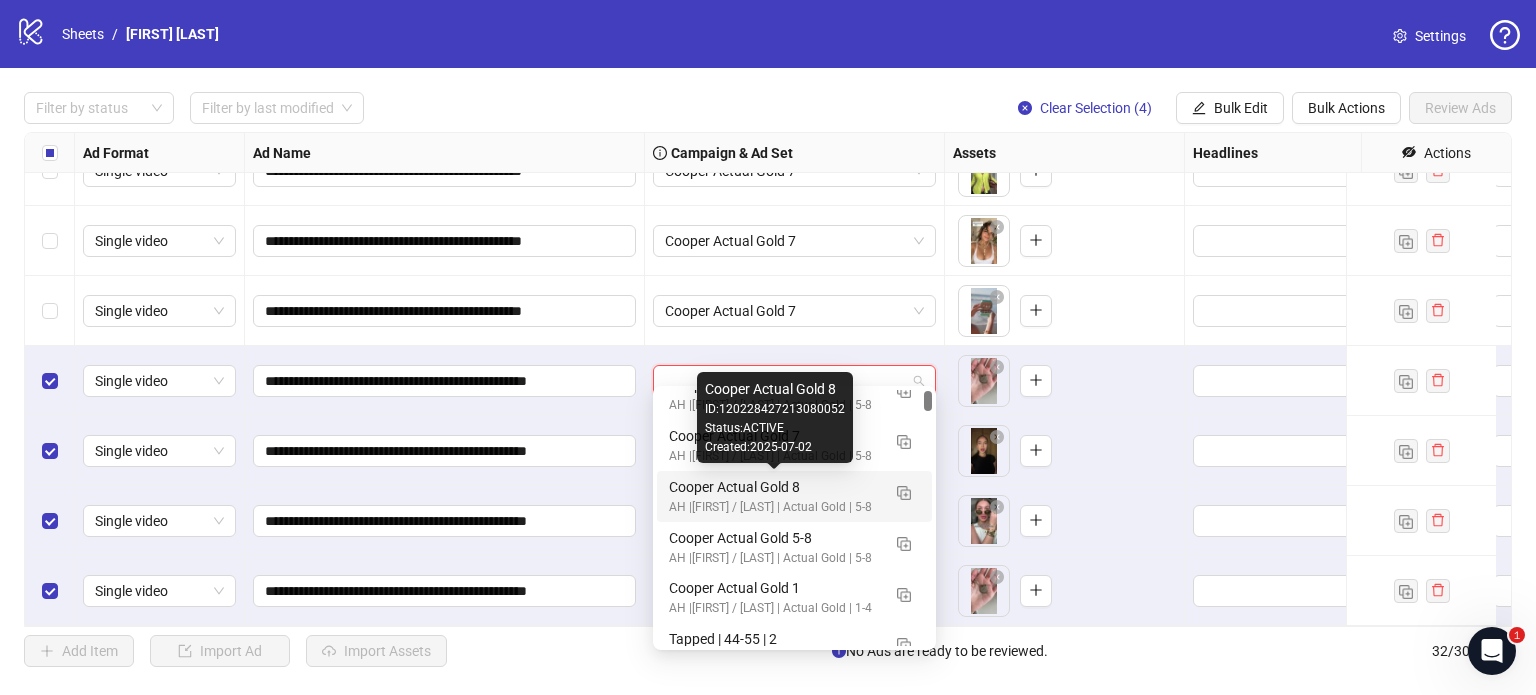 click on "Cooper Actual Gold 8" at bounding box center [774, 487] 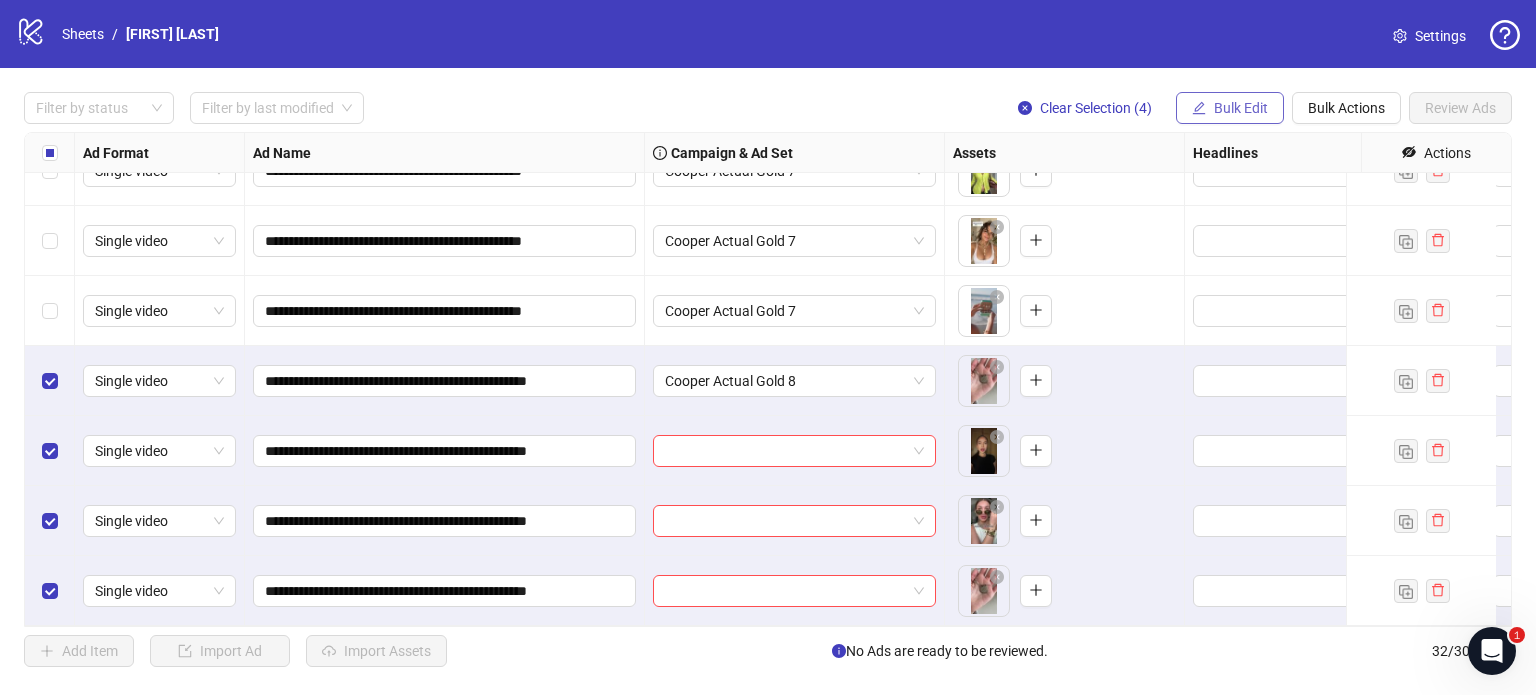 click on "Bulk Edit" at bounding box center [1241, 108] 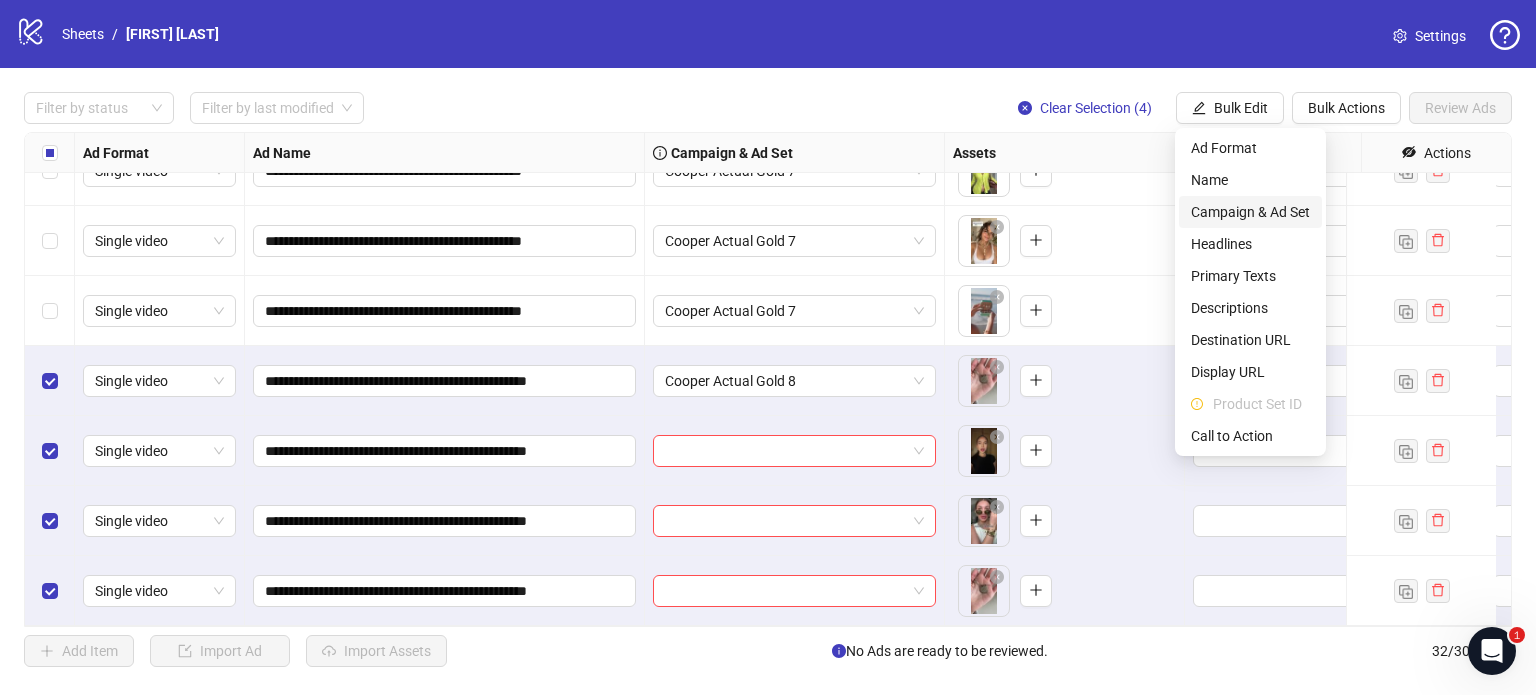 click on "Campaign & Ad Set" at bounding box center [1250, 212] 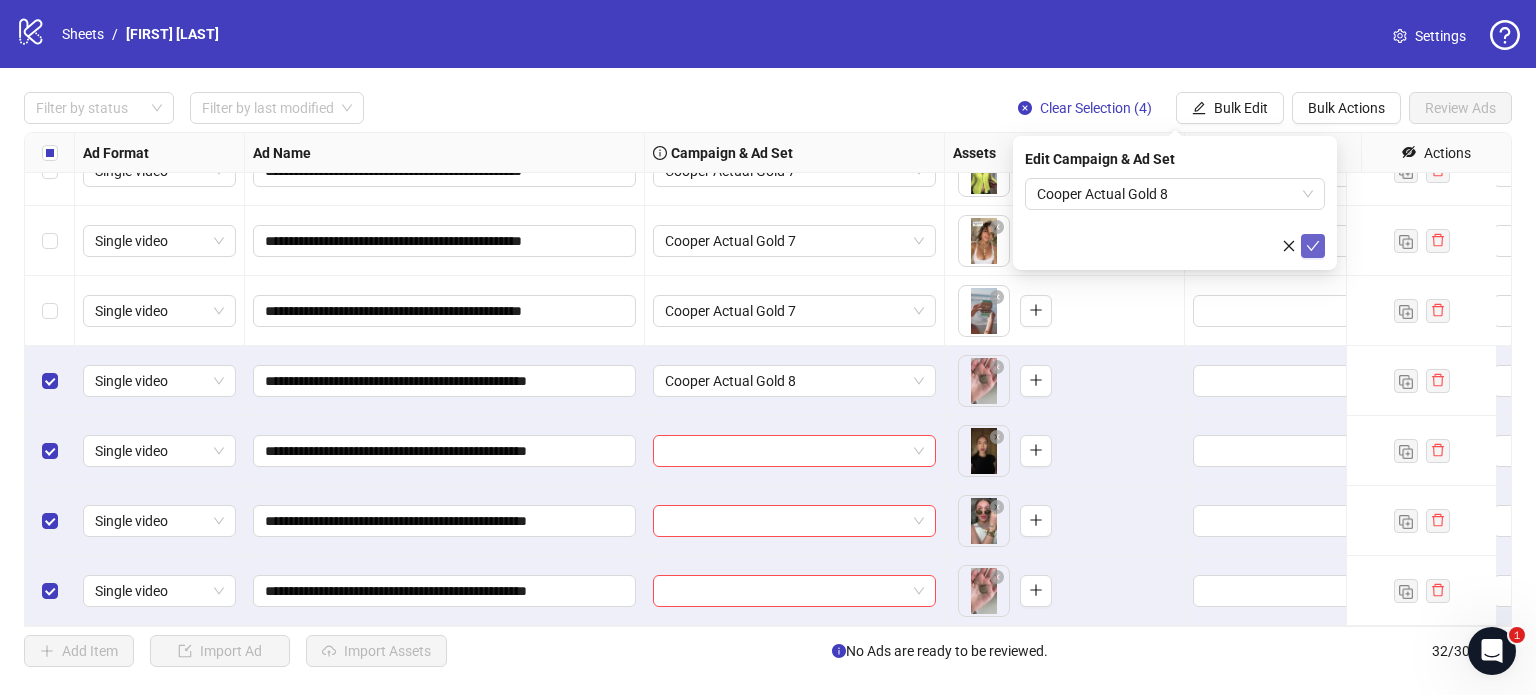 click at bounding box center [1313, 246] 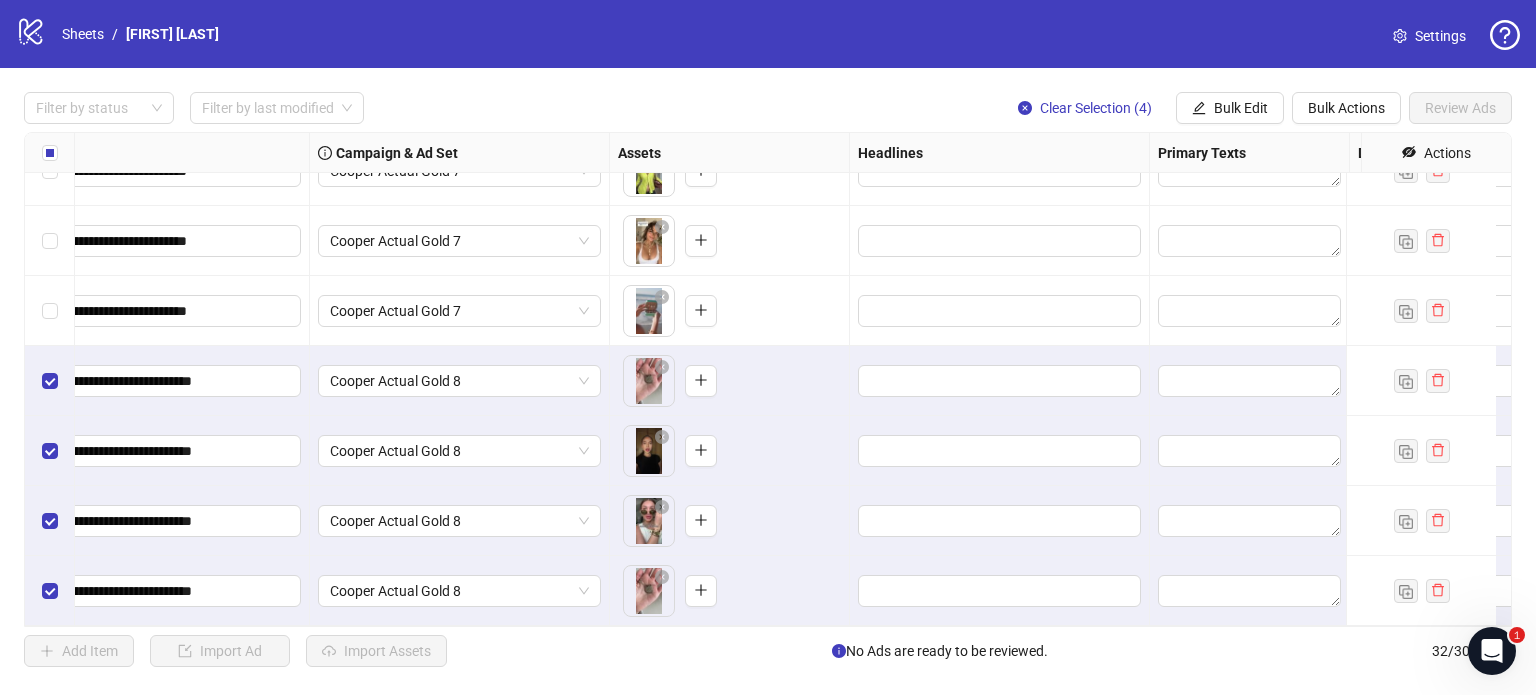 scroll, scrollTop: 1801, scrollLeft: 0, axis: vertical 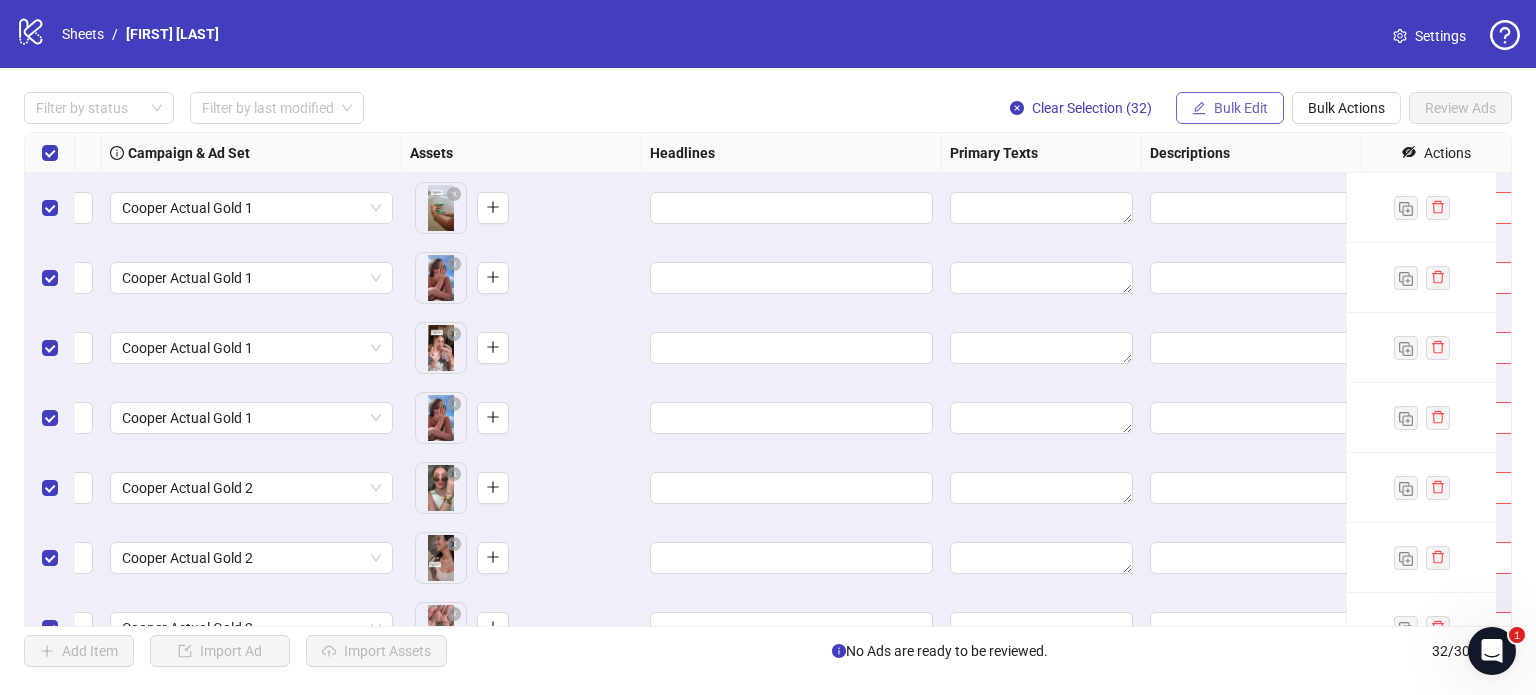 click on "Bulk Edit" at bounding box center [1241, 108] 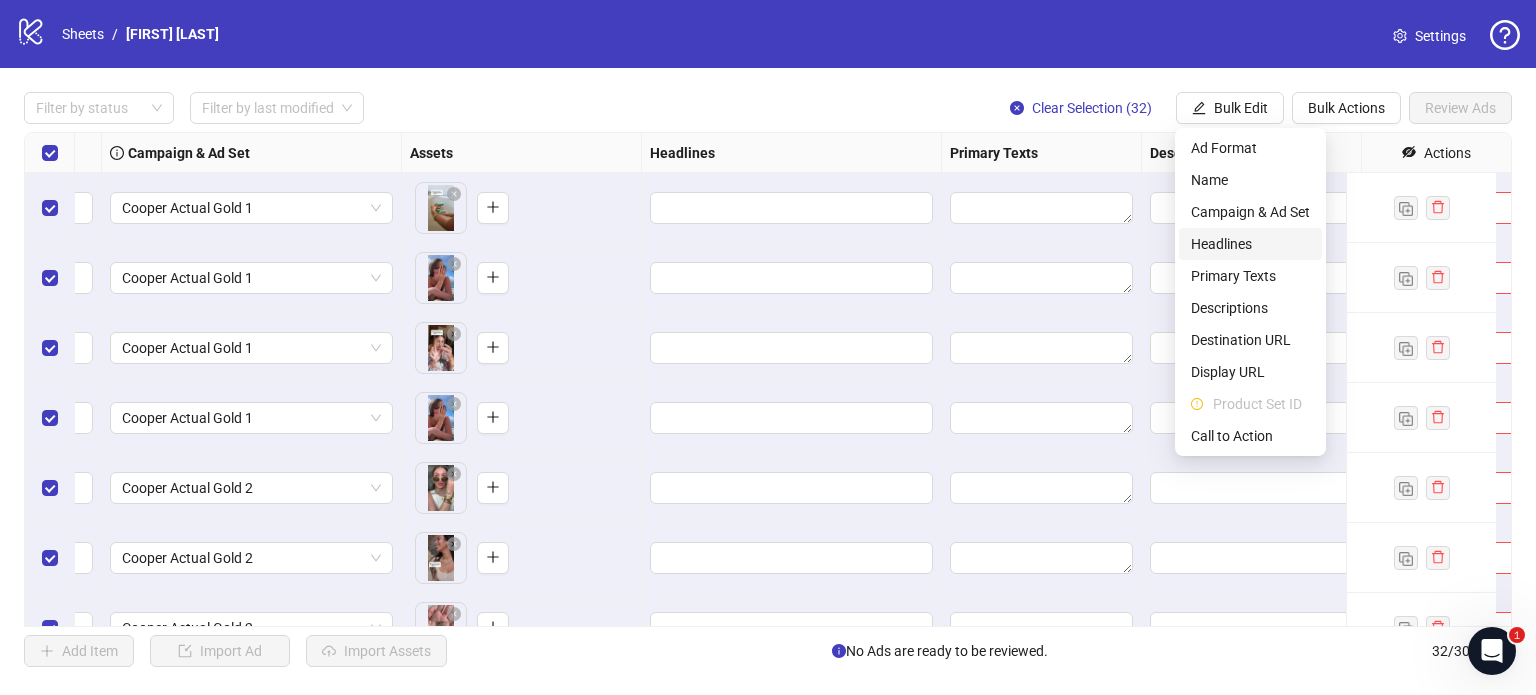 click on "Headlines" at bounding box center (1250, 244) 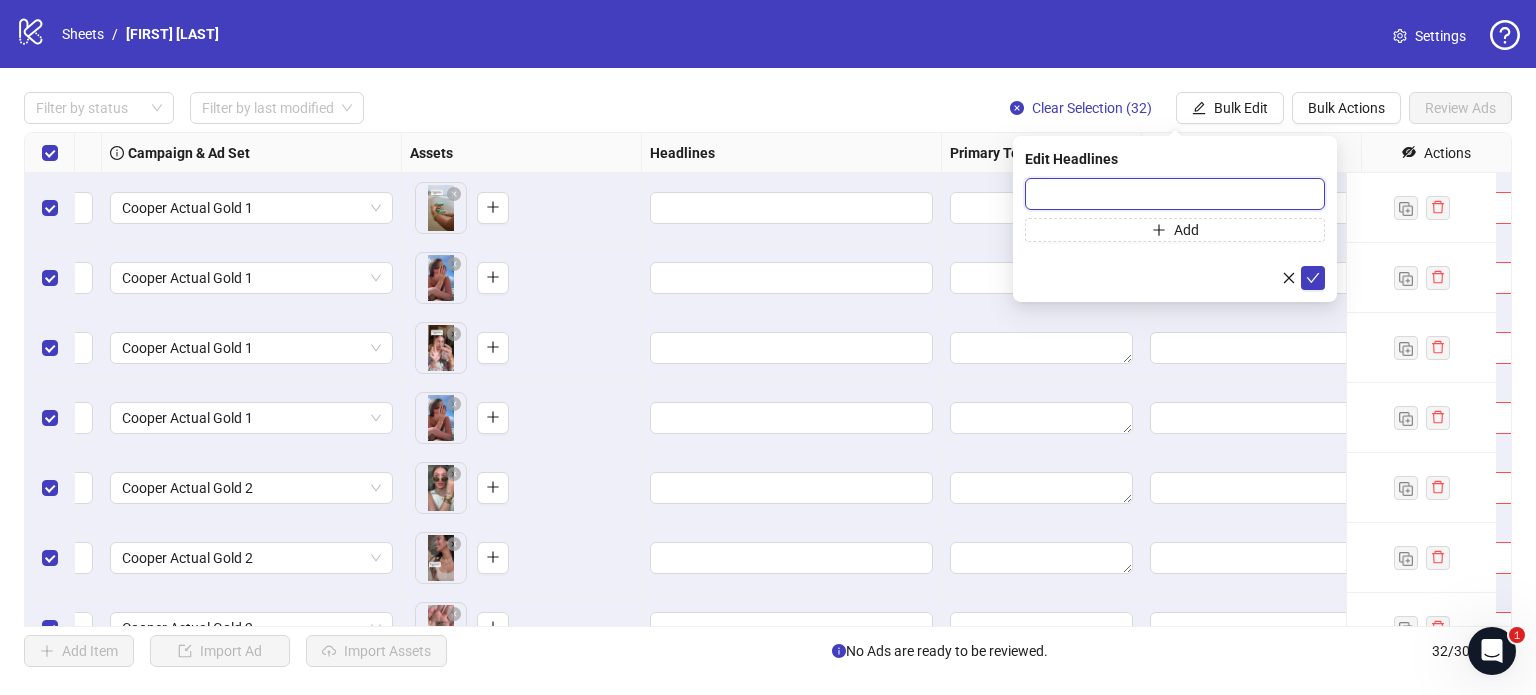 paste on "**********" 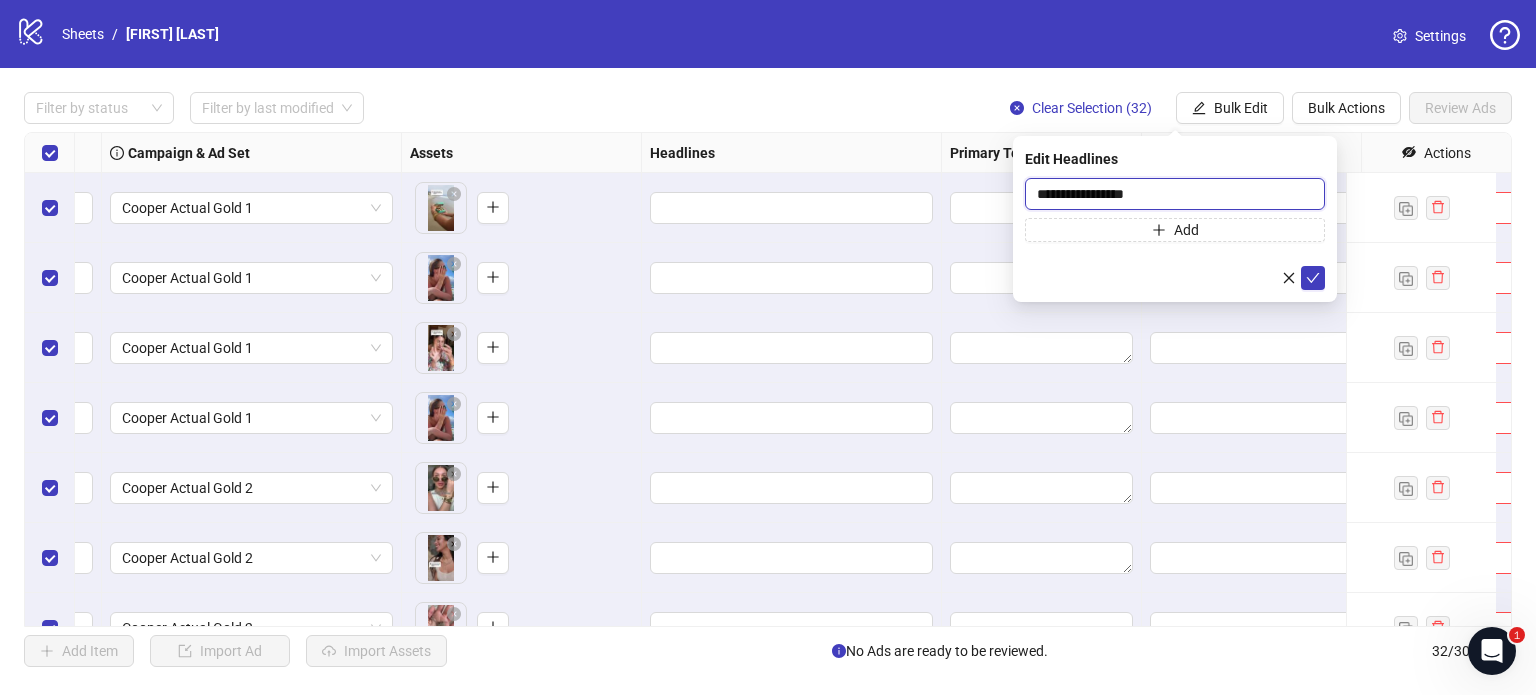 click on "**********" at bounding box center [1175, 194] 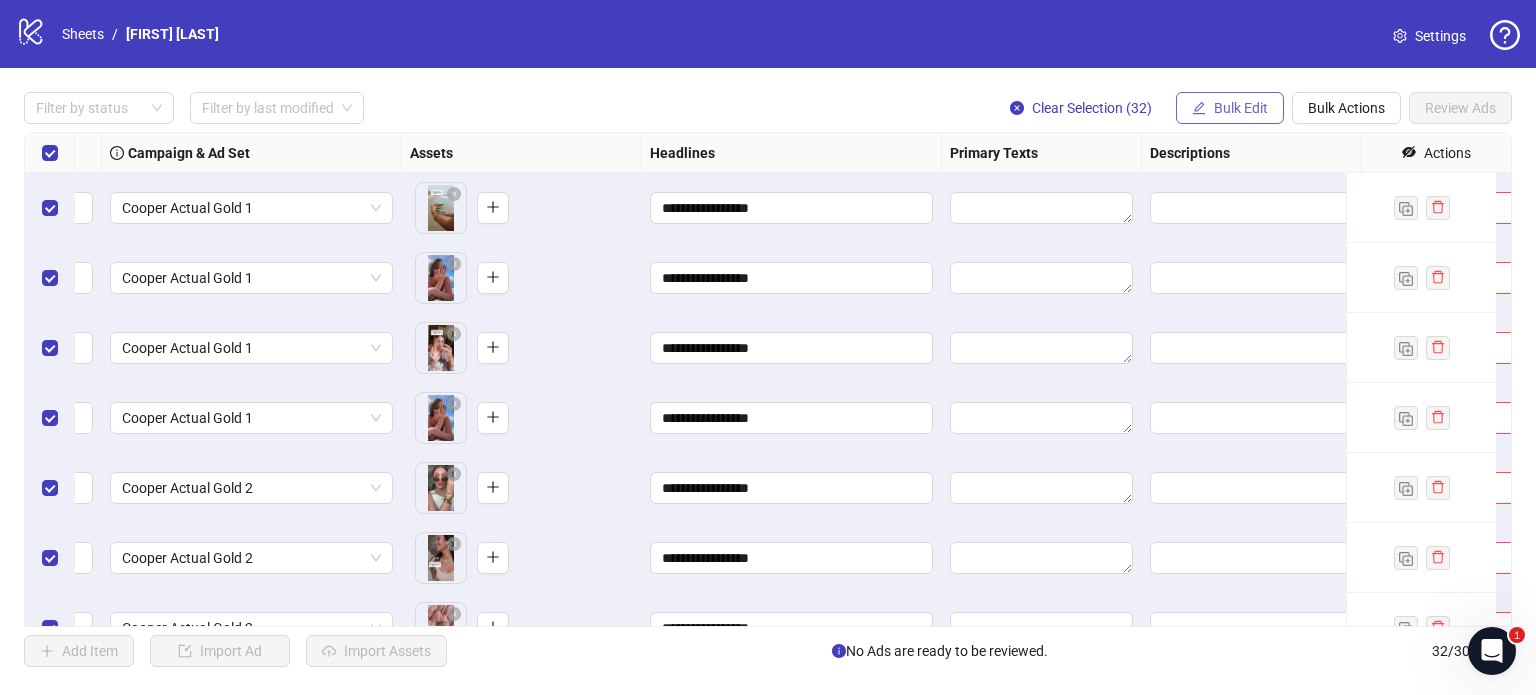 type 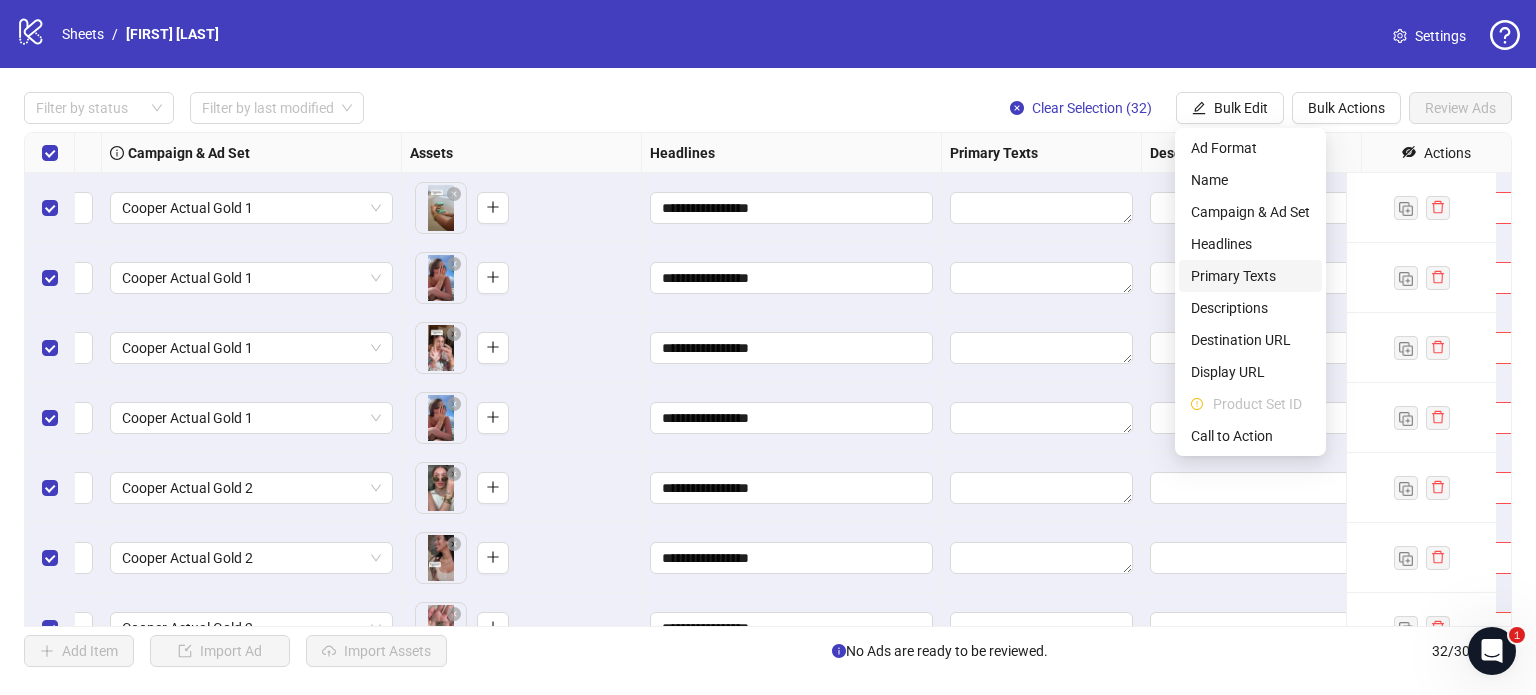 click on "Primary Texts" at bounding box center [1250, 276] 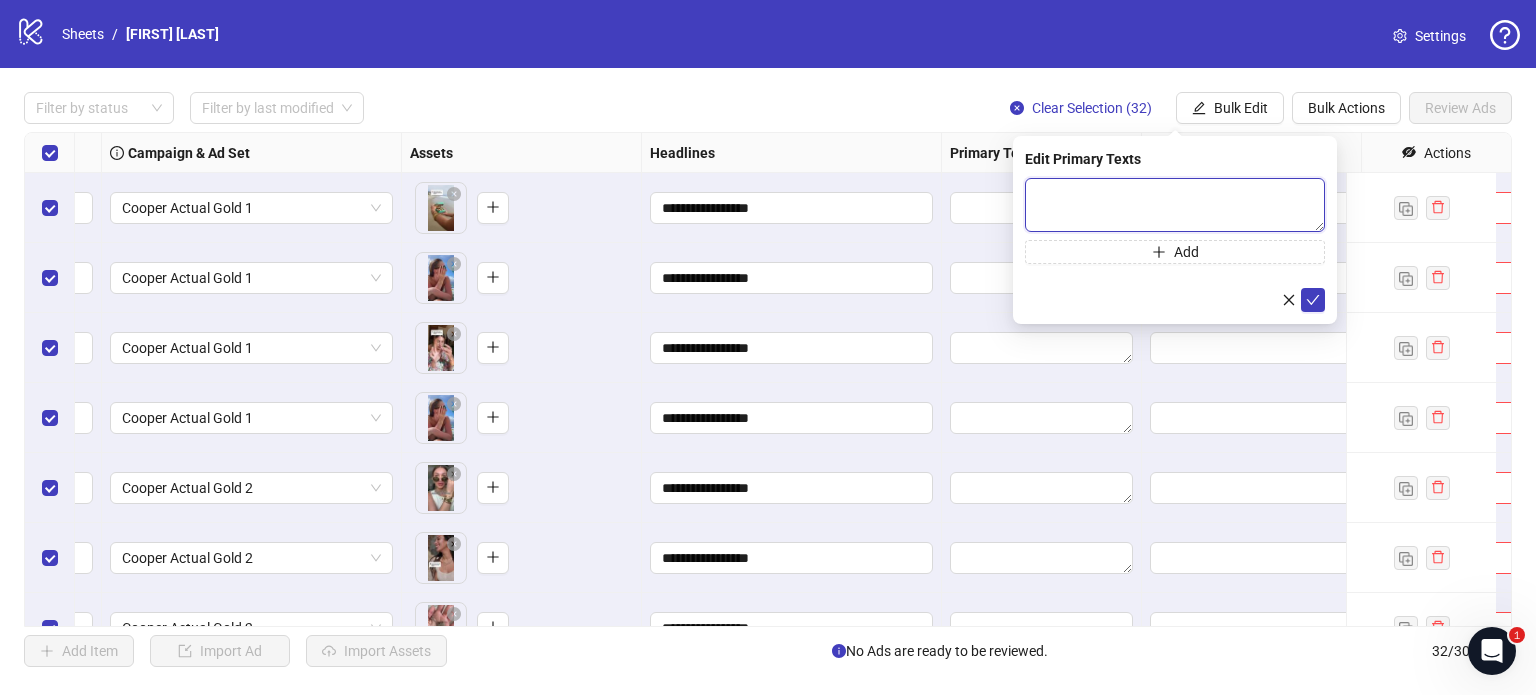 paste on "**********" 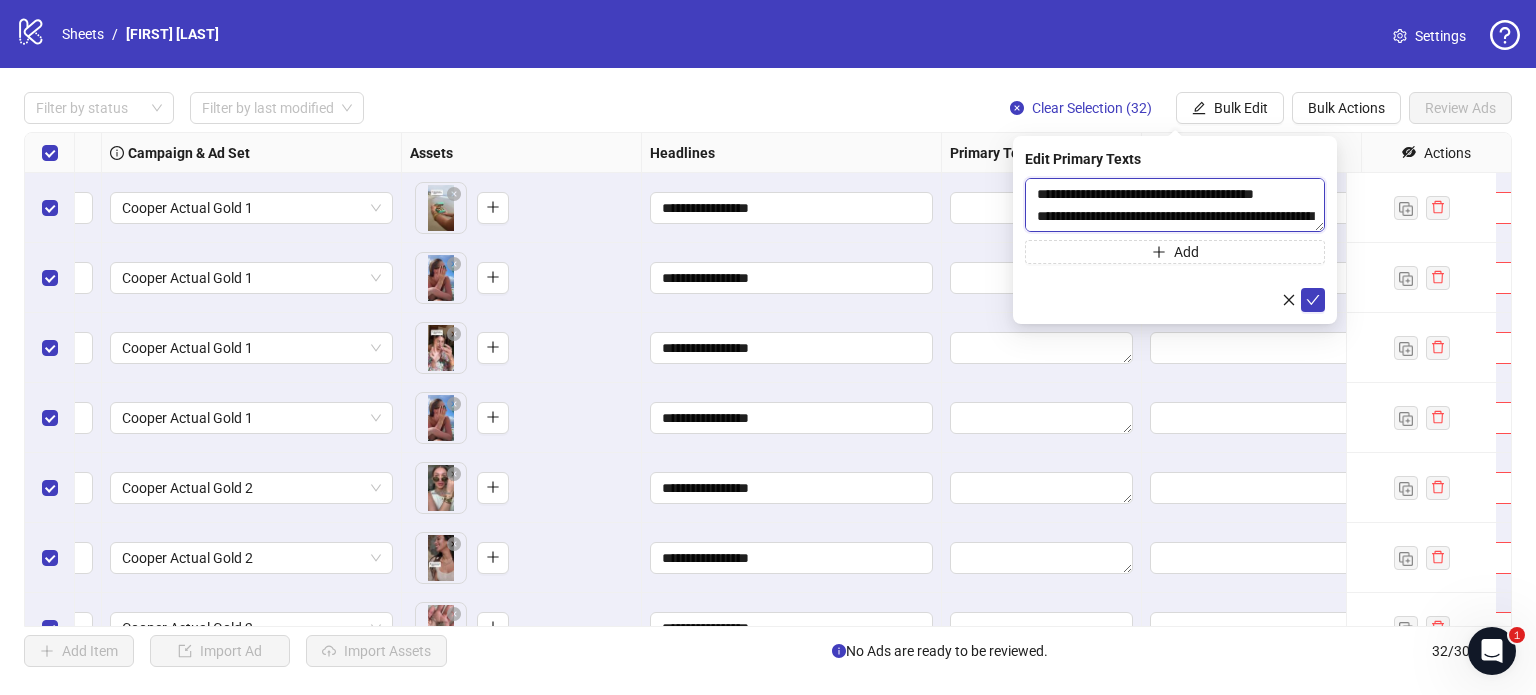 click on "**********" at bounding box center (1175, 205) 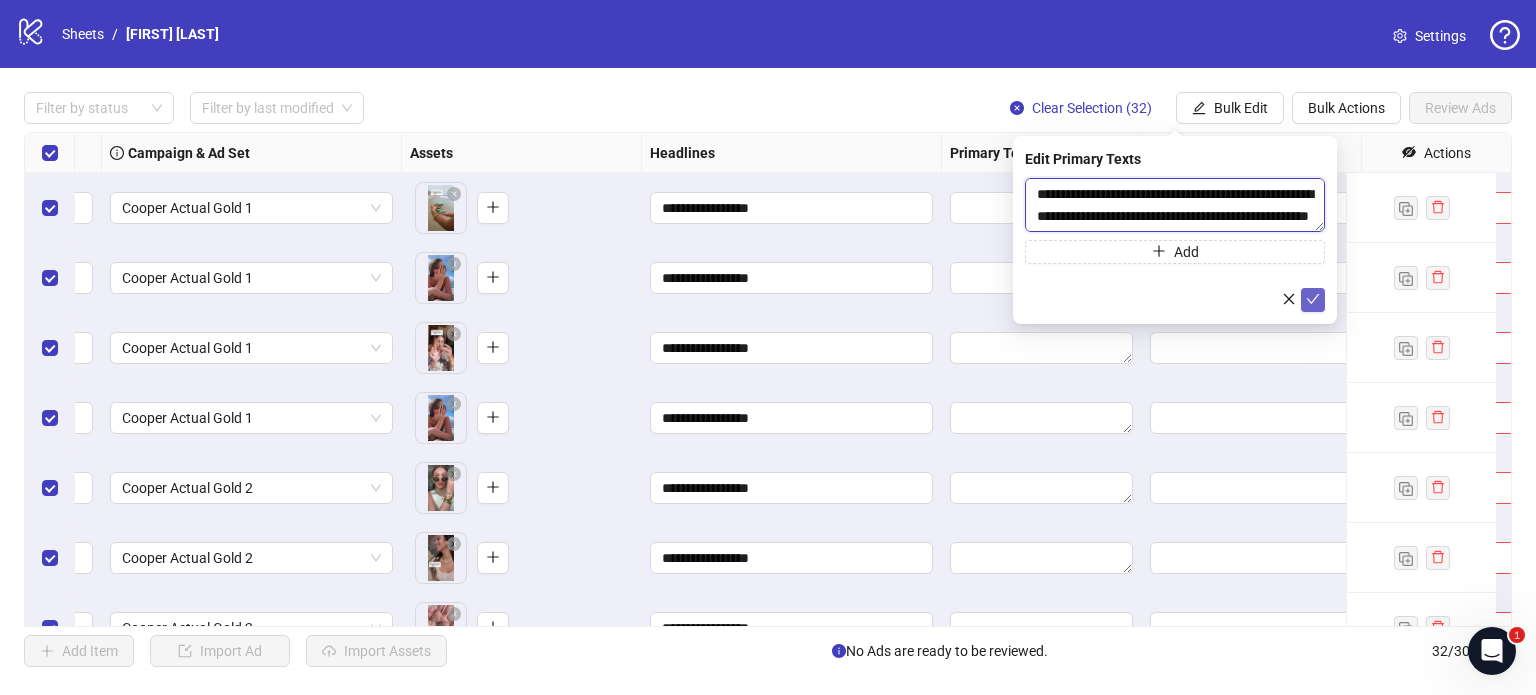 type on "**********" 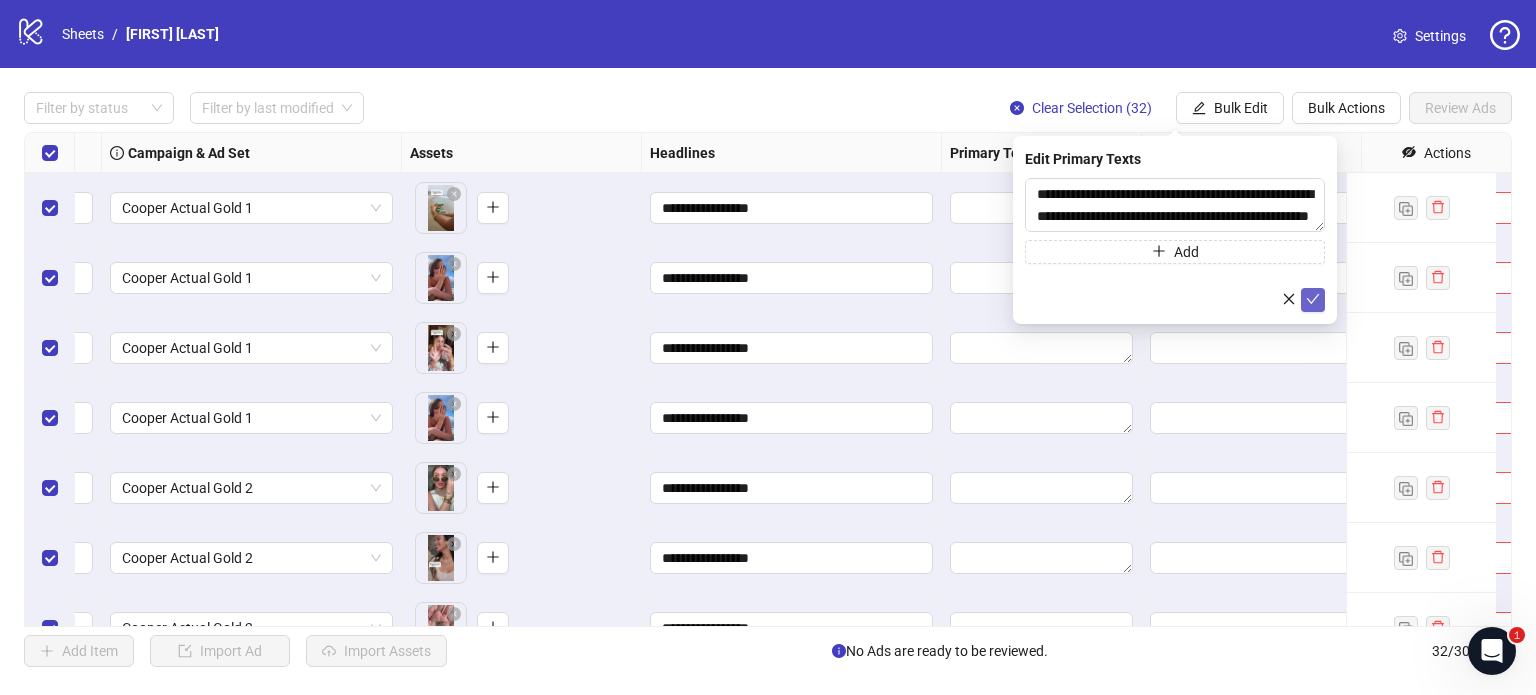 click at bounding box center [1313, 299] 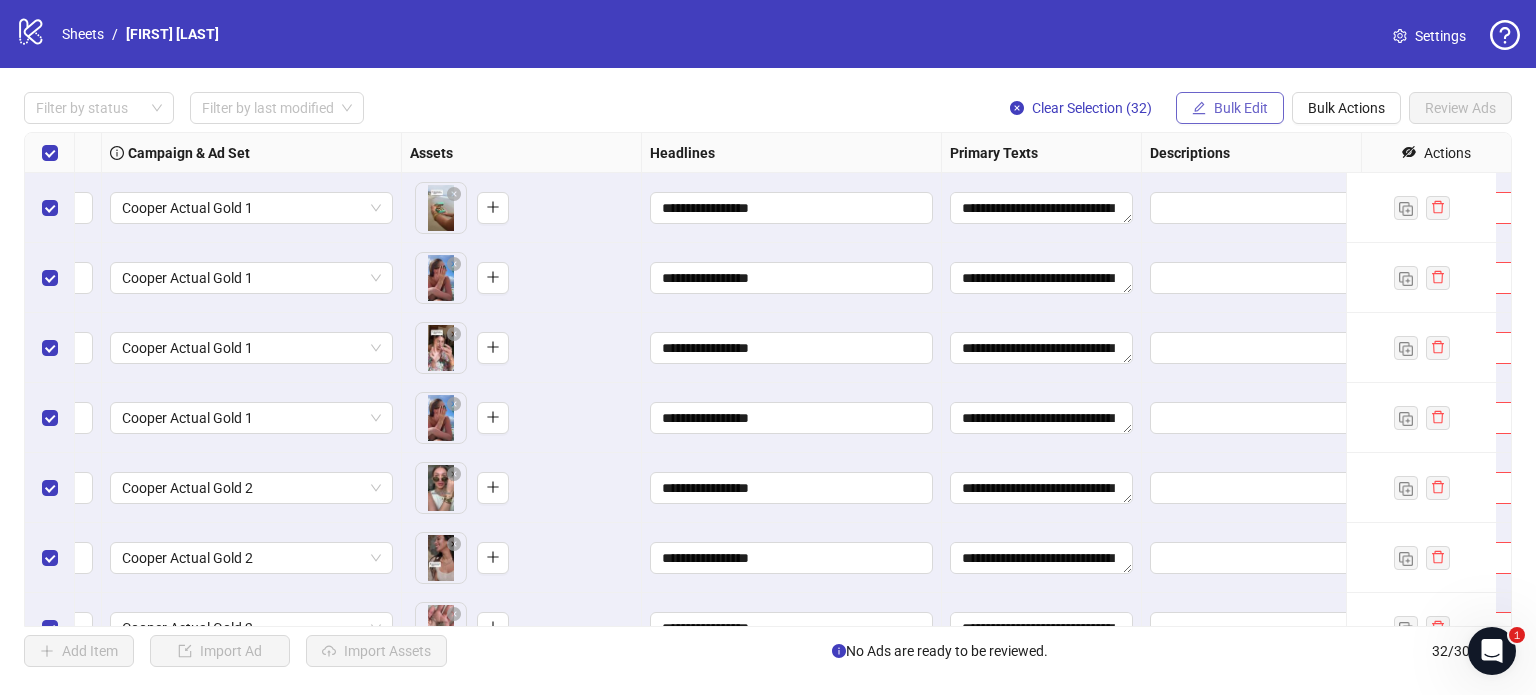 click on "Bulk Edit" at bounding box center [1241, 108] 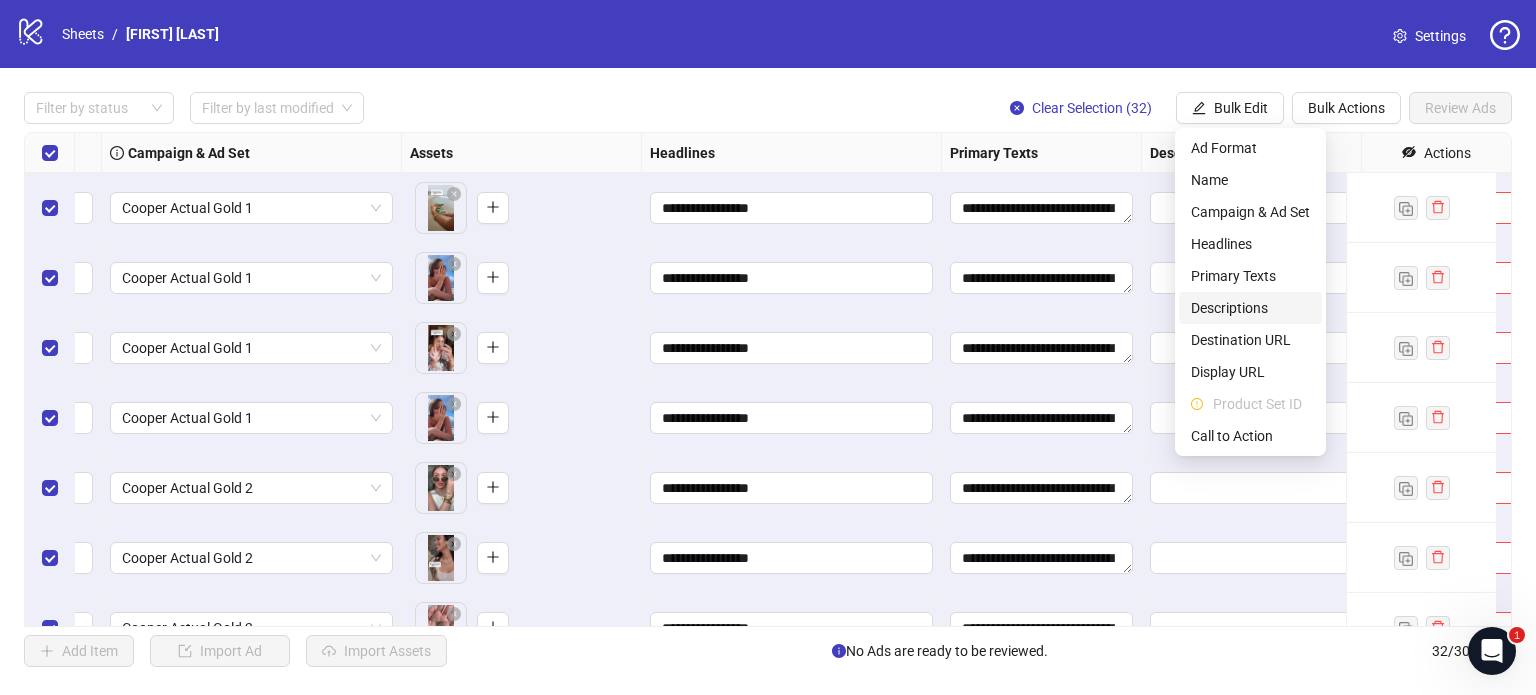 click on "Descriptions" at bounding box center (1250, 308) 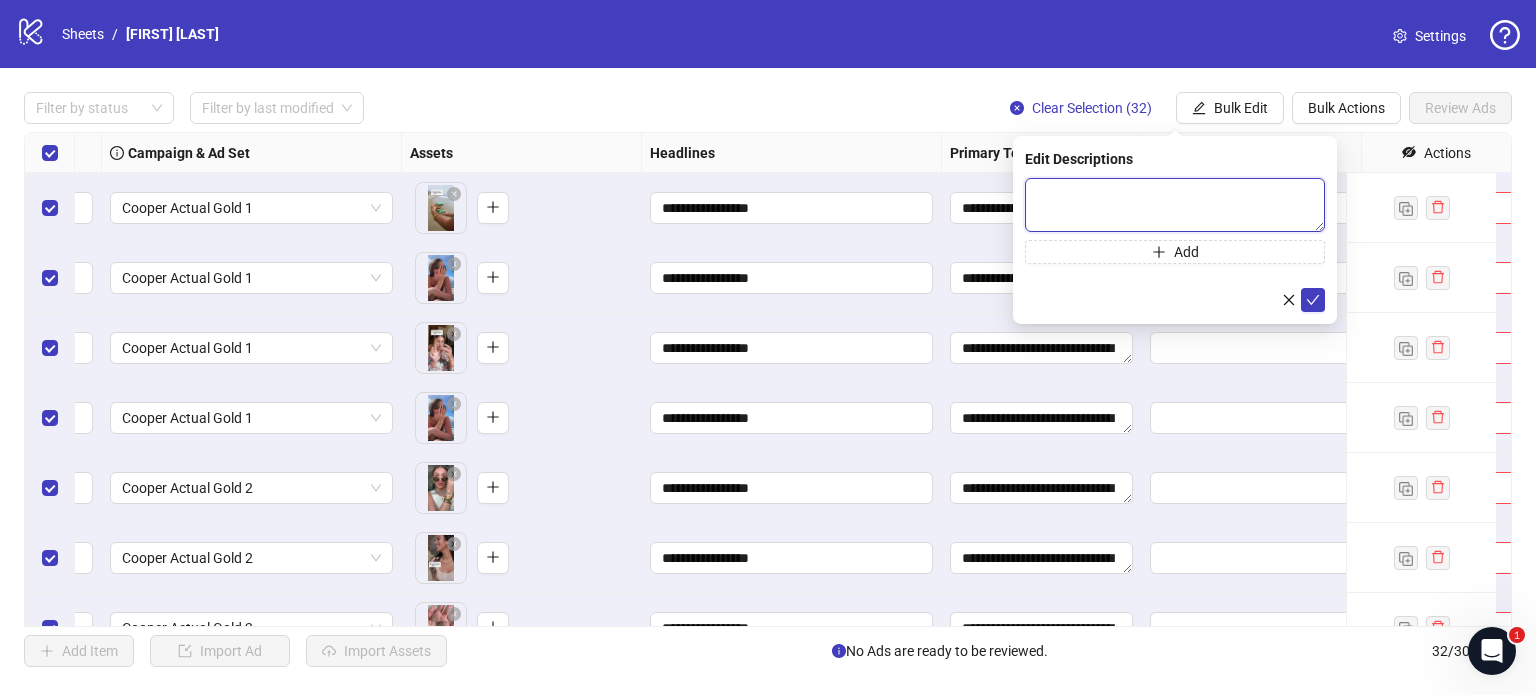 click at bounding box center [1175, 205] 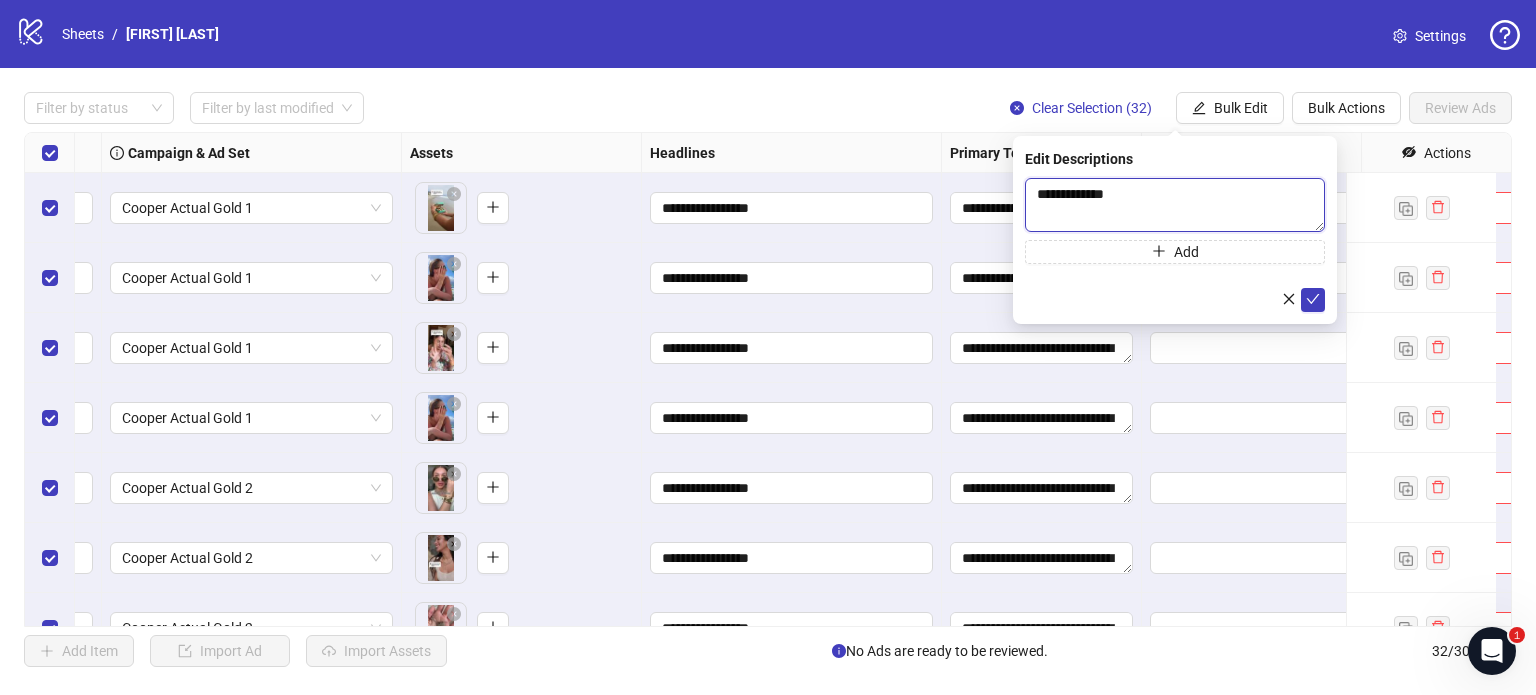 type on "**********" 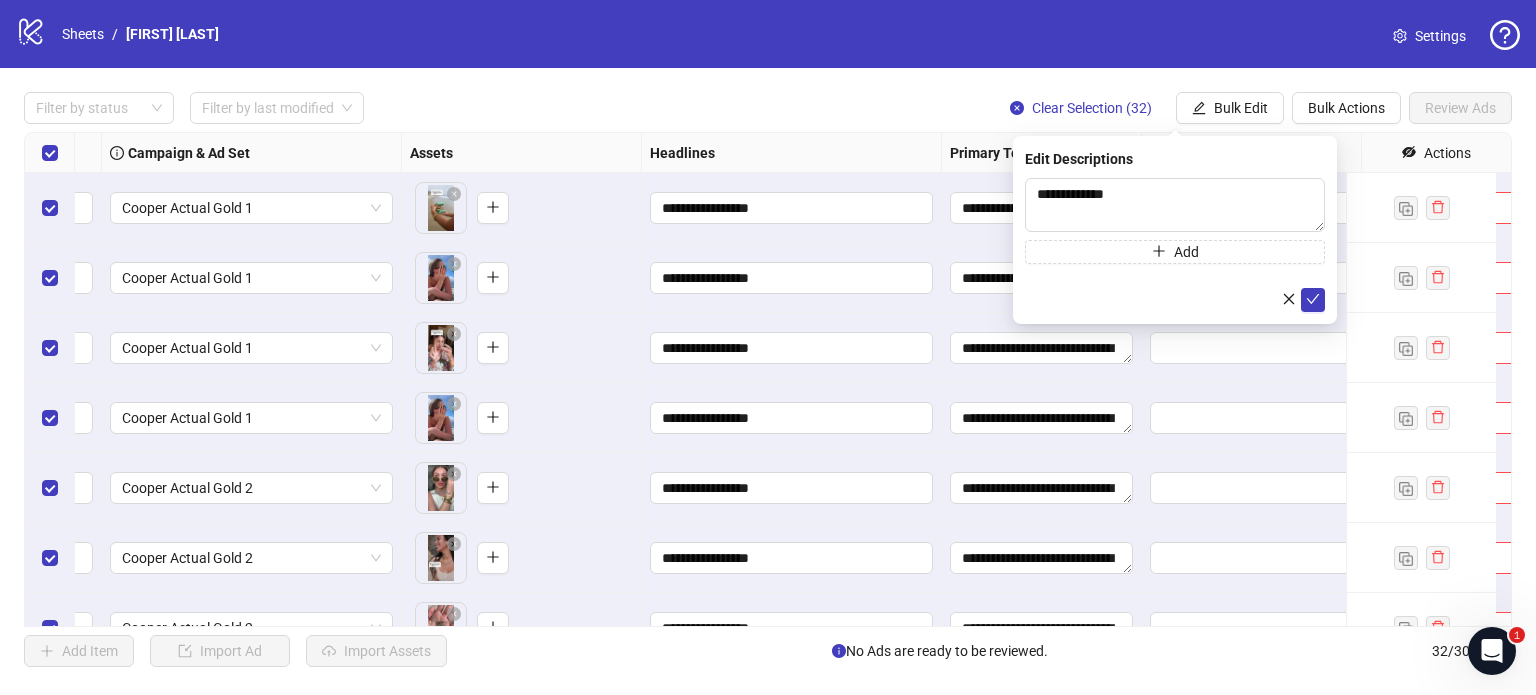 click on "**********" at bounding box center (1175, 230) 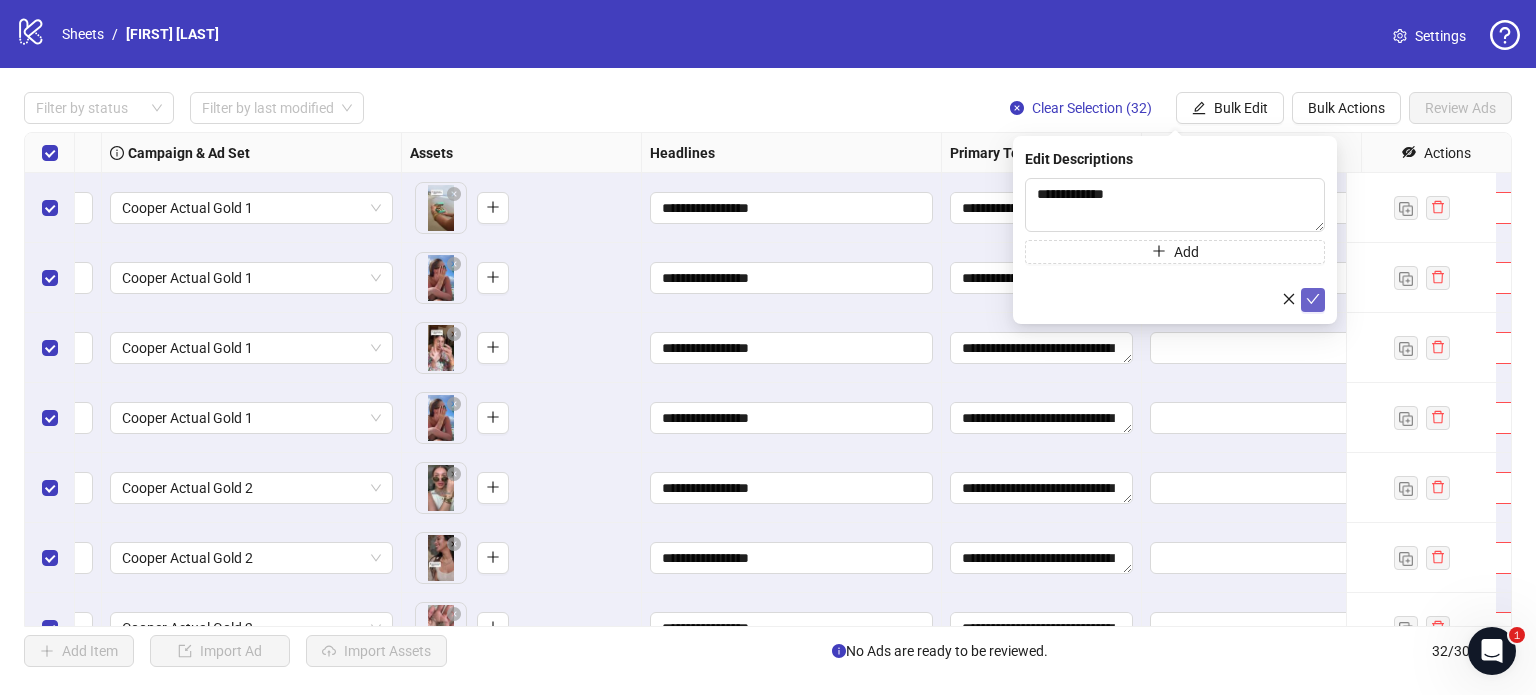drag, startPoint x: 1045, startPoint y: 285, endPoint x: 1311, endPoint y: 302, distance: 266.5427 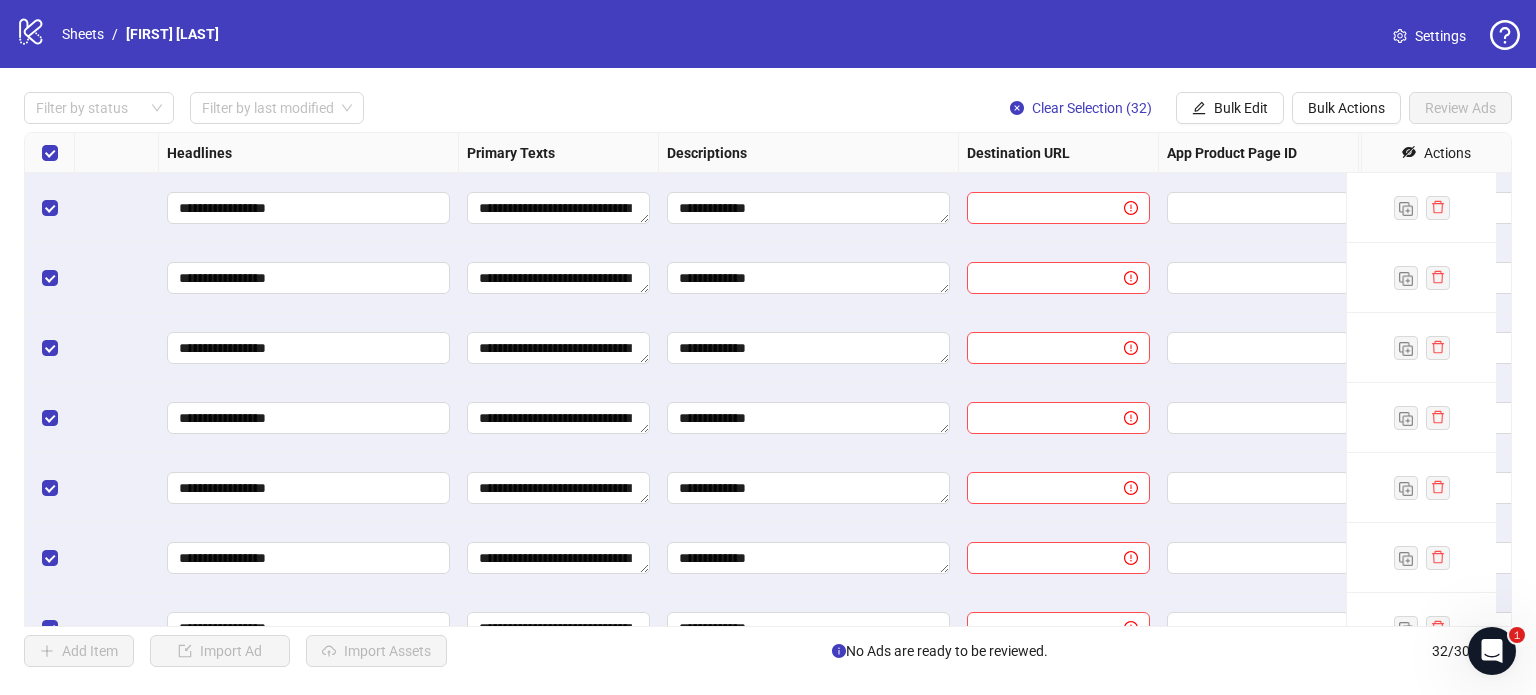scroll, scrollTop: 0, scrollLeft: 1092, axis: horizontal 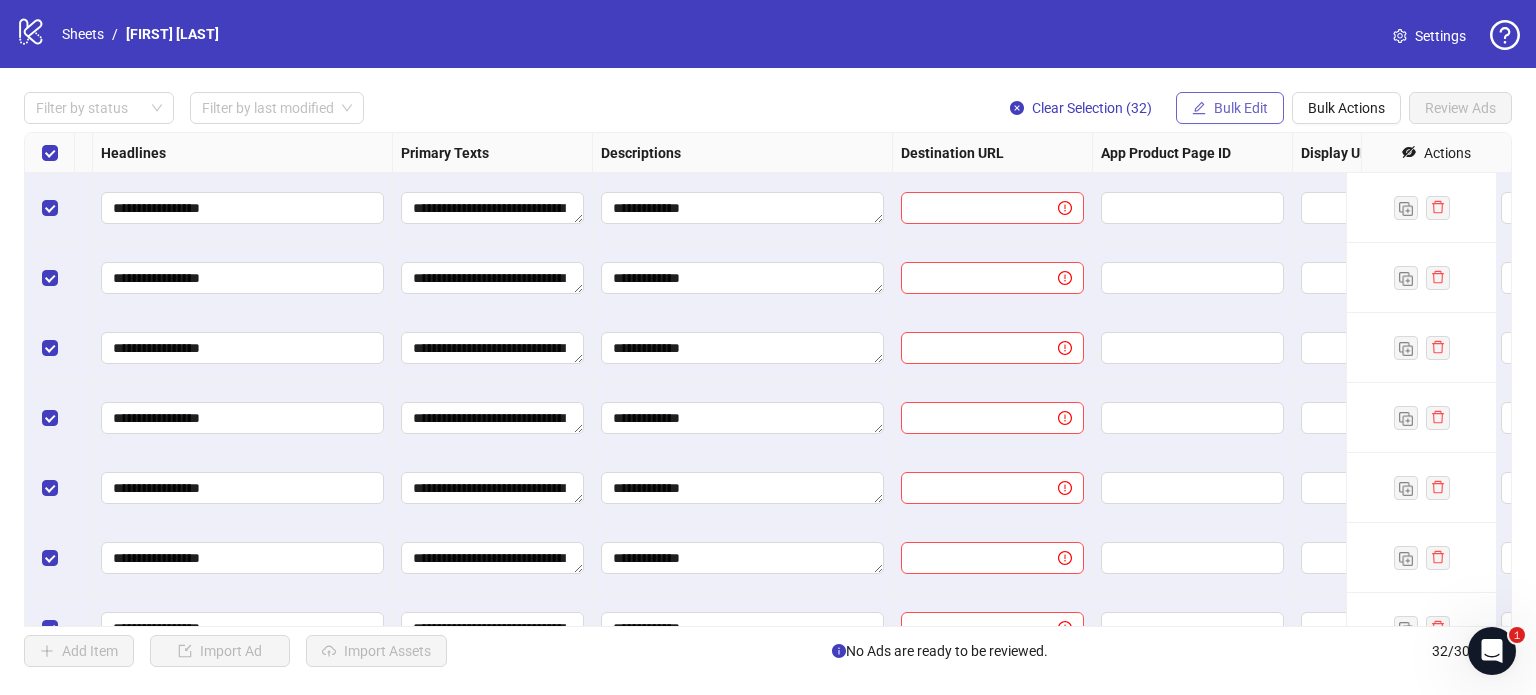 click on "Bulk Edit" at bounding box center (1230, 108) 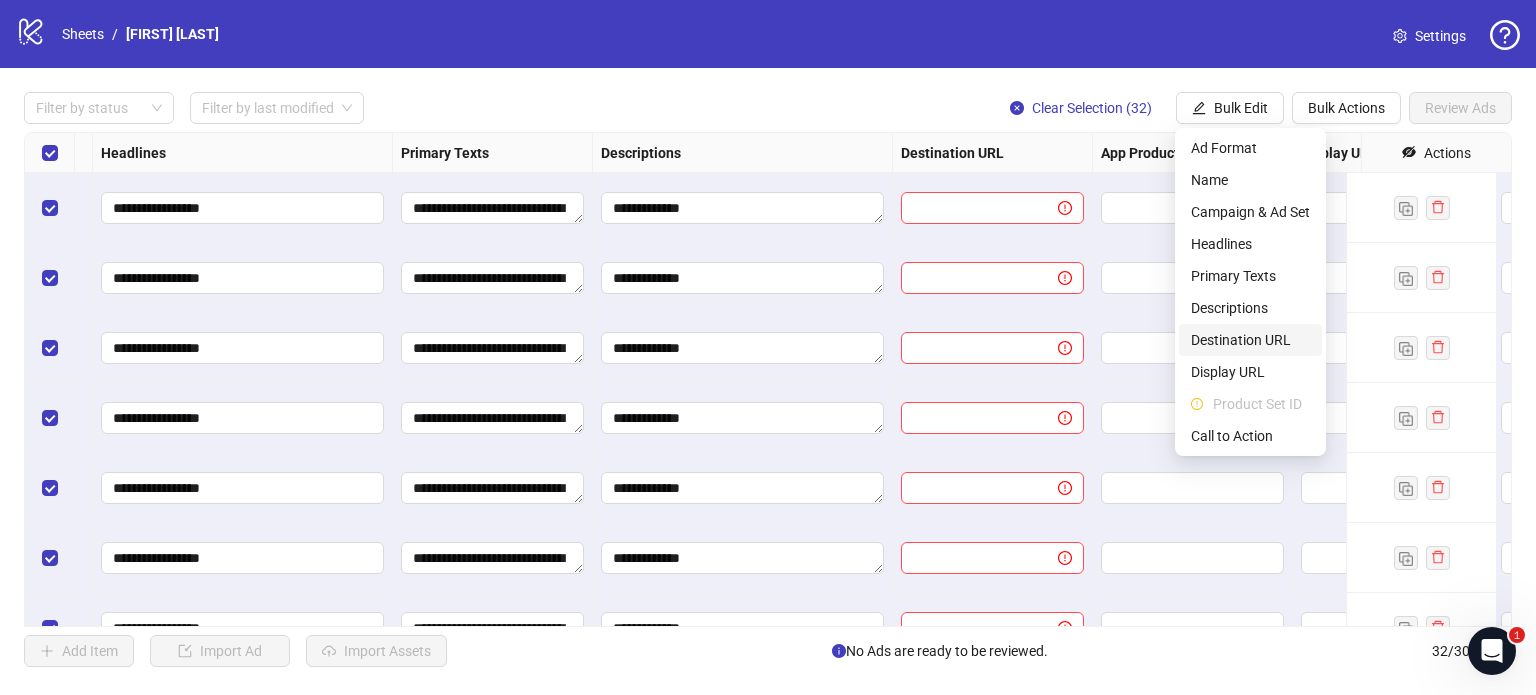 click on "Destination URL" at bounding box center [1250, 340] 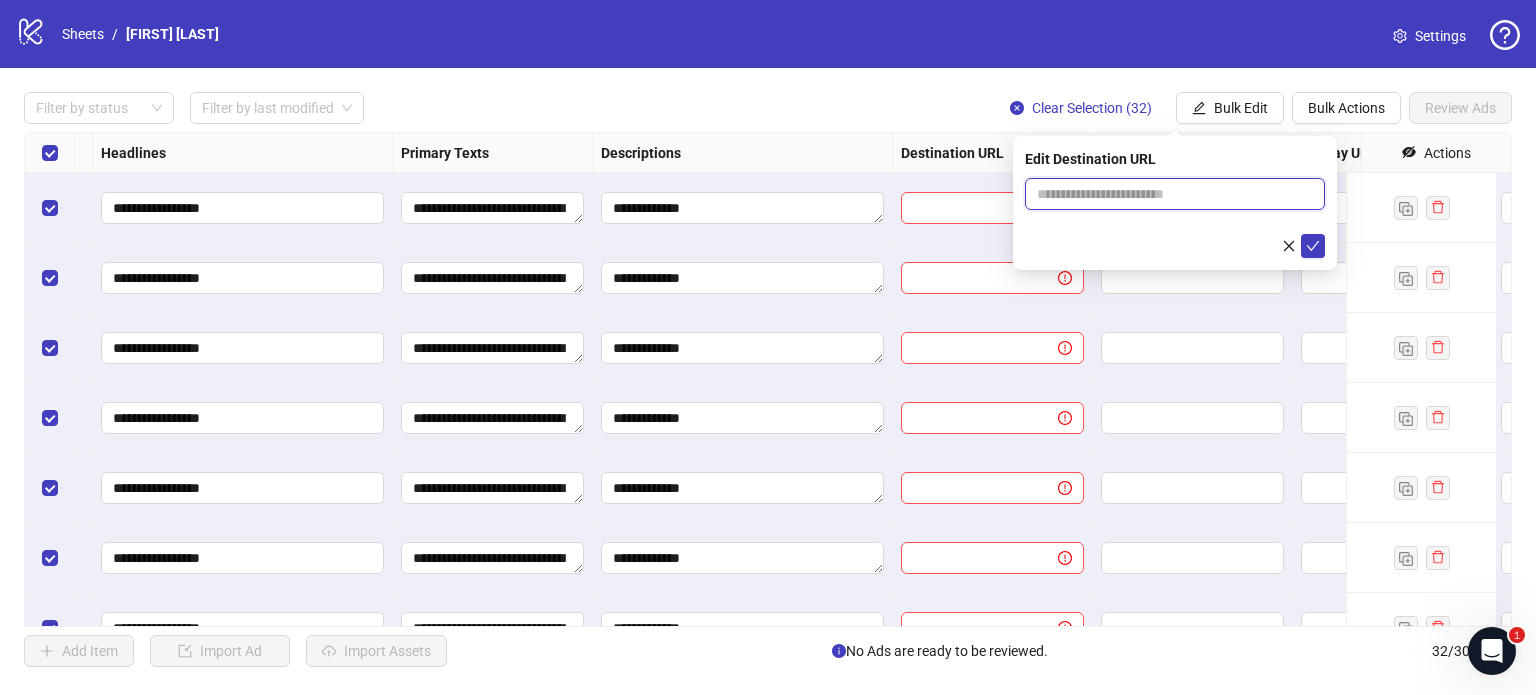 paste on "**********" 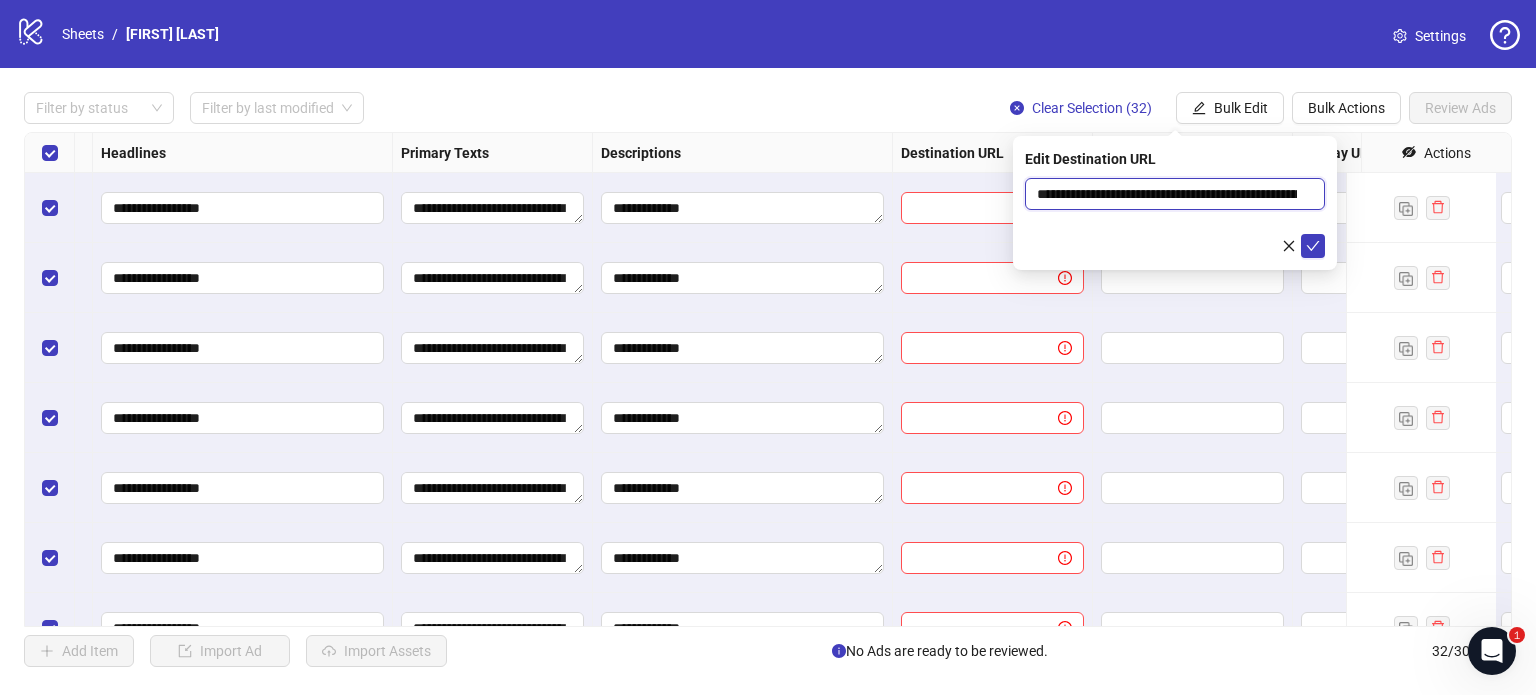 scroll, scrollTop: 0, scrollLeft: 265, axis: horizontal 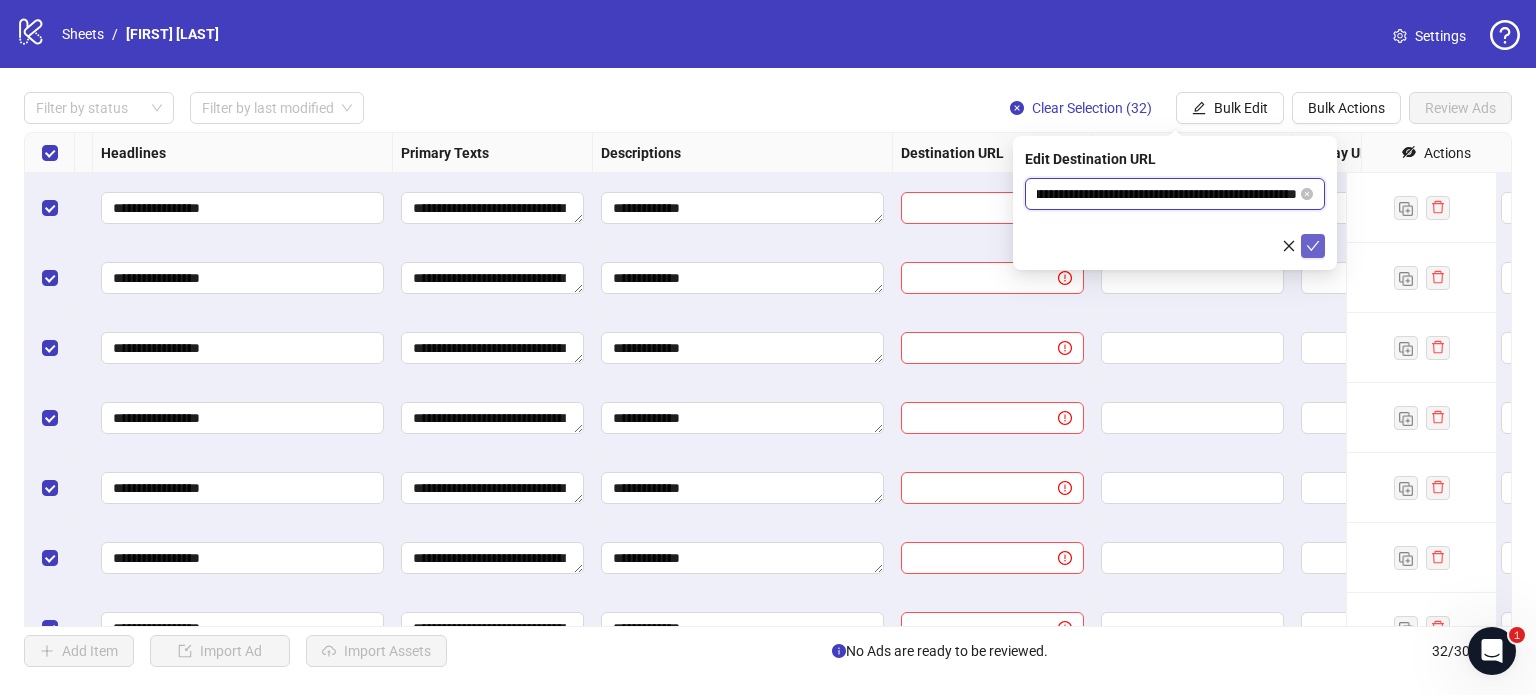 type on "**********" 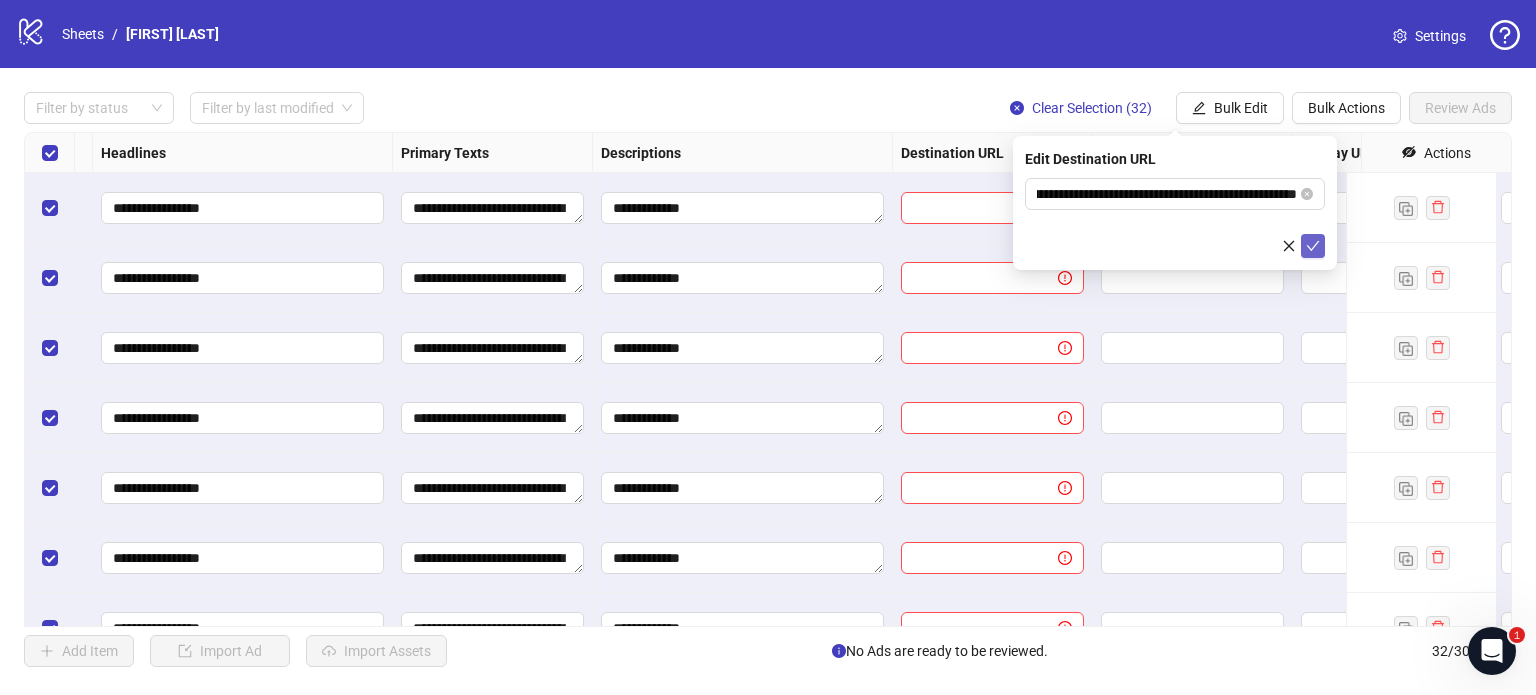 scroll, scrollTop: 0, scrollLeft: 0, axis: both 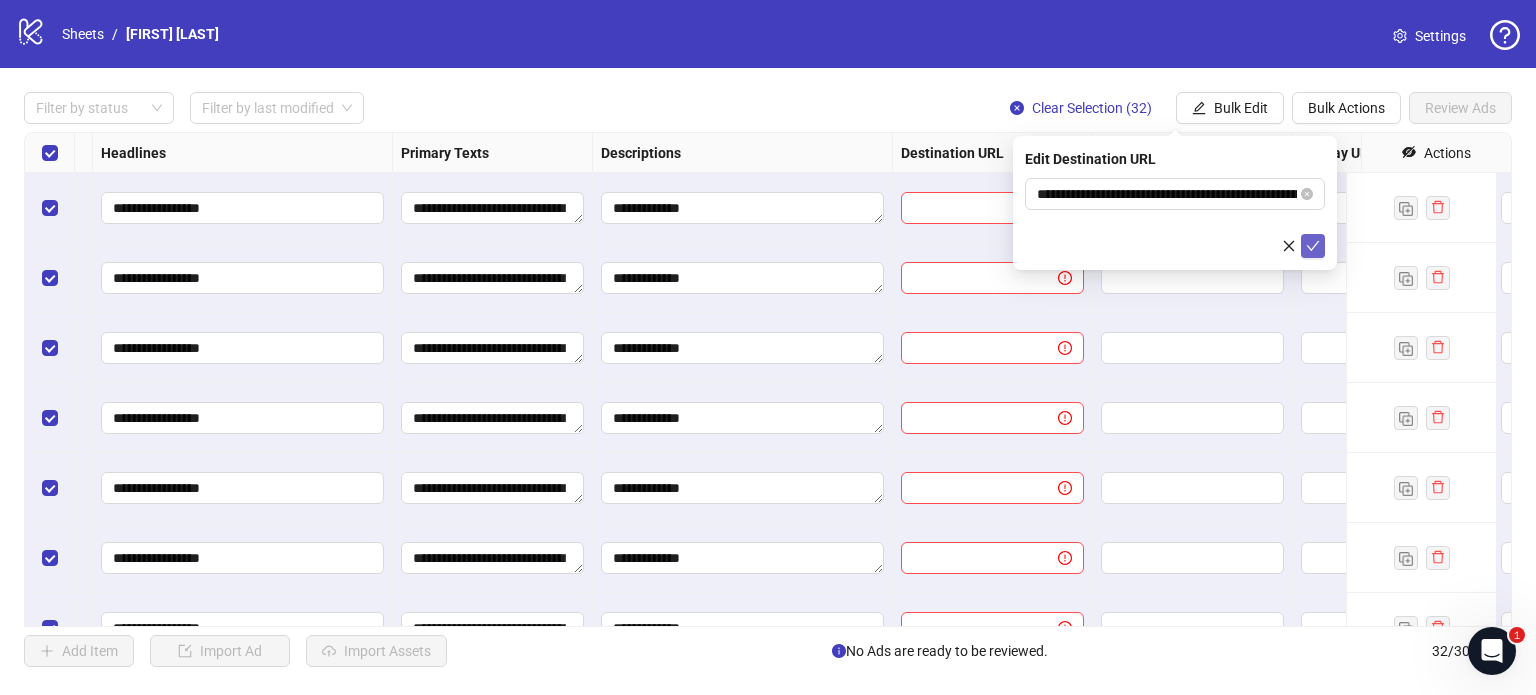 click at bounding box center [1313, 246] 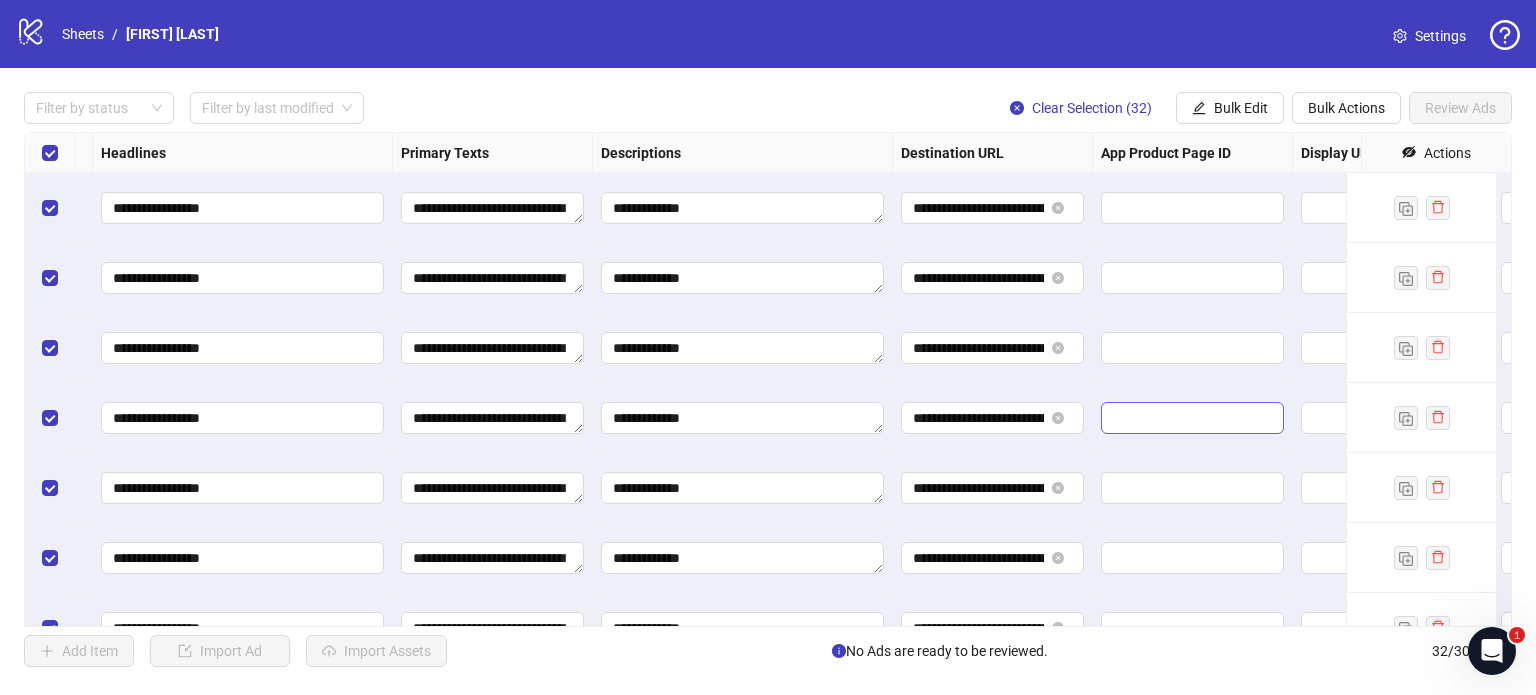 scroll, scrollTop: 0, scrollLeft: 1400, axis: horizontal 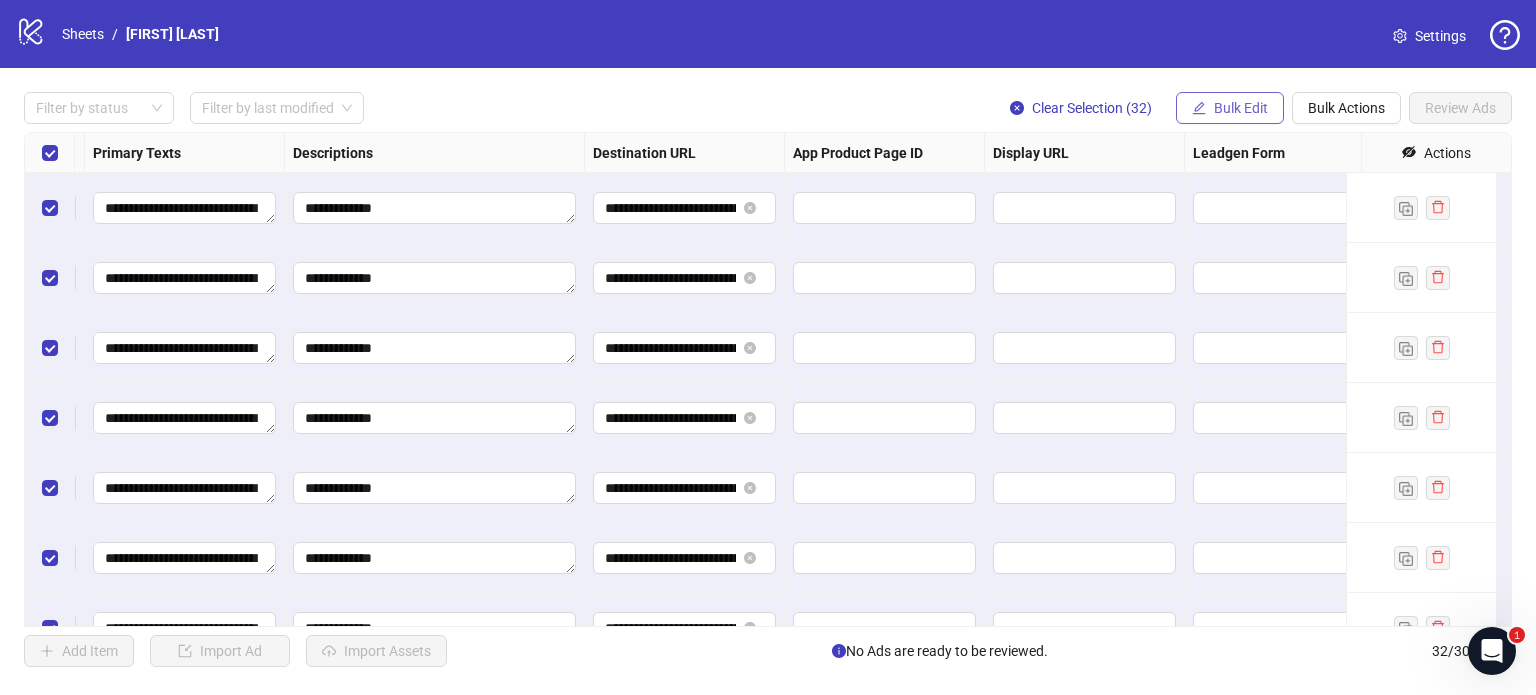 click on "Bulk Edit" at bounding box center [1241, 108] 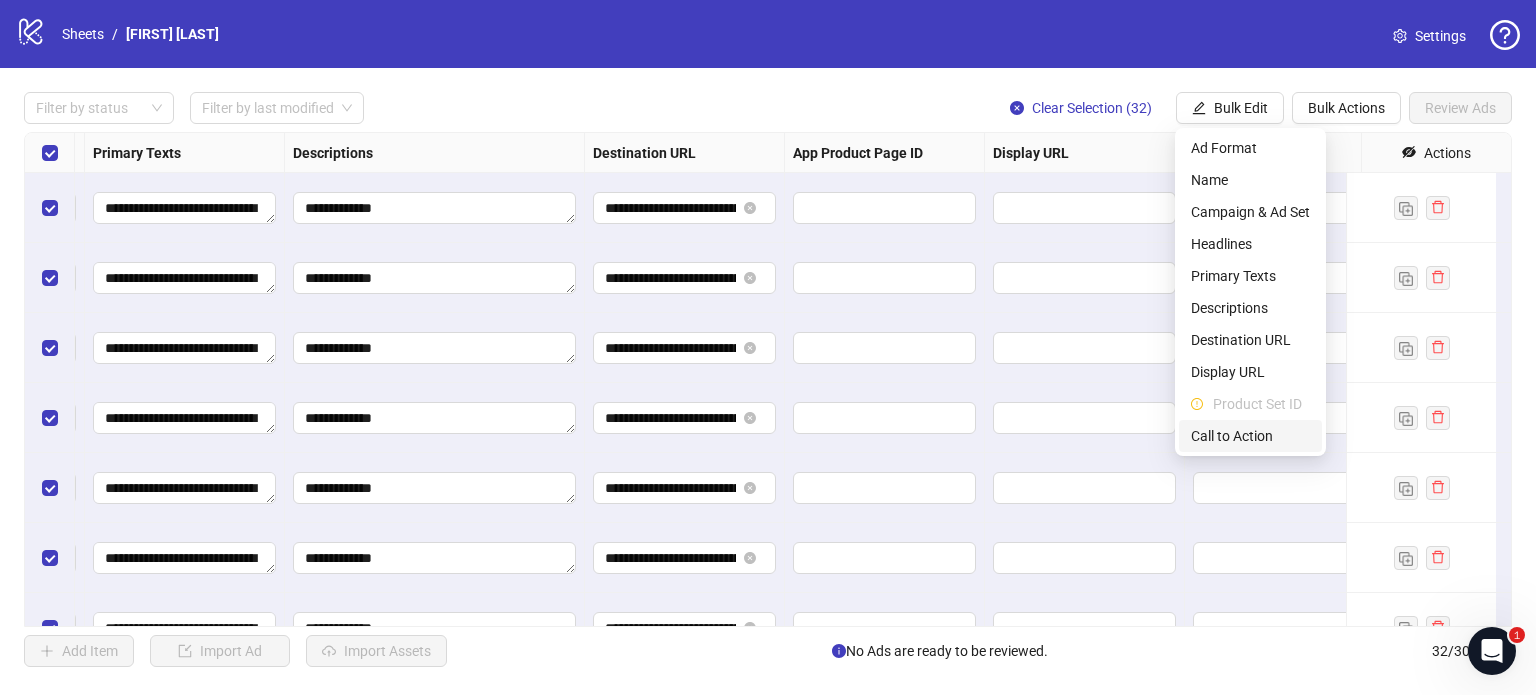 click on "Call to Action" at bounding box center (1250, 436) 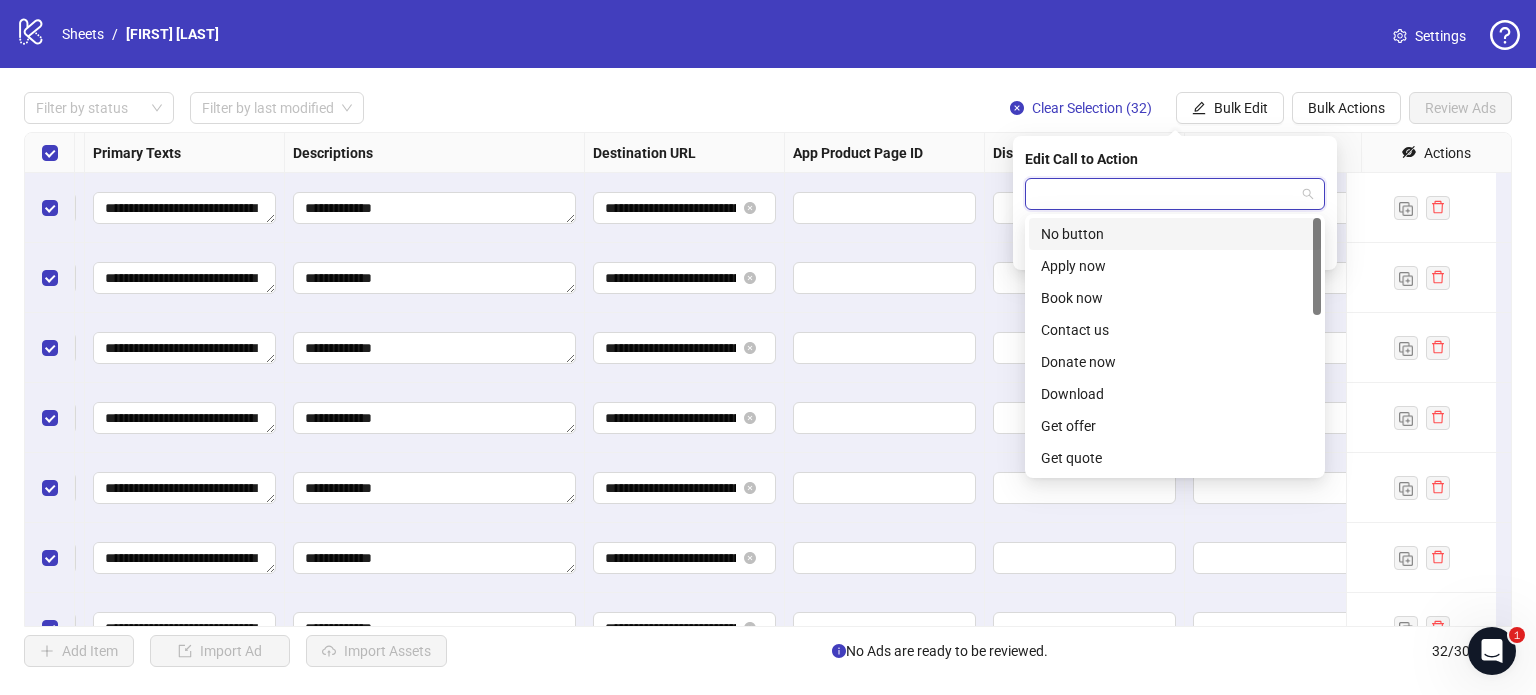 click at bounding box center (1166, 194) 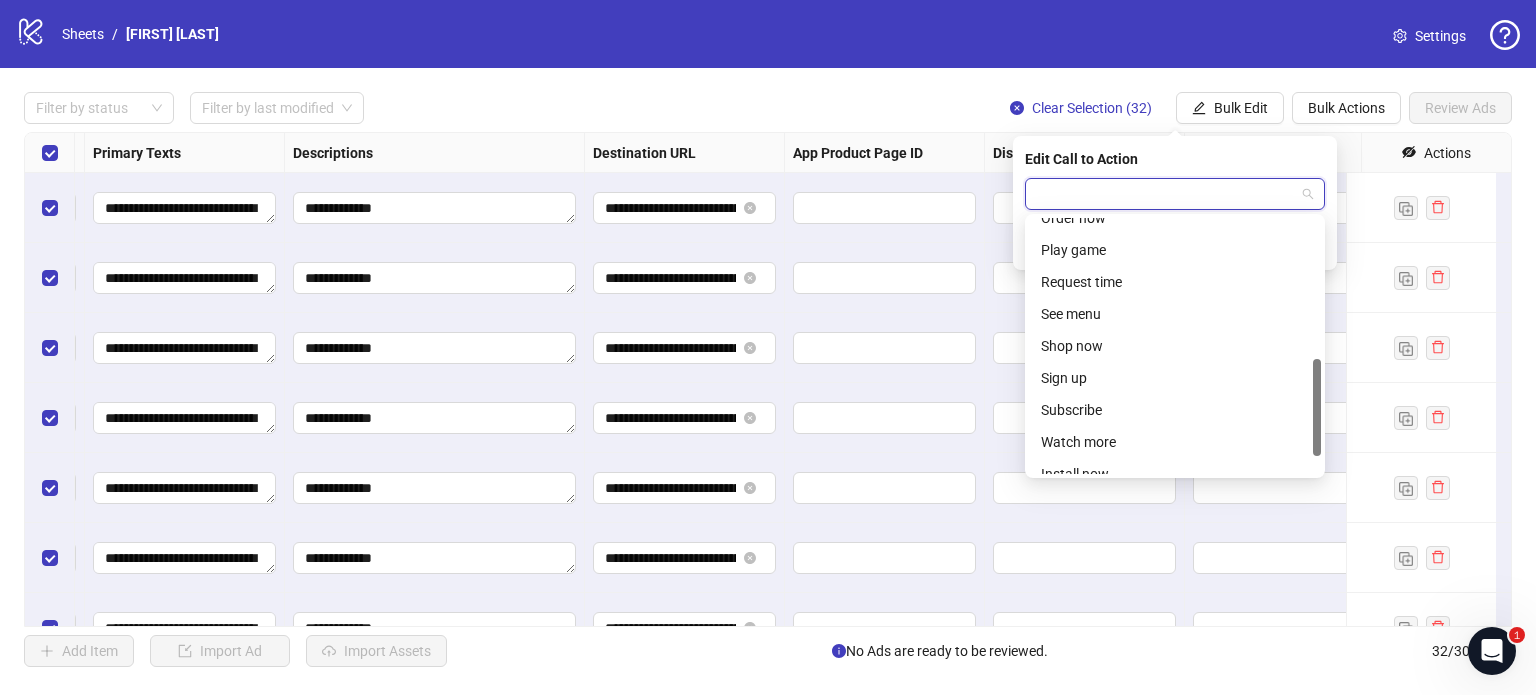 scroll, scrollTop: 368, scrollLeft: 0, axis: vertical 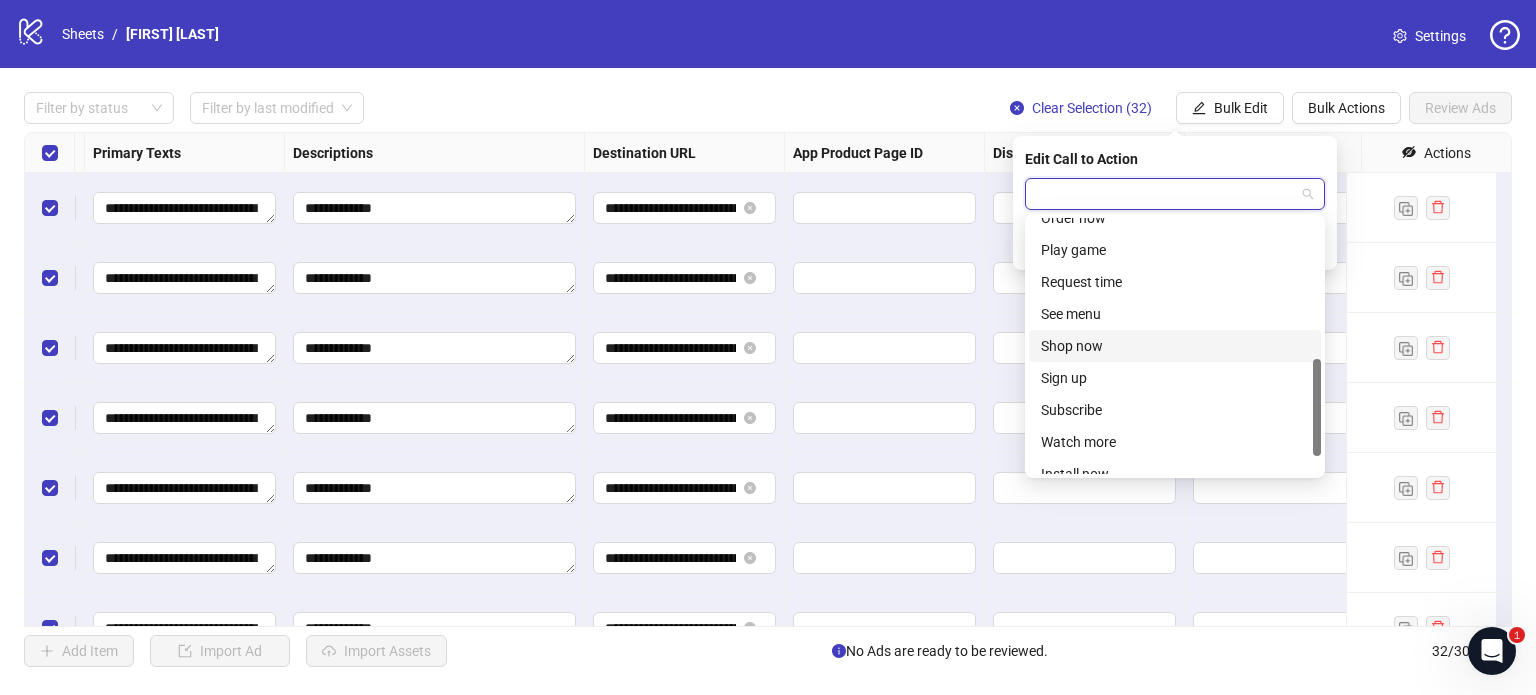 click on "Shop now" at bounding box center (1175, 346) 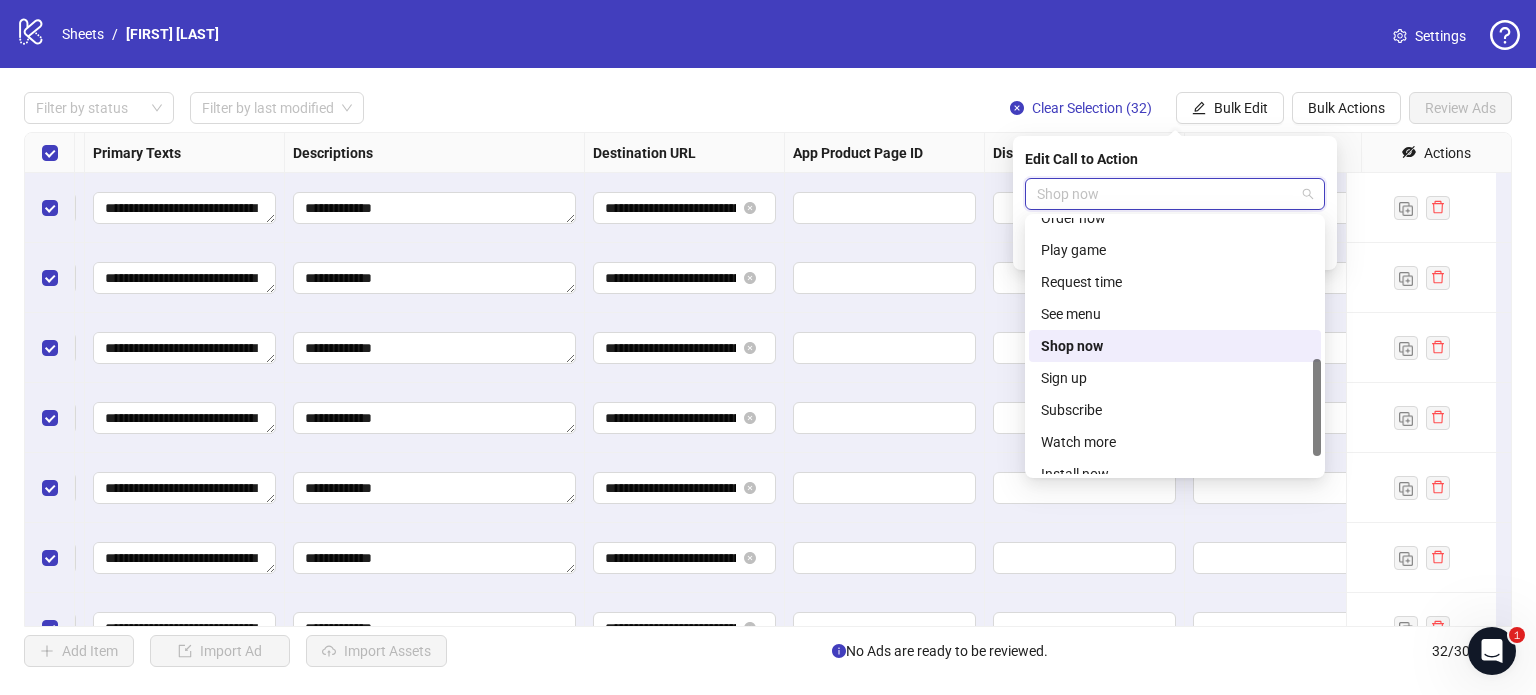 click on "Shop now" at bounding box center [1175, 346] 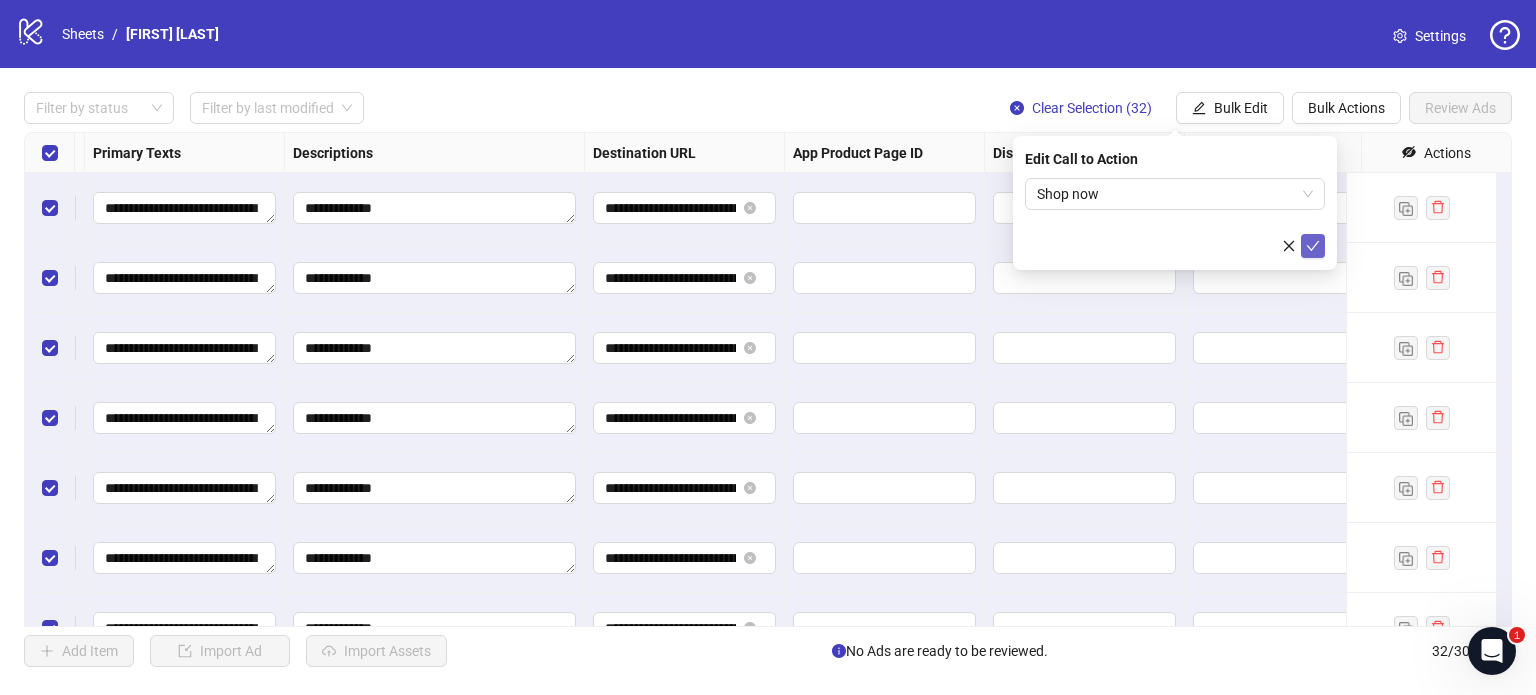 click at bounding box center [1313, 246] 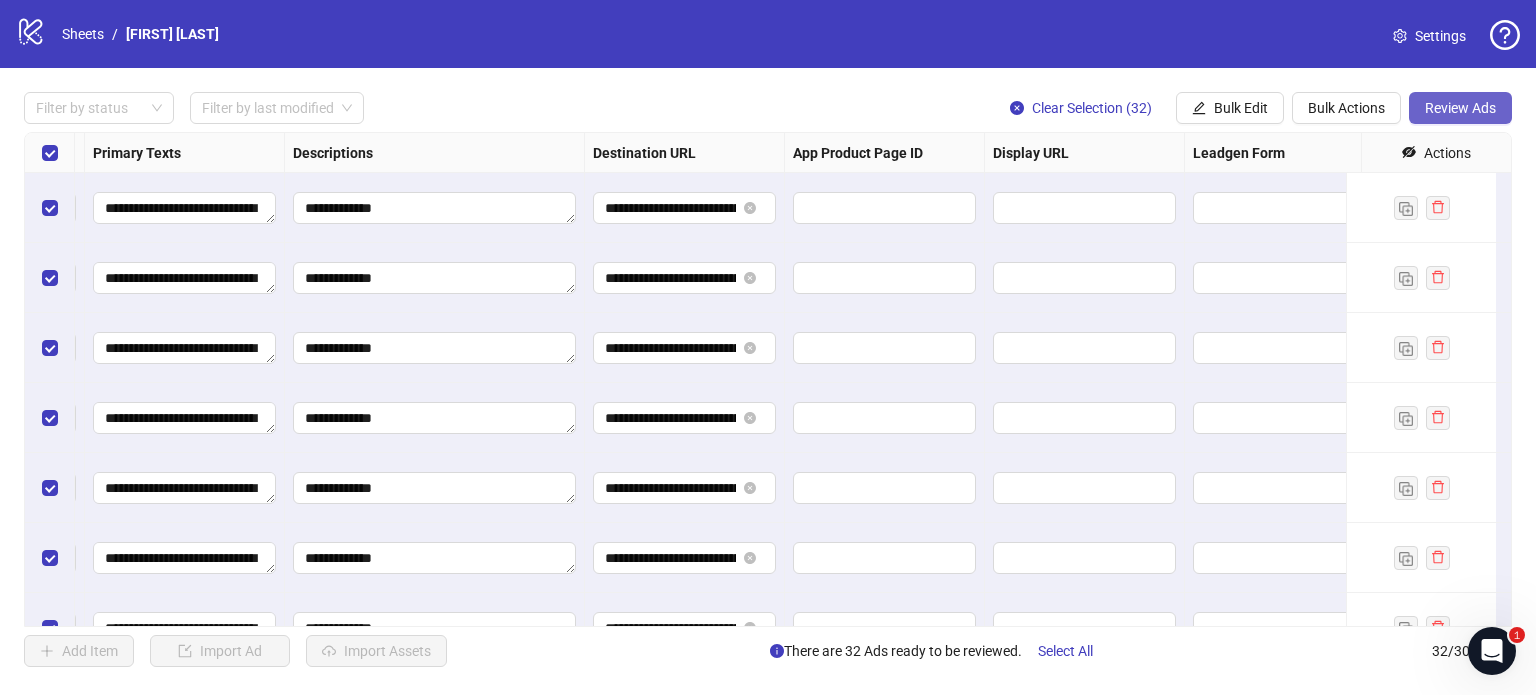click on "Review Ads" at bounding box center [1460, 108] 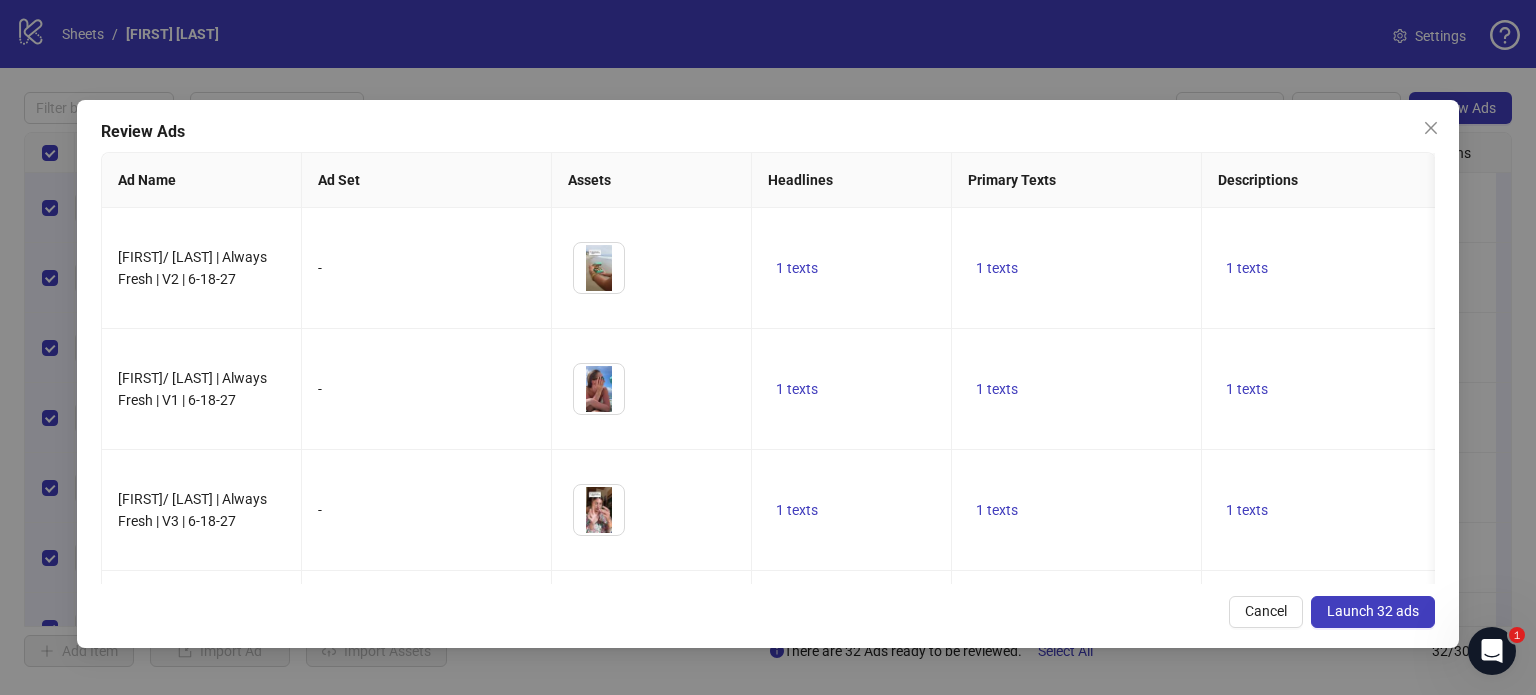 click on "Launch 32 ads" at bounding box center (1373, 611) 